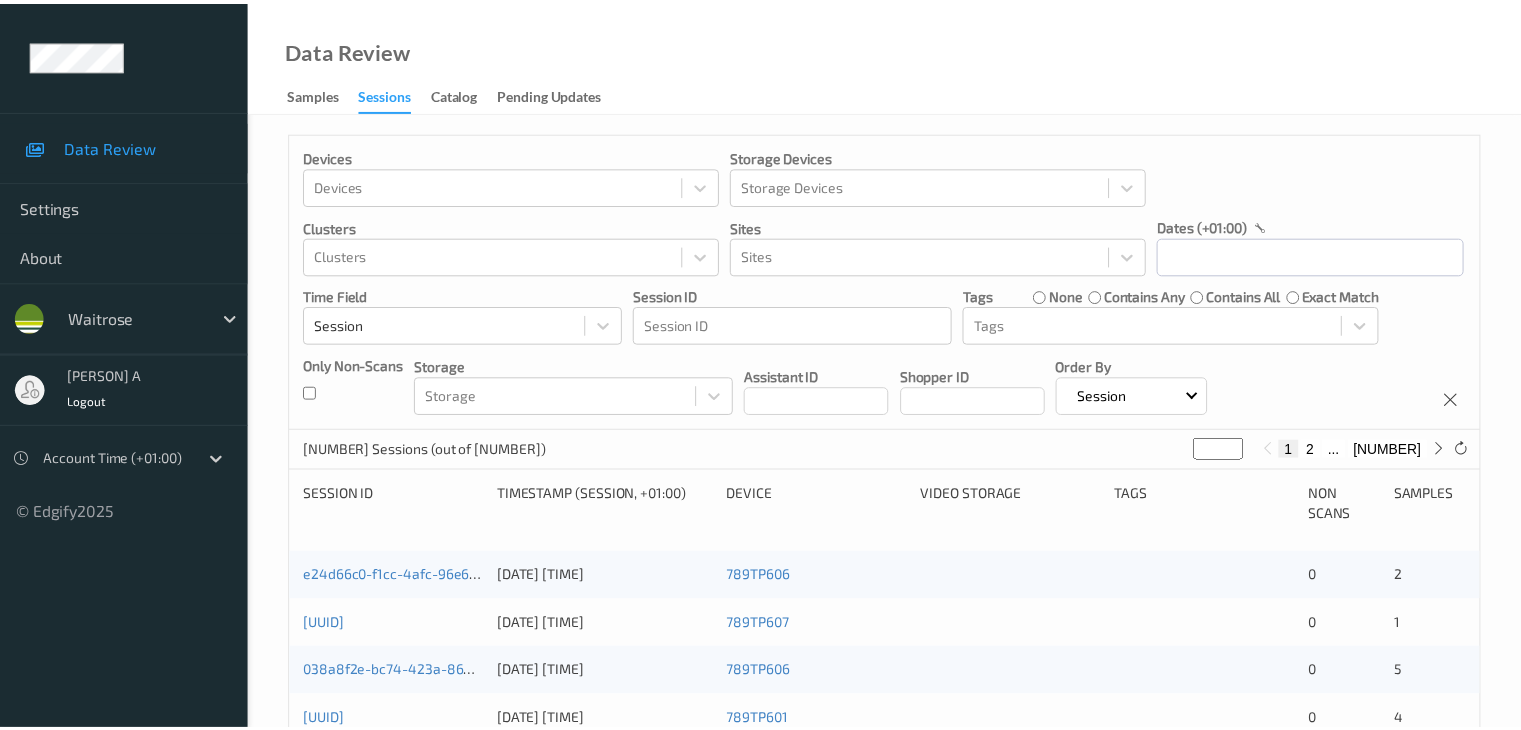 scroll, scrollTop: 0, scrollLeft: 0, axis: both 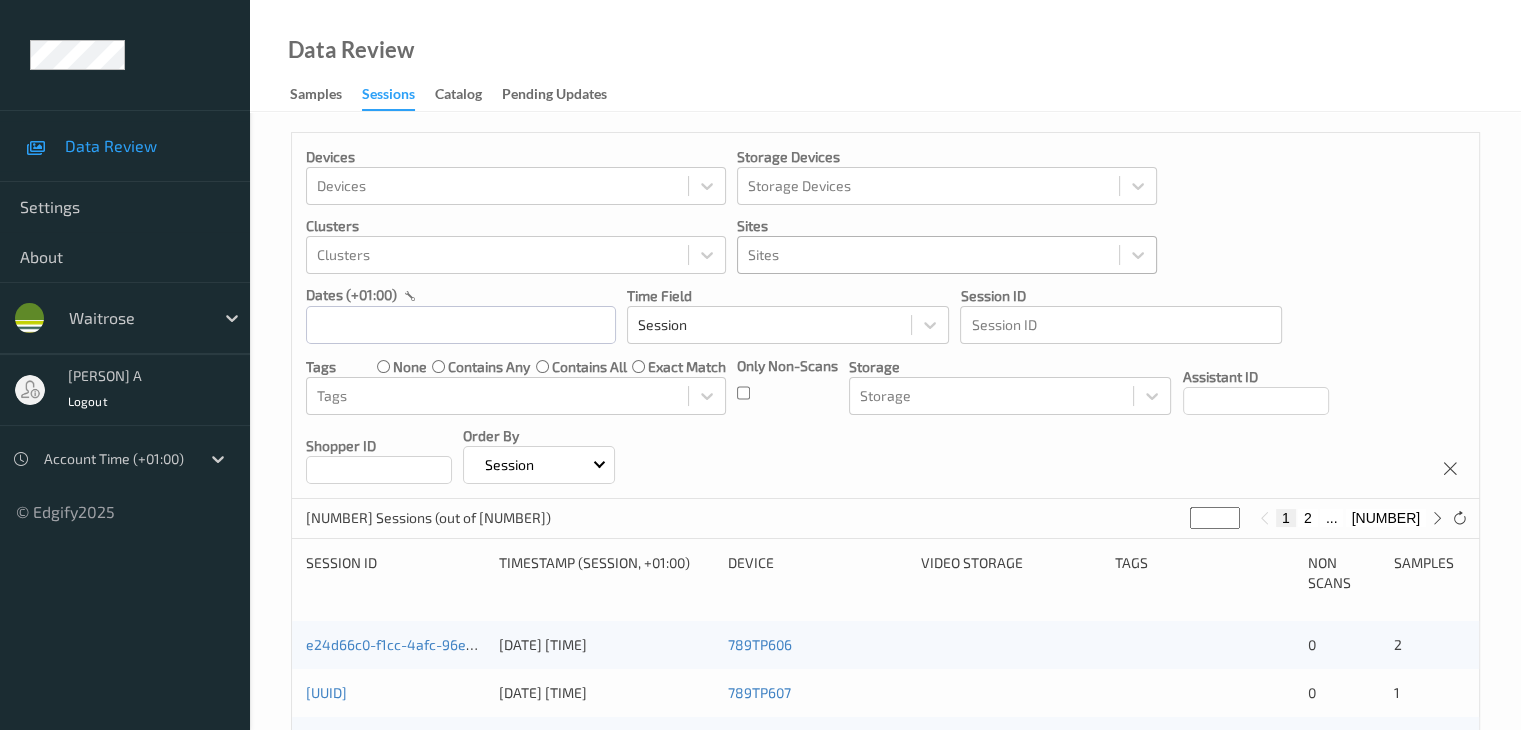 click at bounding box center [928, 255] 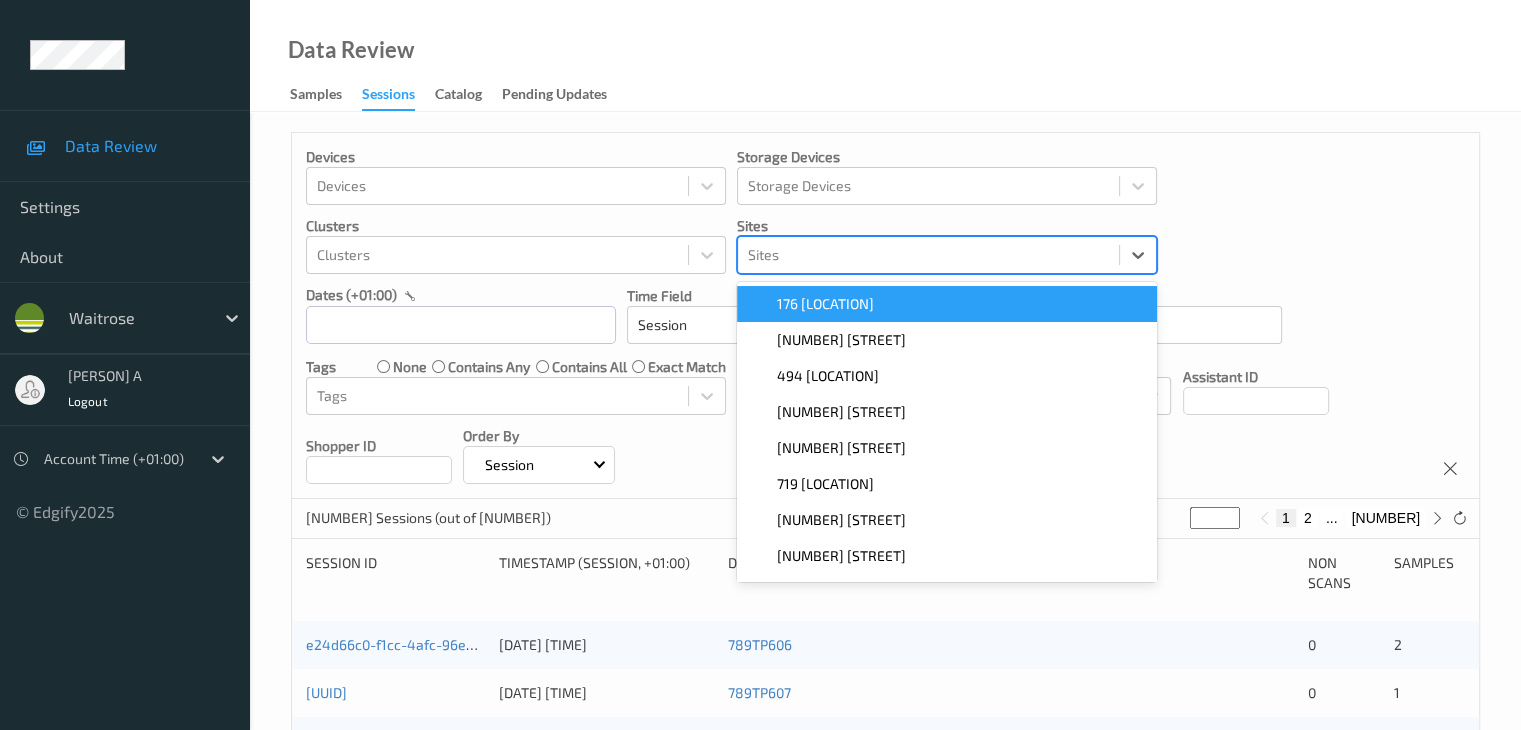 paste on "729 [LOCATION]" 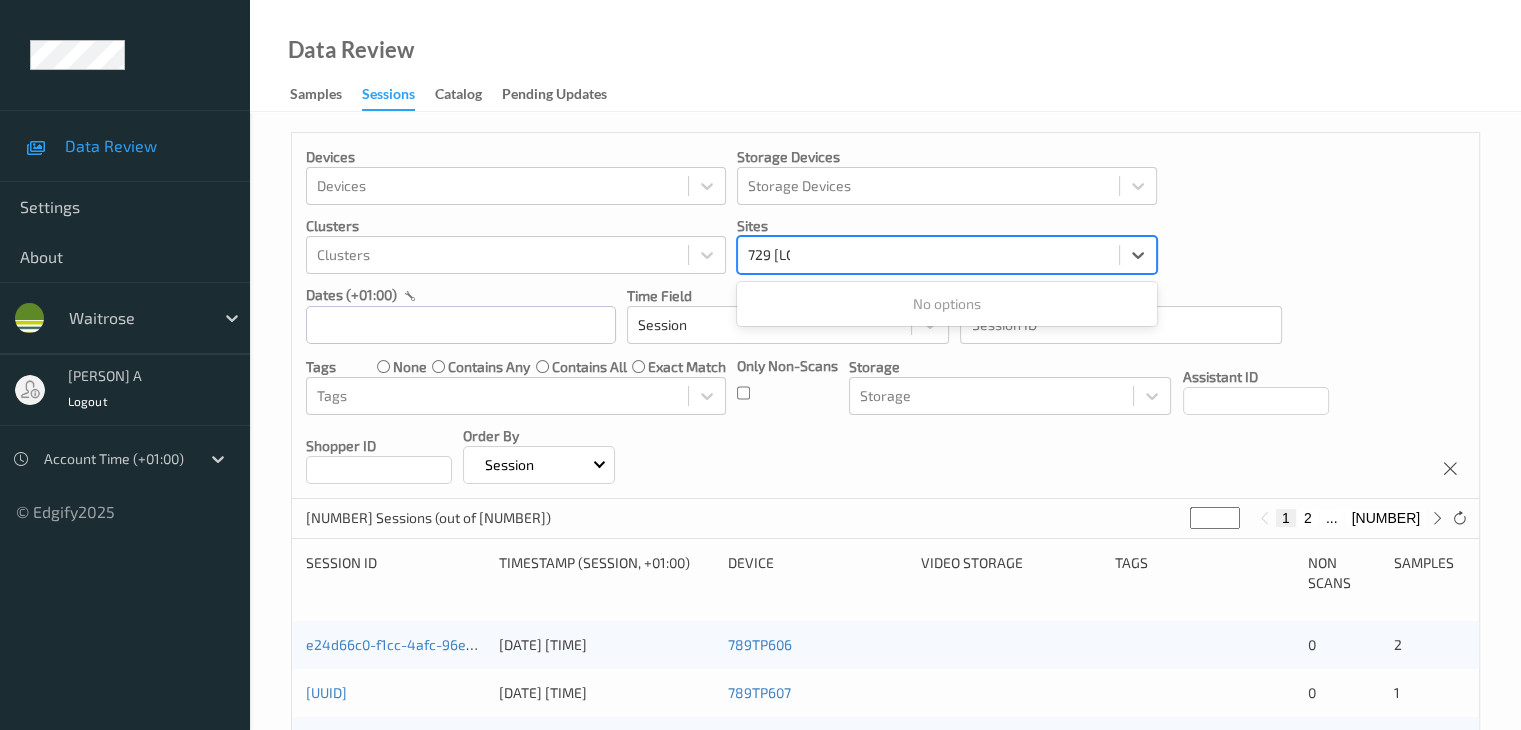 type on "729" 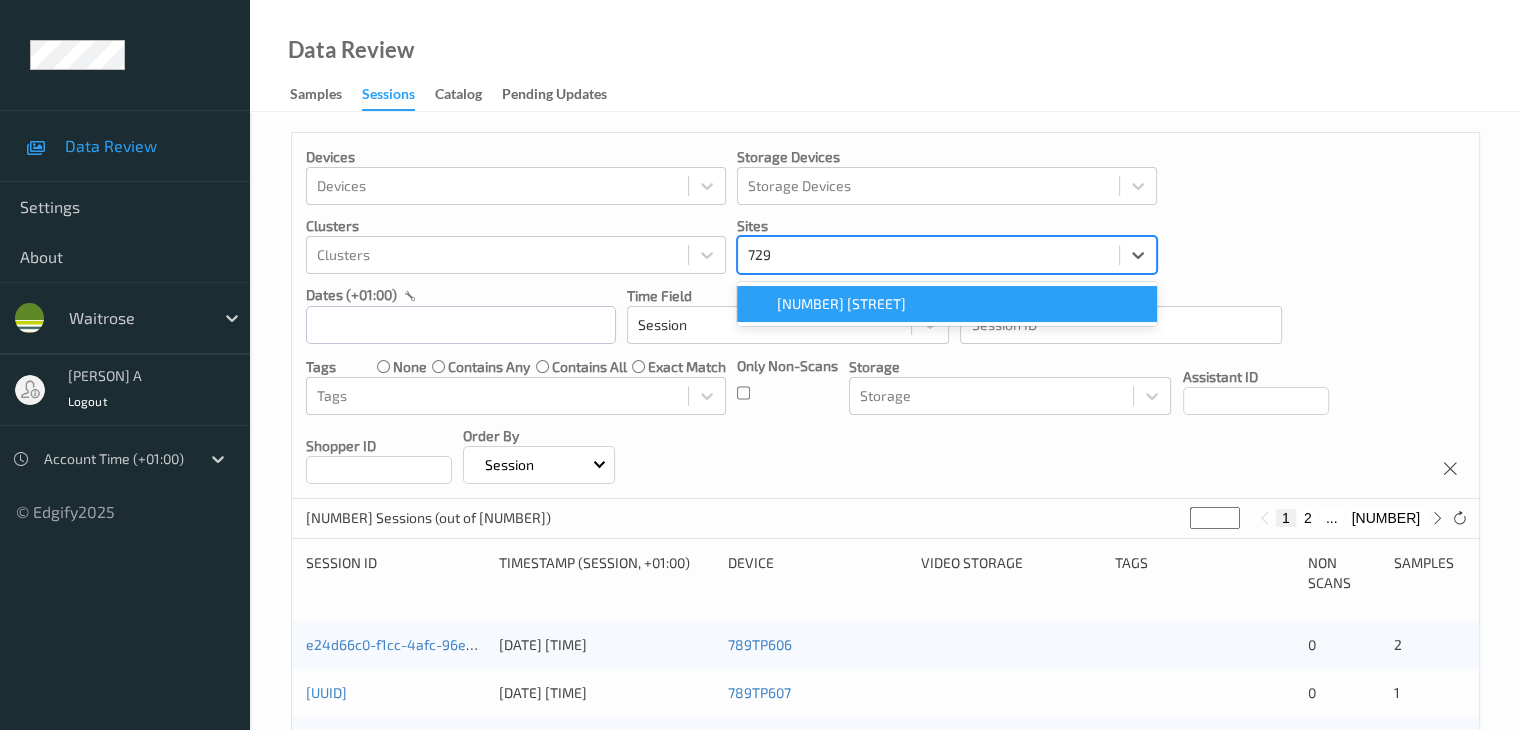 click on "[NUMBER]	[STREET]" at bounding box center (947, 304) 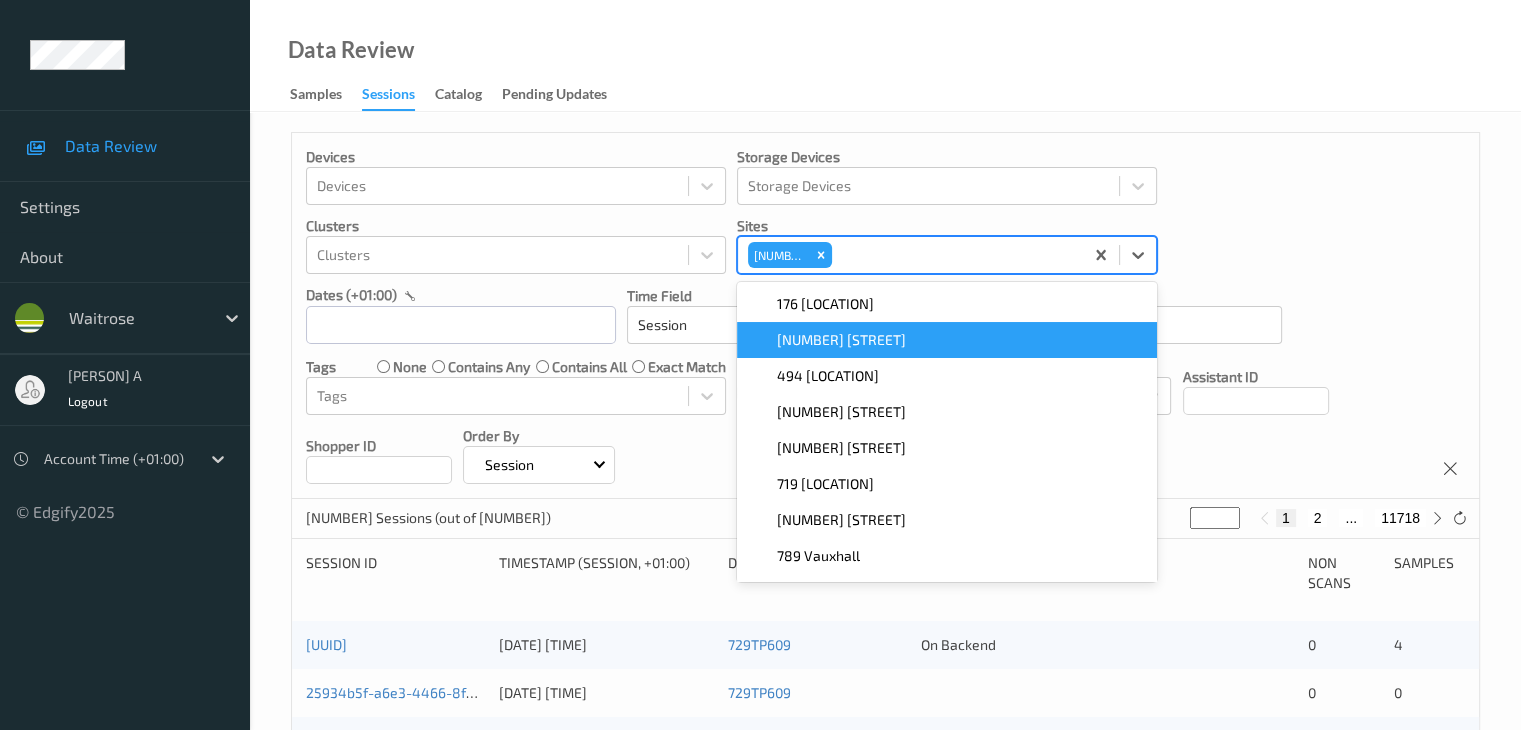 click on "Devices Devices Storage Devices Storage Devices Clusters Clusters Sites option 729	[LOCATION] focused, 2 of 9. 9 results available. Use Up and Down to choose options, press Enter to select the currently focused option, press Escape to exit the menu, press Tab to select the option and exit the menu. 729	[LOCATION]    176 [LOCATION]    457	 [LOCATION]    494 [LOCATION]    614 [LOCATION]    670 [LOCATION]    719	[LOCATION]    761	[LOCATION]    789 [LOCATION]    833 [LOCATION] dates (+01:00) Time Field Session Session ID Session ID Tags none contains any contains all exact match Tags Only Non-Scans Storage Storage Assistant ID Shopper ID Order By Session" at bounding box center (885, 316) 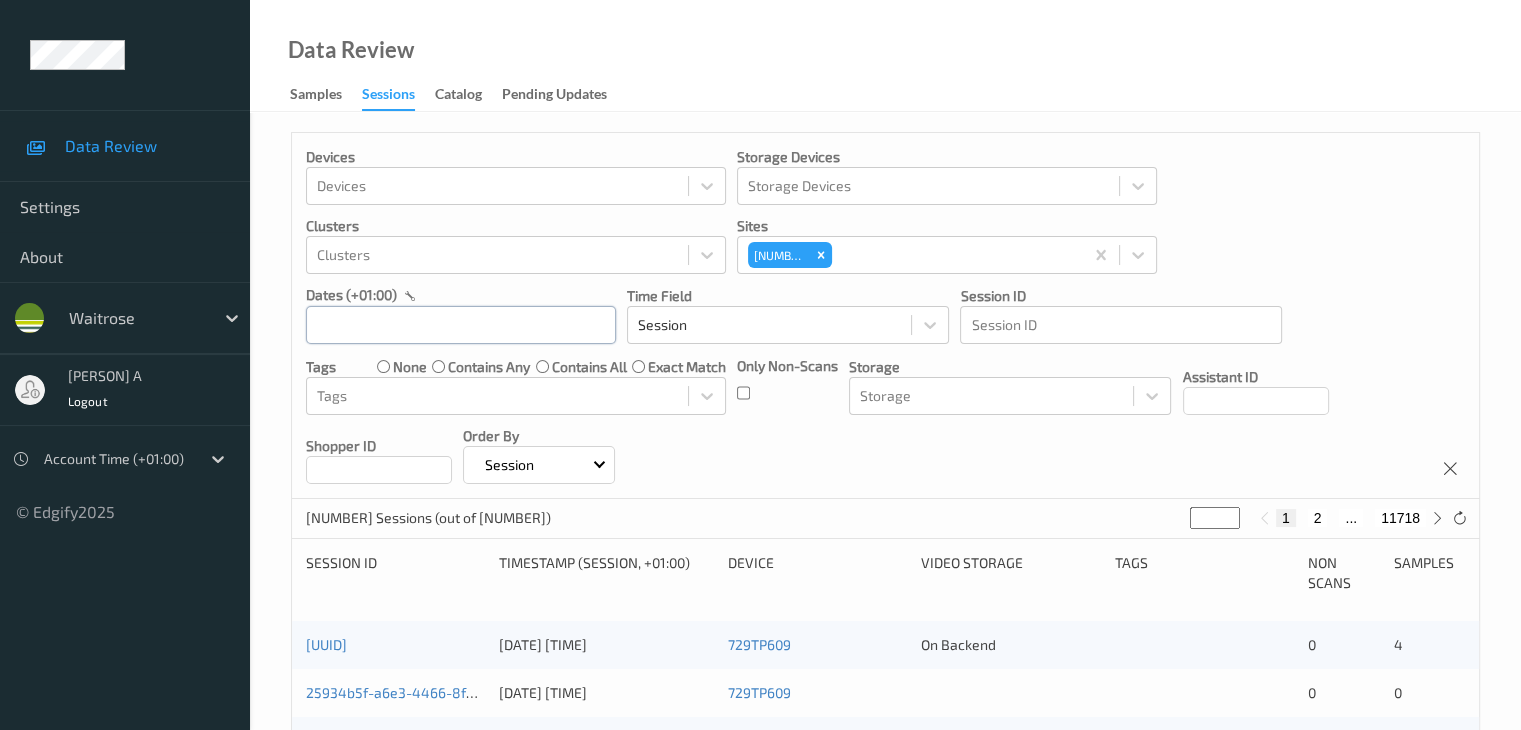click at bounding box center [461, 325] 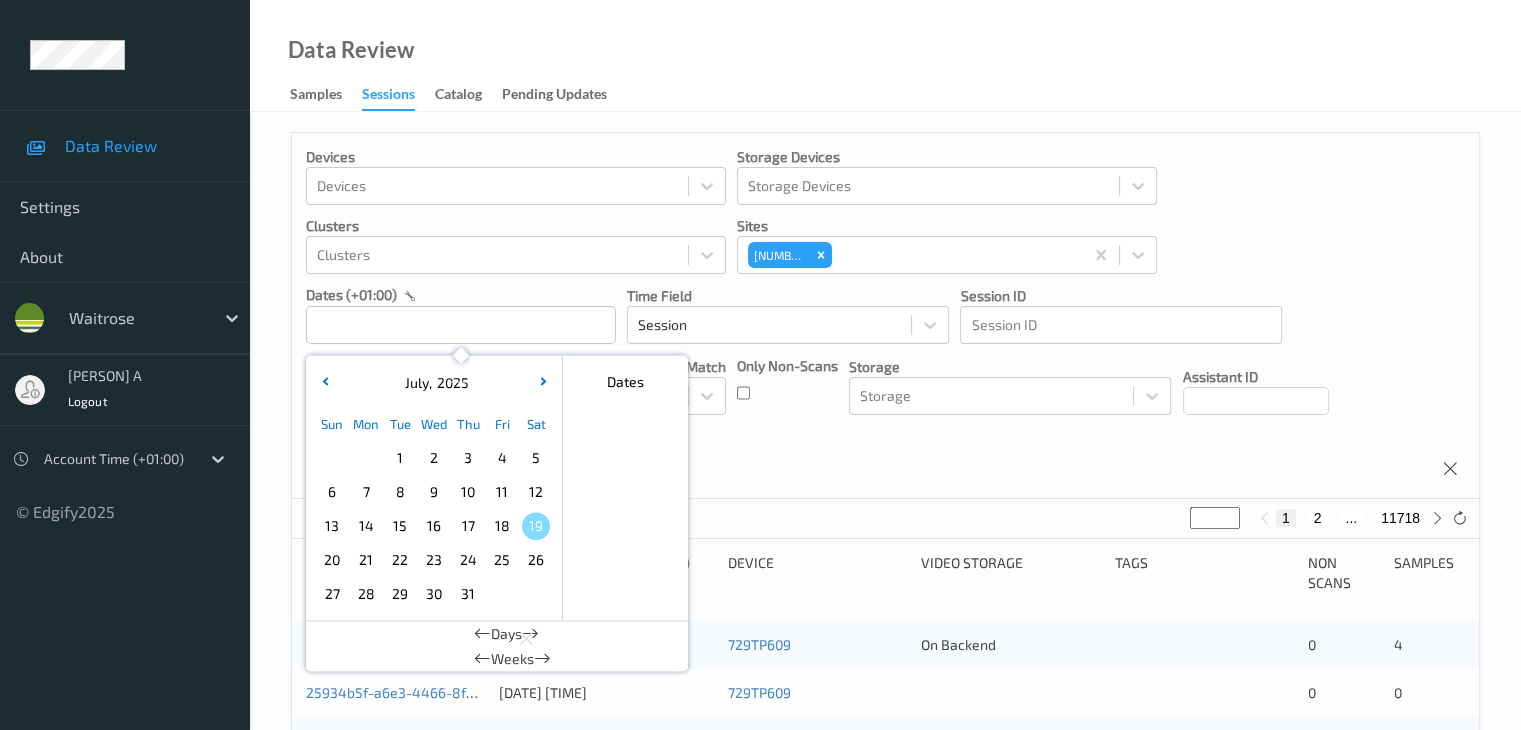 click on "14" at bounding box center (366, 526) 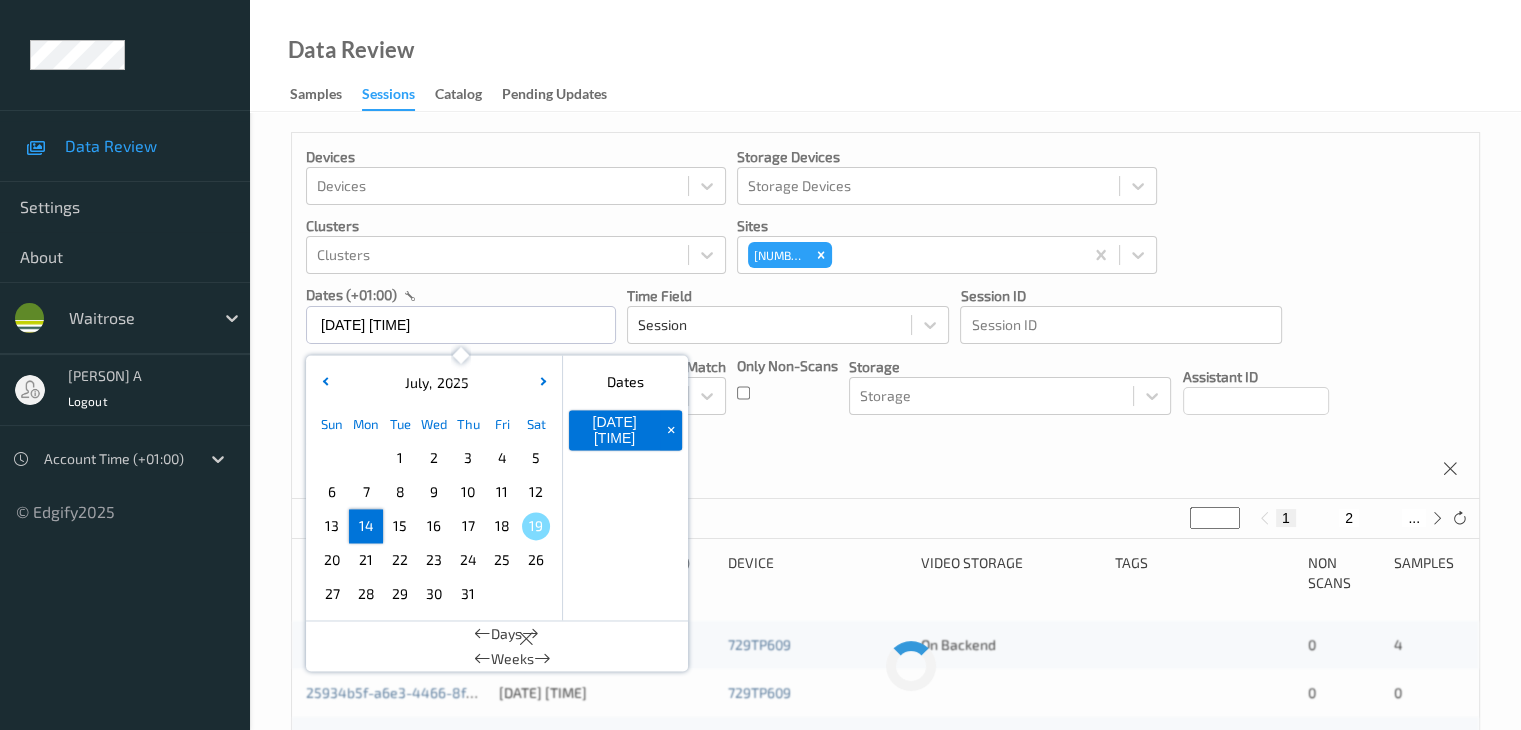 click on "14" at bounding box center (366, 526) 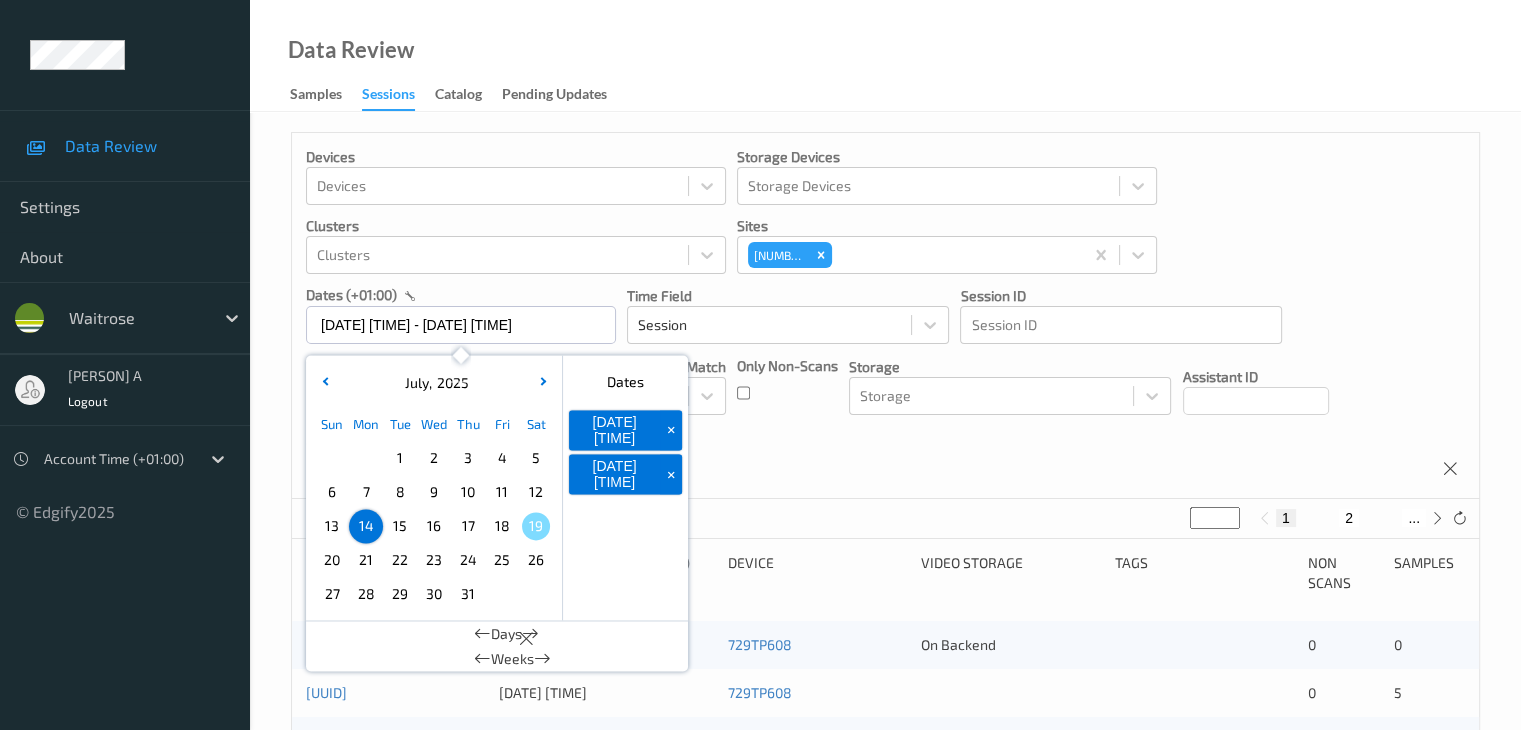 click on "Devices Devices Storage Devices Storage Devices Clusters Clusters Sites 729	[LOCATION] dates (+01:00) [DATE] [TIME] - [DATE] [TIME] July , 2025 Sun Mon Tue Wed Thu Fri Sat 1 2 3 4 5 6 7 8 9 10 11 12 13 14 15 16 17 18 19 20 21 22 23 24 25 26 27 28 29 30 31 January February March April May June July August September October November December 2021 2022 2023 2024 2025 2026 2027 2028 2029 2030 2031 2032 Dates [DATE] [TIME] + [DATE] [TIME] + Days Weeks Time Field Session Session ID Session ID Tags none contains any contains all exact match Tags Only Non-Scans Storage Storage Assistant ID Shopper ID Order By Session" at bounding box center (885, 316) 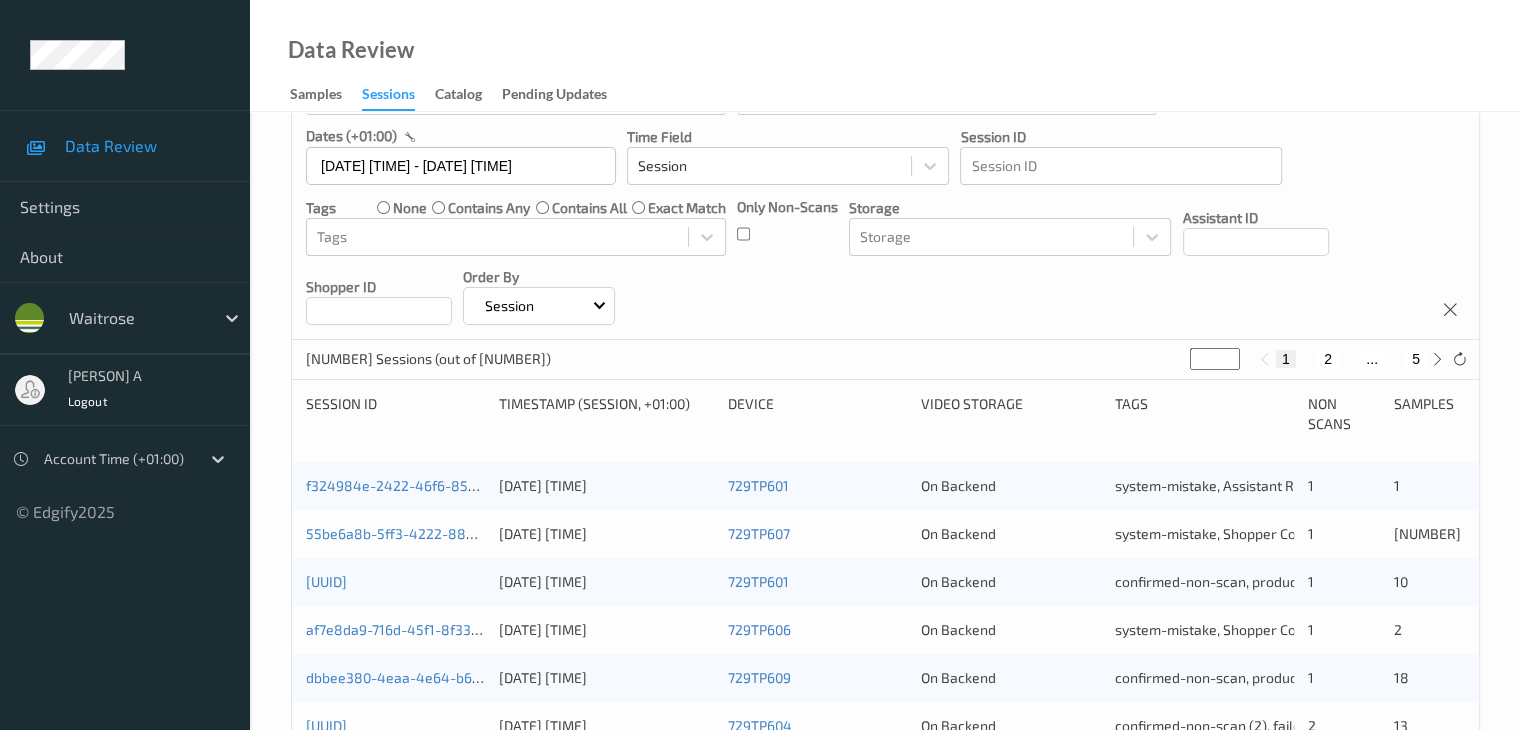 scroll, scrollTop: 400, scrollLeft: 0, axis: vertical 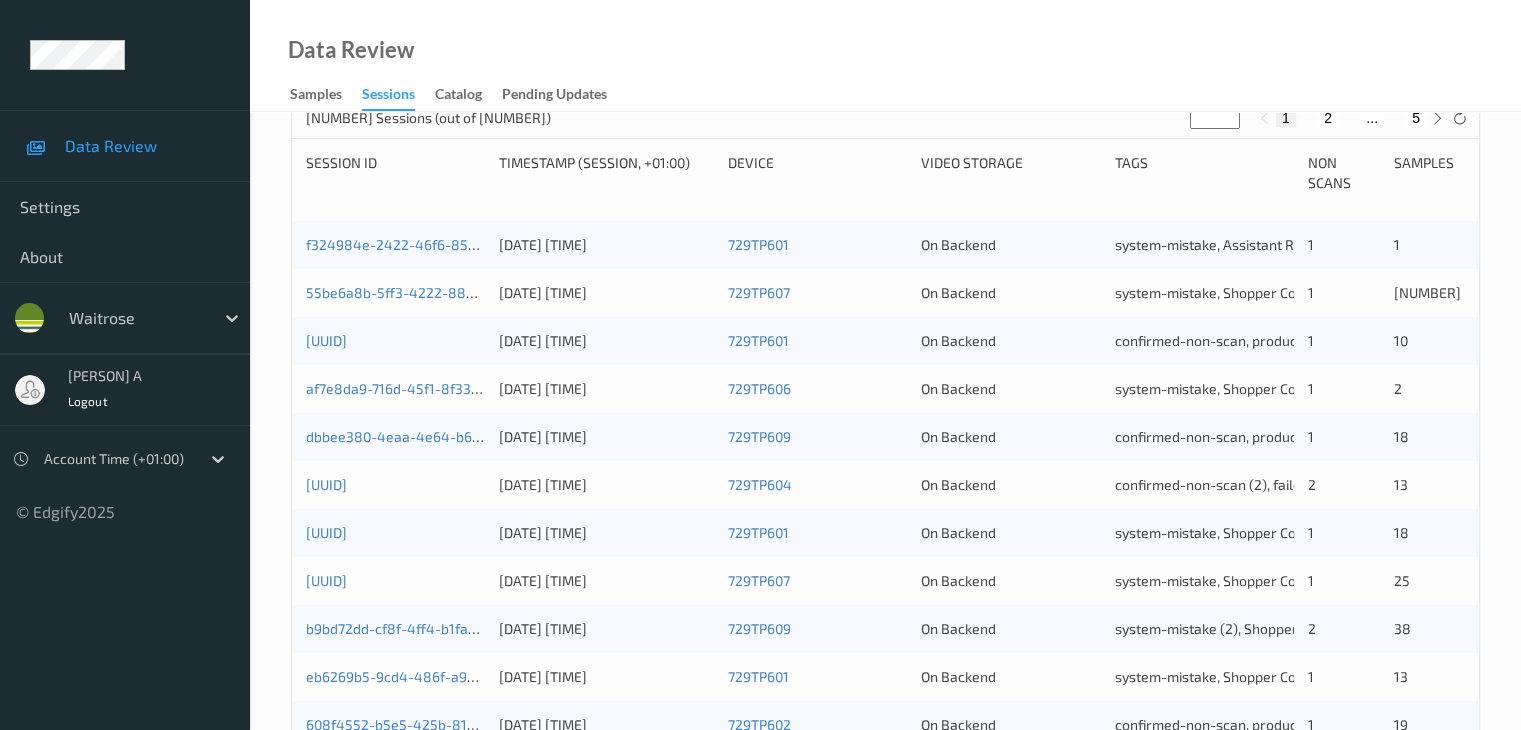 click on "2" at bounding box center [1328, 118] 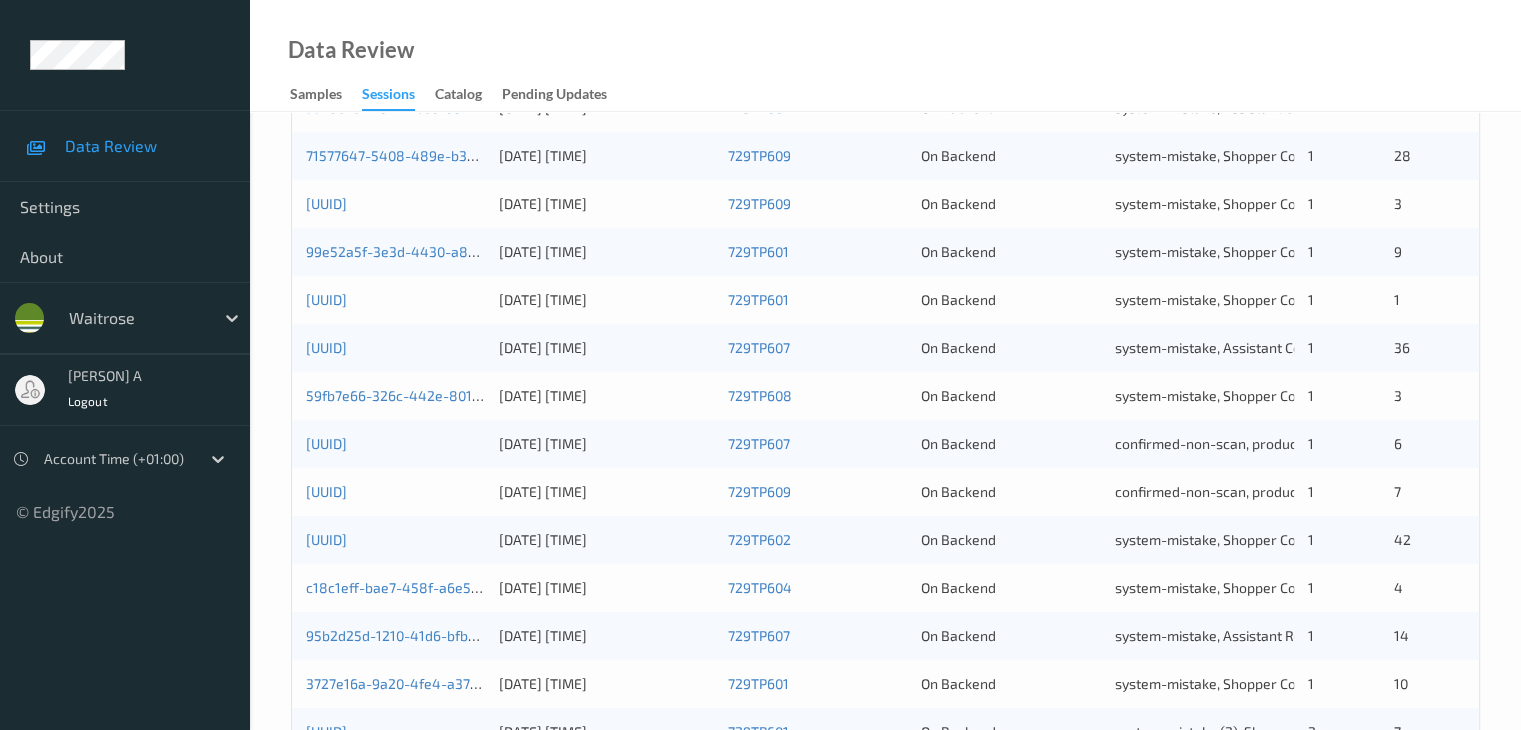 scroll, scrollTop: 900, scrollLeft: 0, axis: vertical 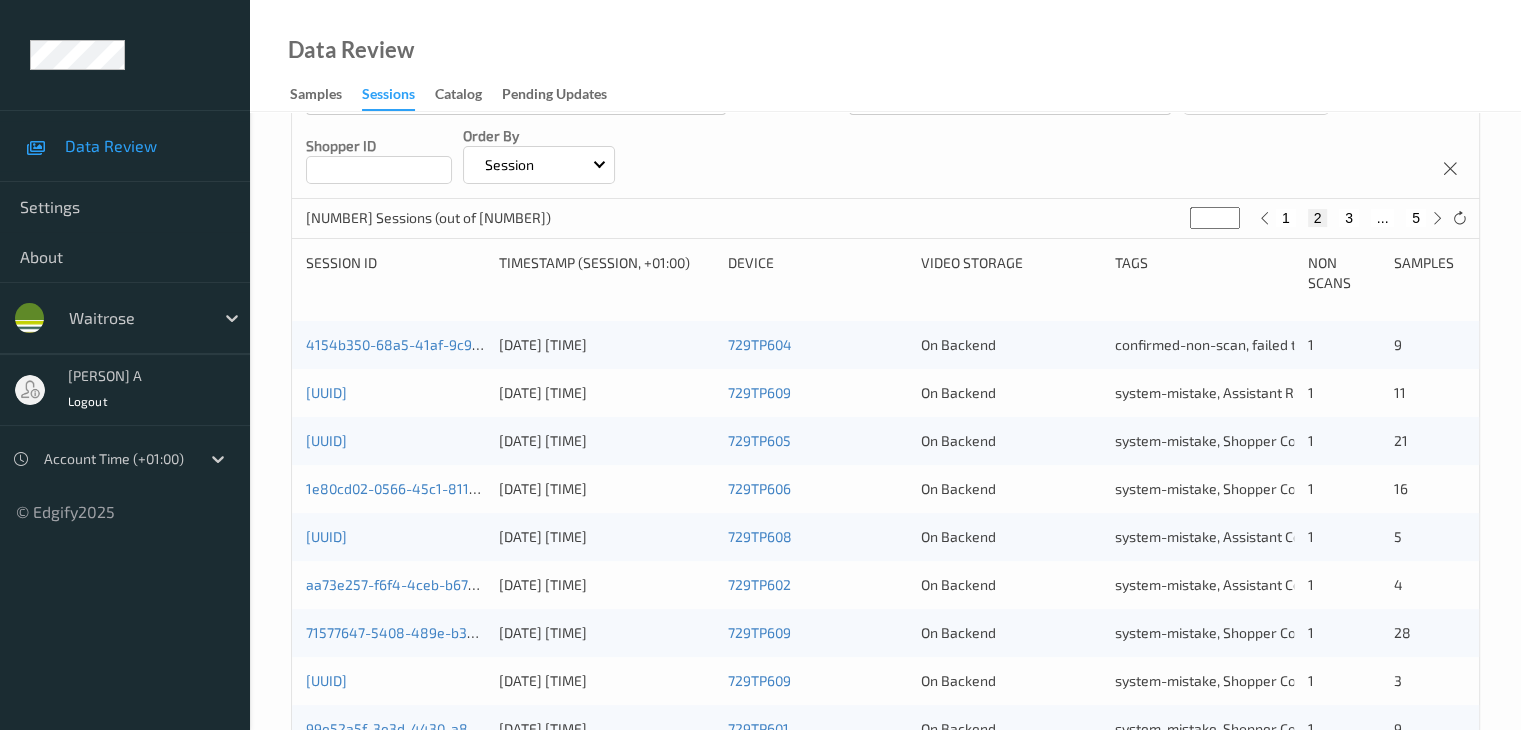 type 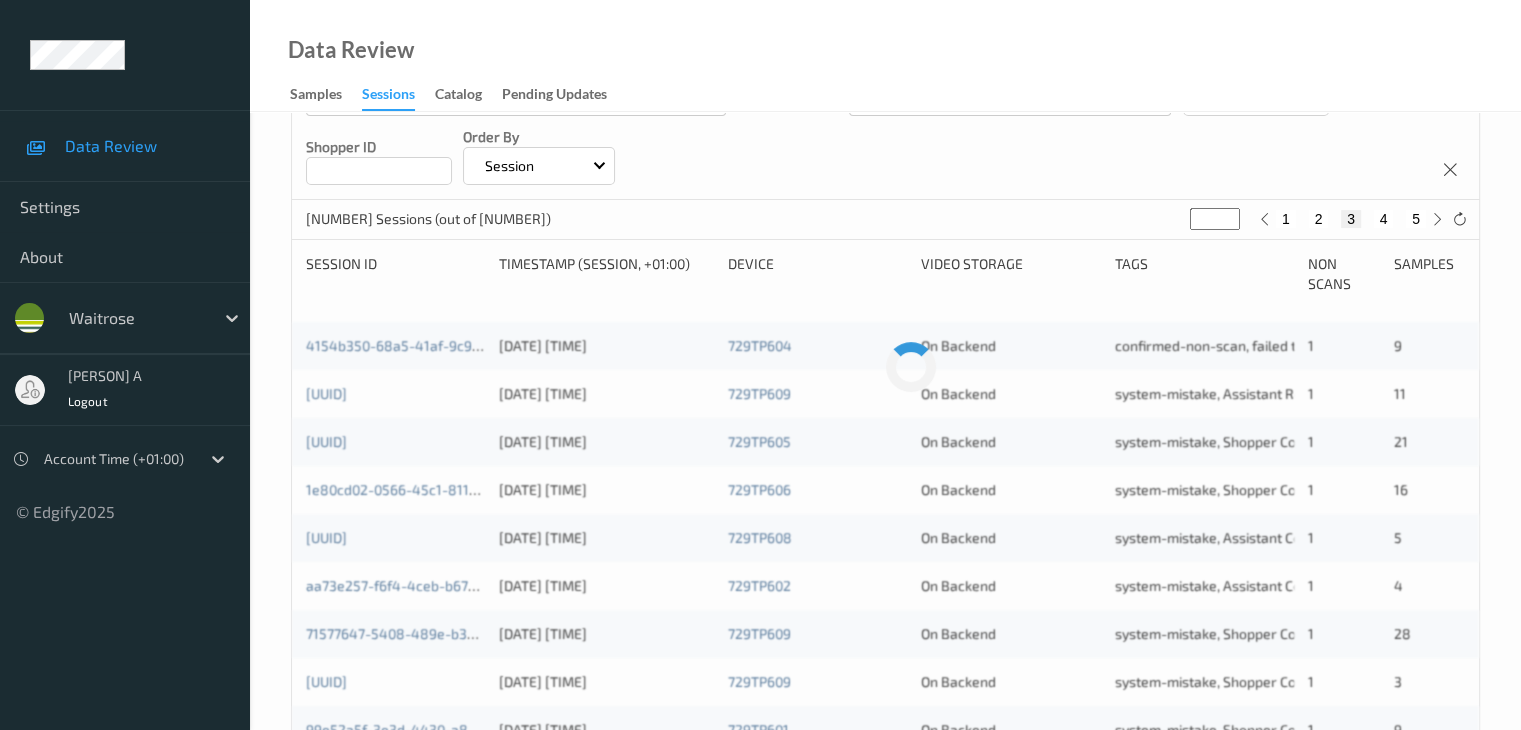 scroll, scrollTop: 300, scrollLeft: 0, axis: vertical 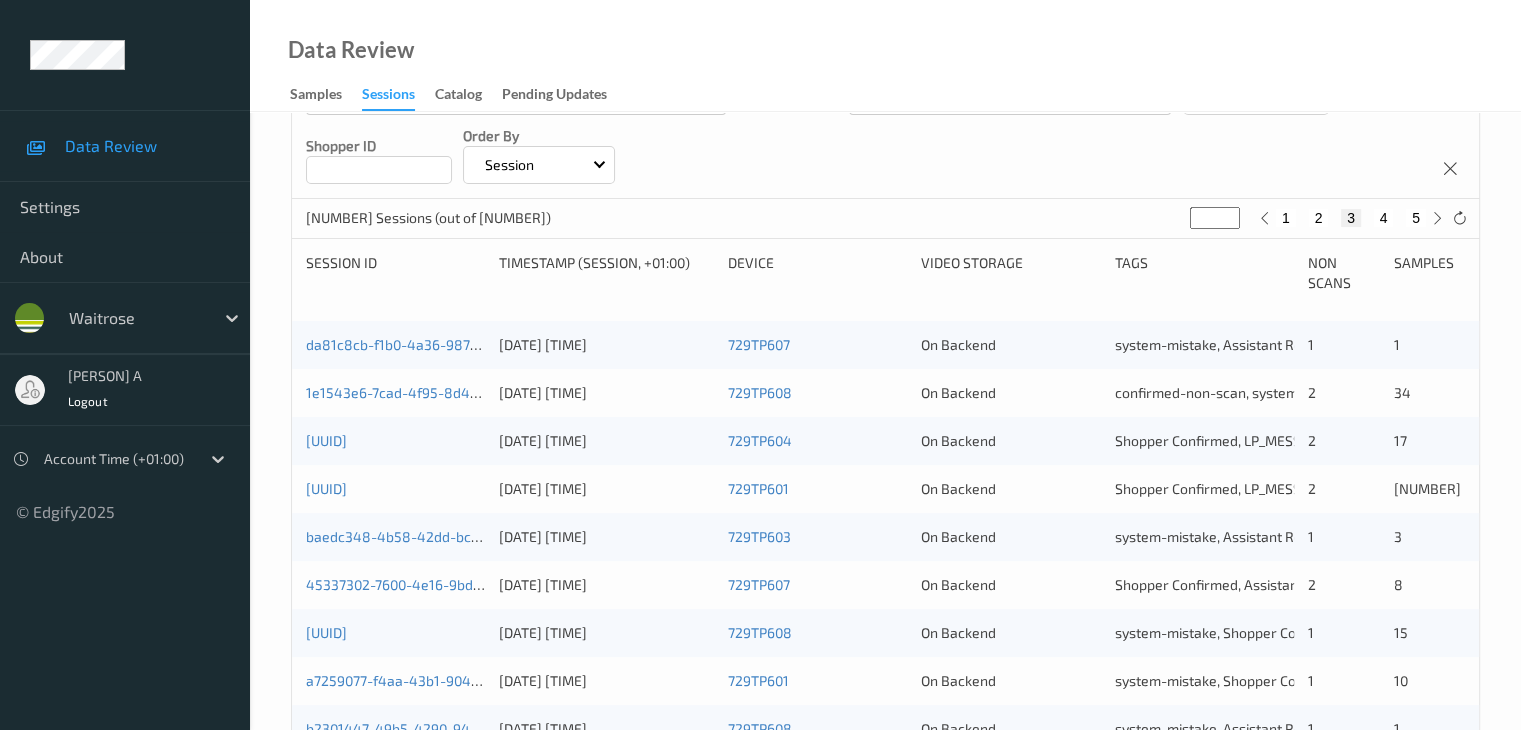 type 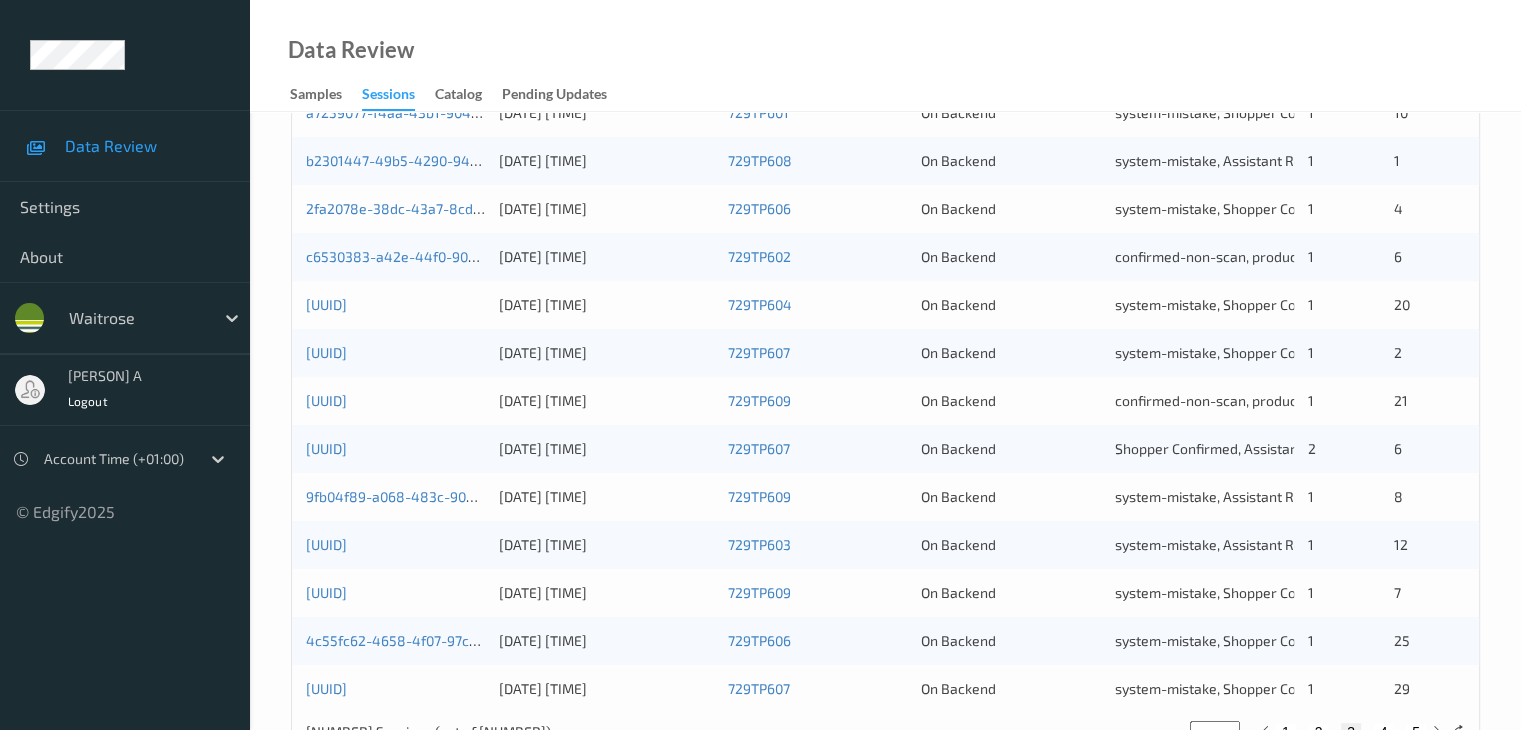 scroll, scrollTop: 932, scrollLeft: 0, axis: vertical 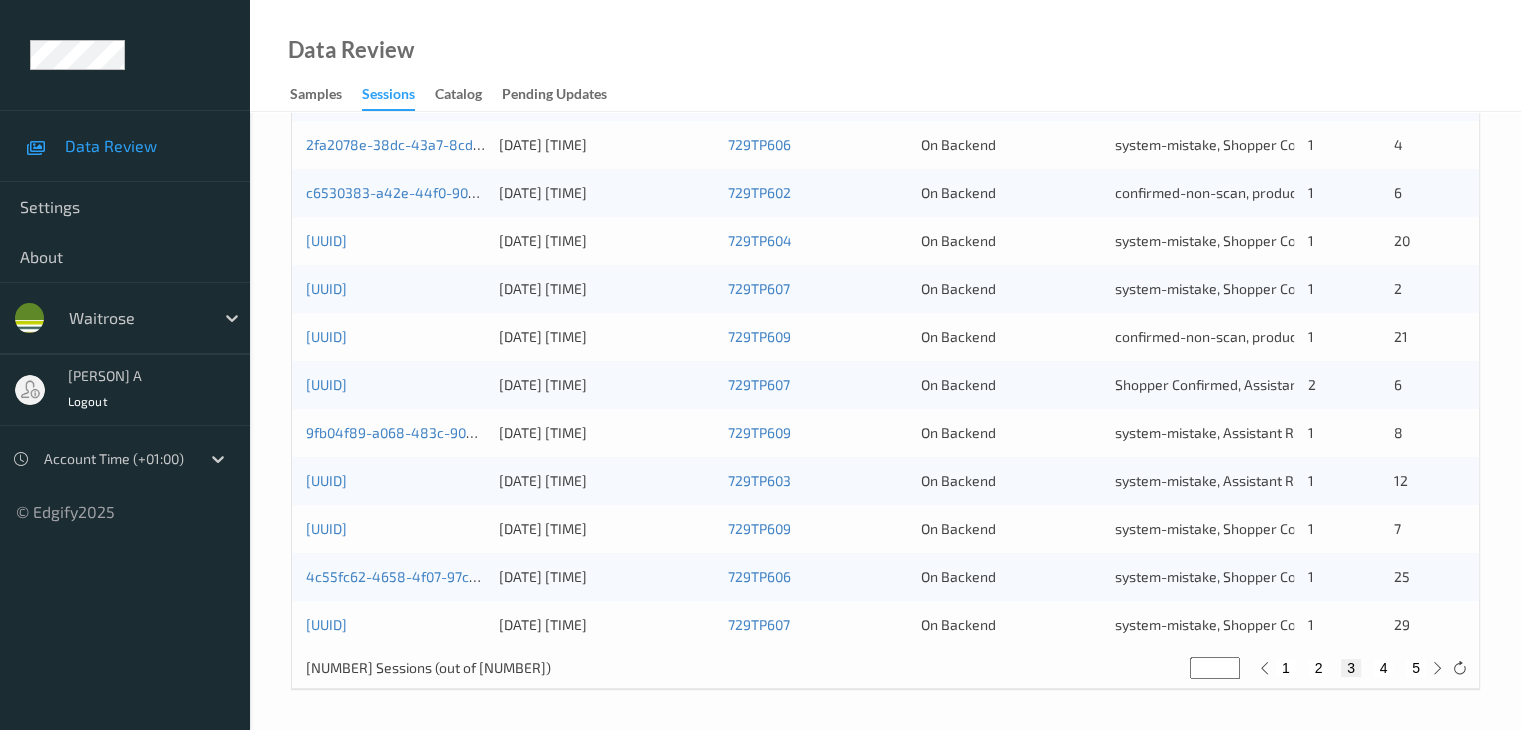 click on "4" at bounding box center [1384, 668] 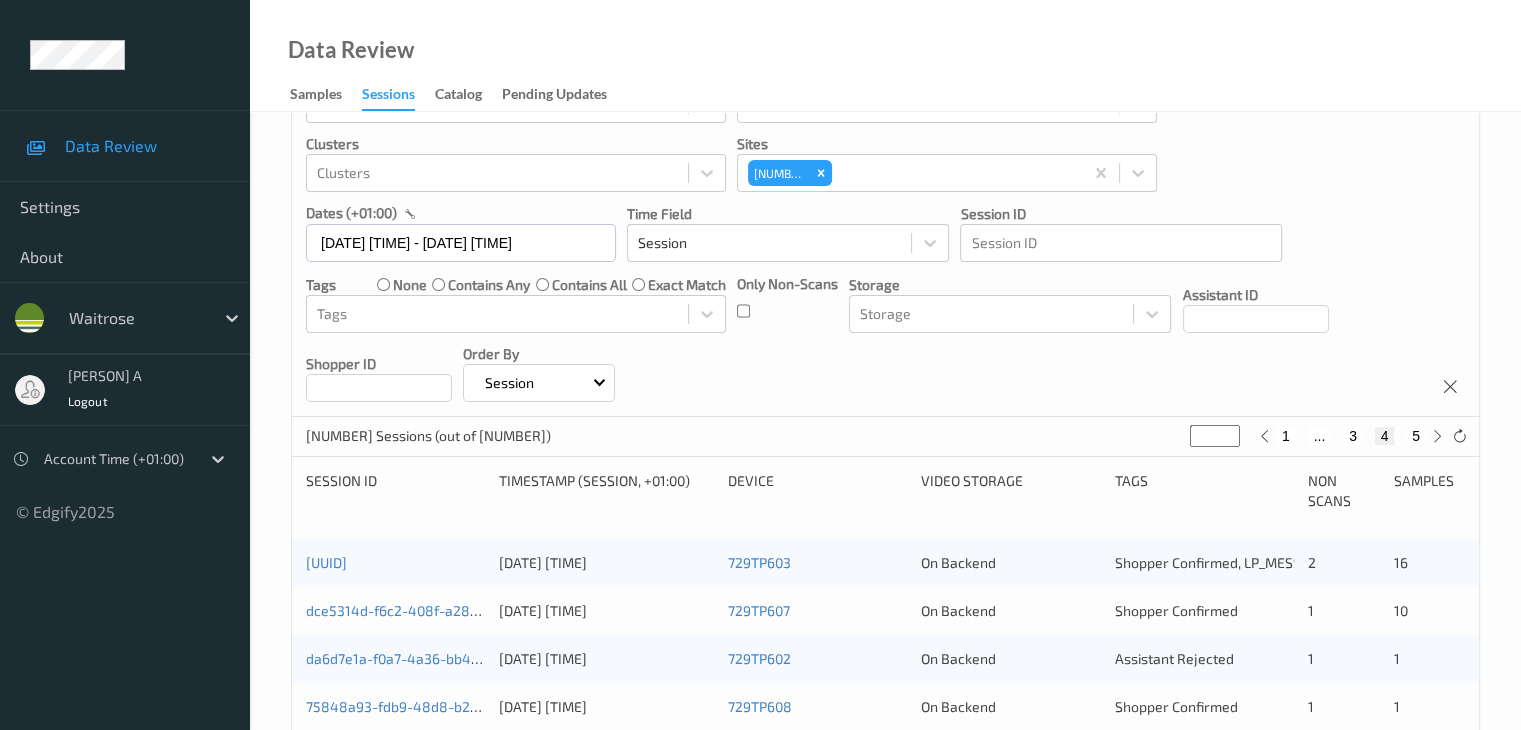 scroll, scrollTop: 300, scrollLeft: 0, axis: vertical 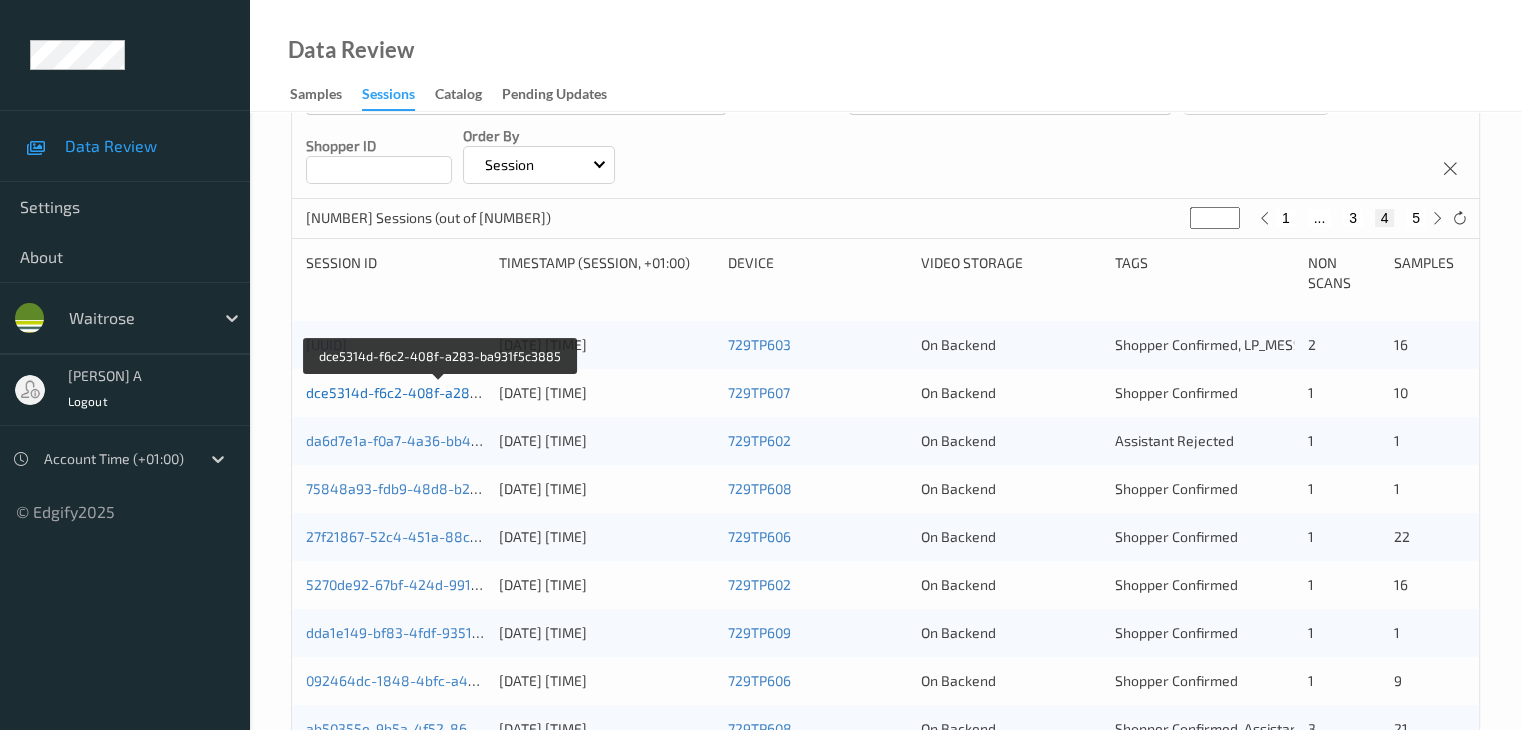 click on "dce5314d-f6c2-408f-a283-ba931f5c3885" at bounding box center (441, 392) 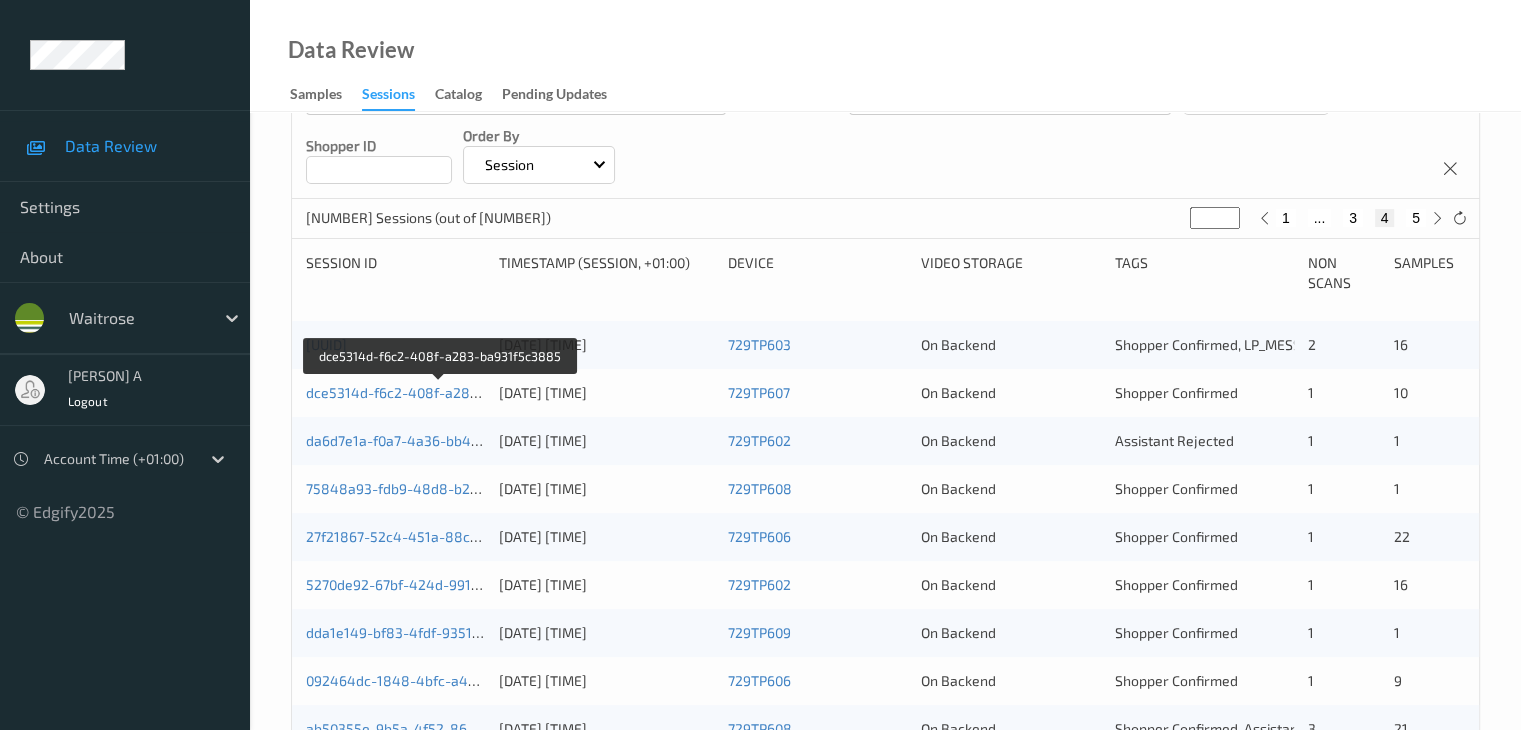 scroll, scrollTop: 0, scrollLeft: 0, axis: both 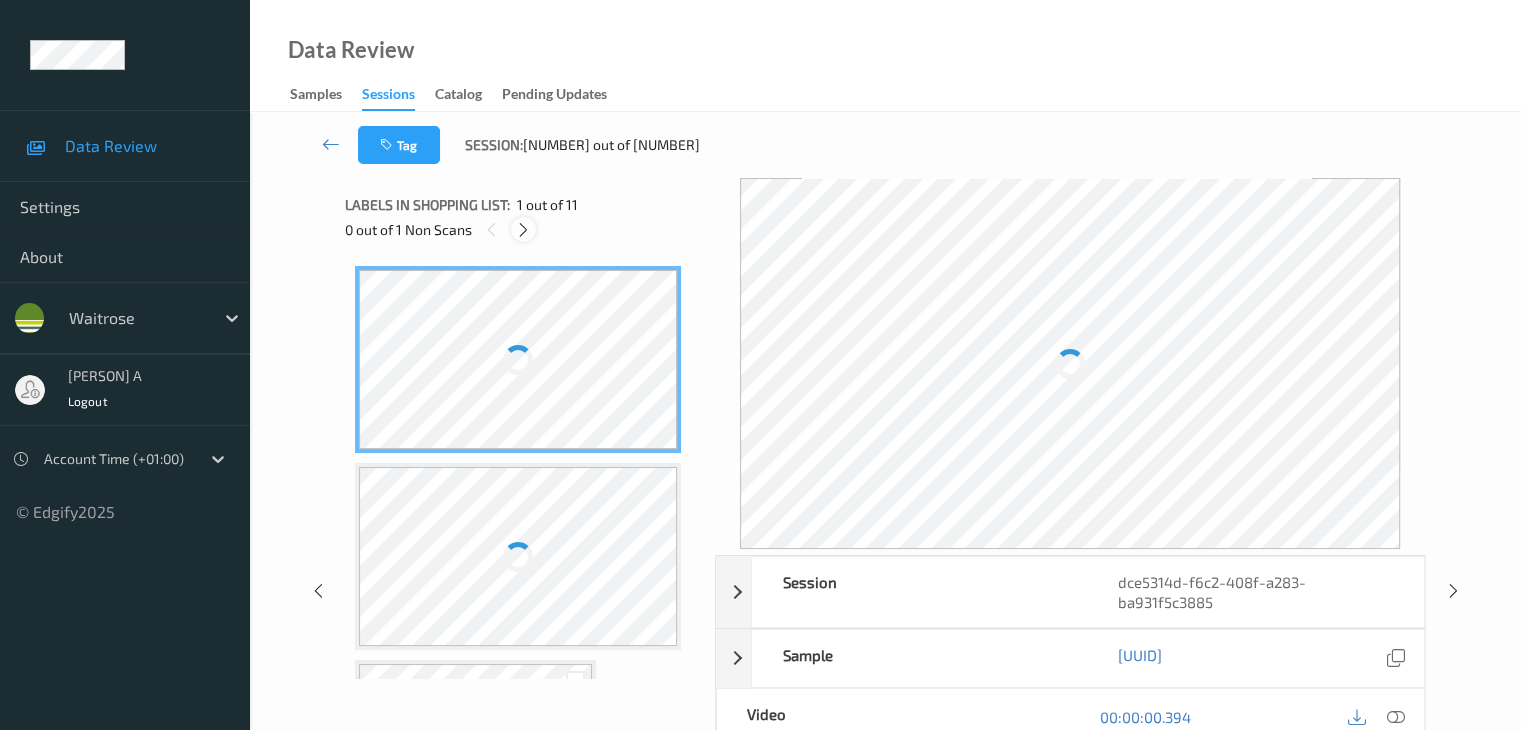 click at bounding box center [523, 230] 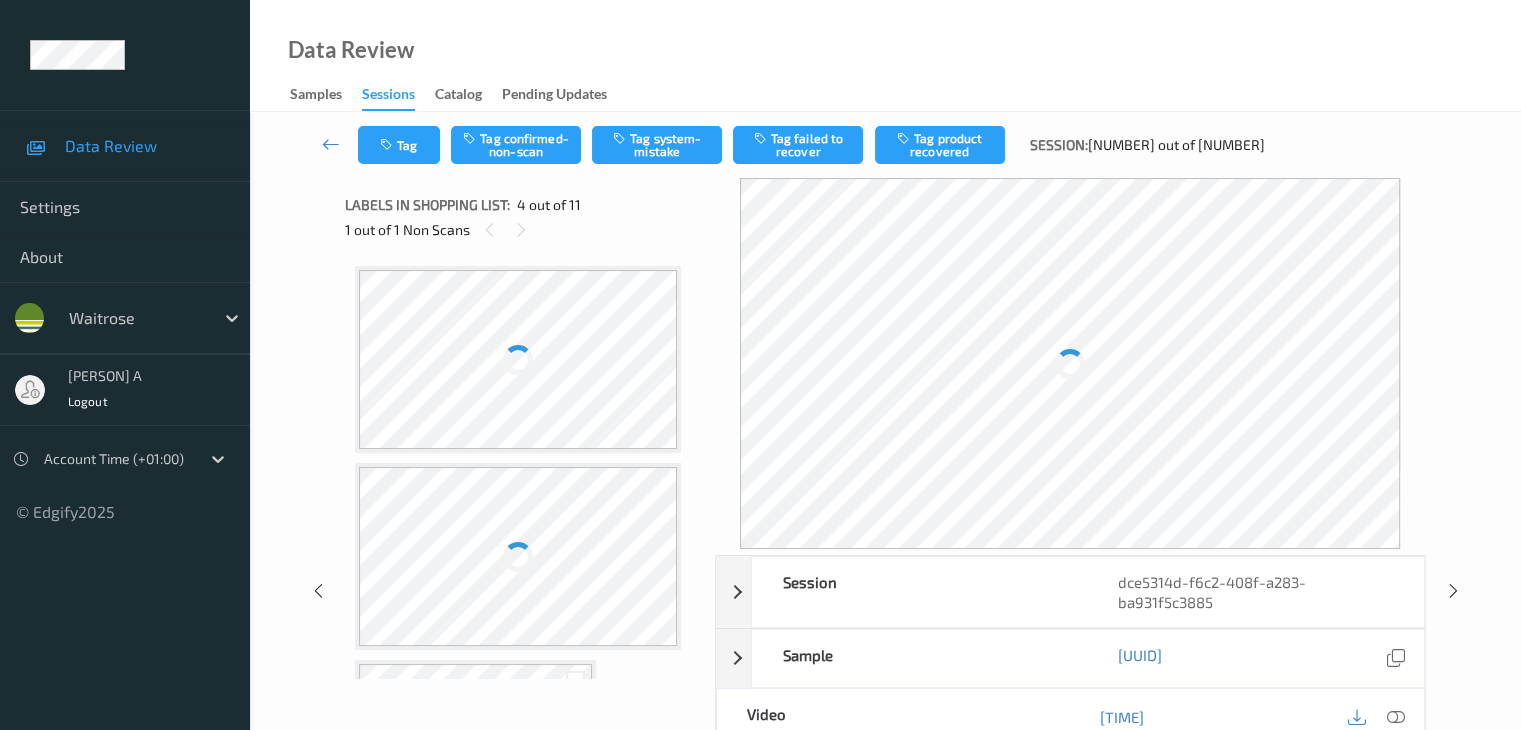 scroll, scrollTop: 404, scrollLeft: 0, axis: vertical 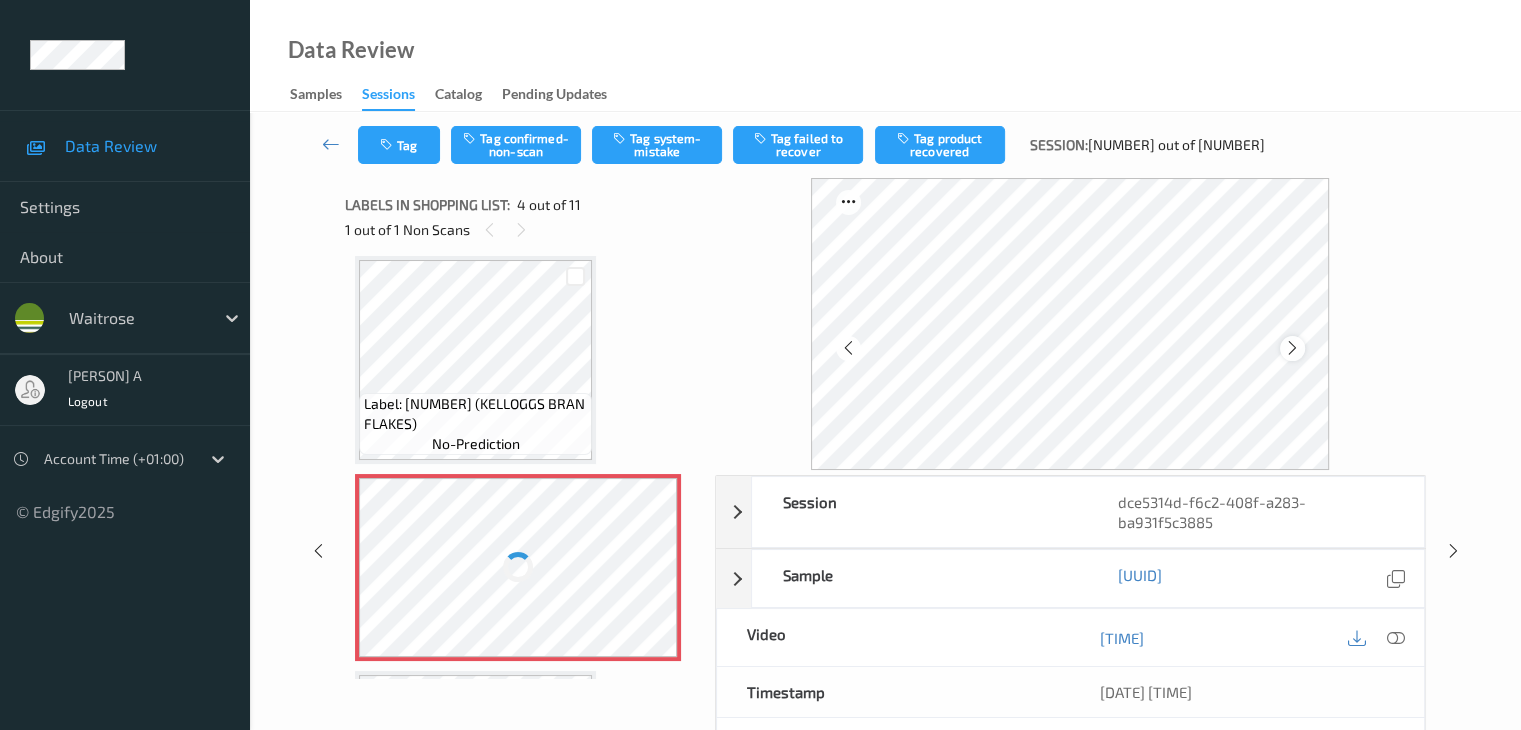 click at bounding box center (1292, 348) 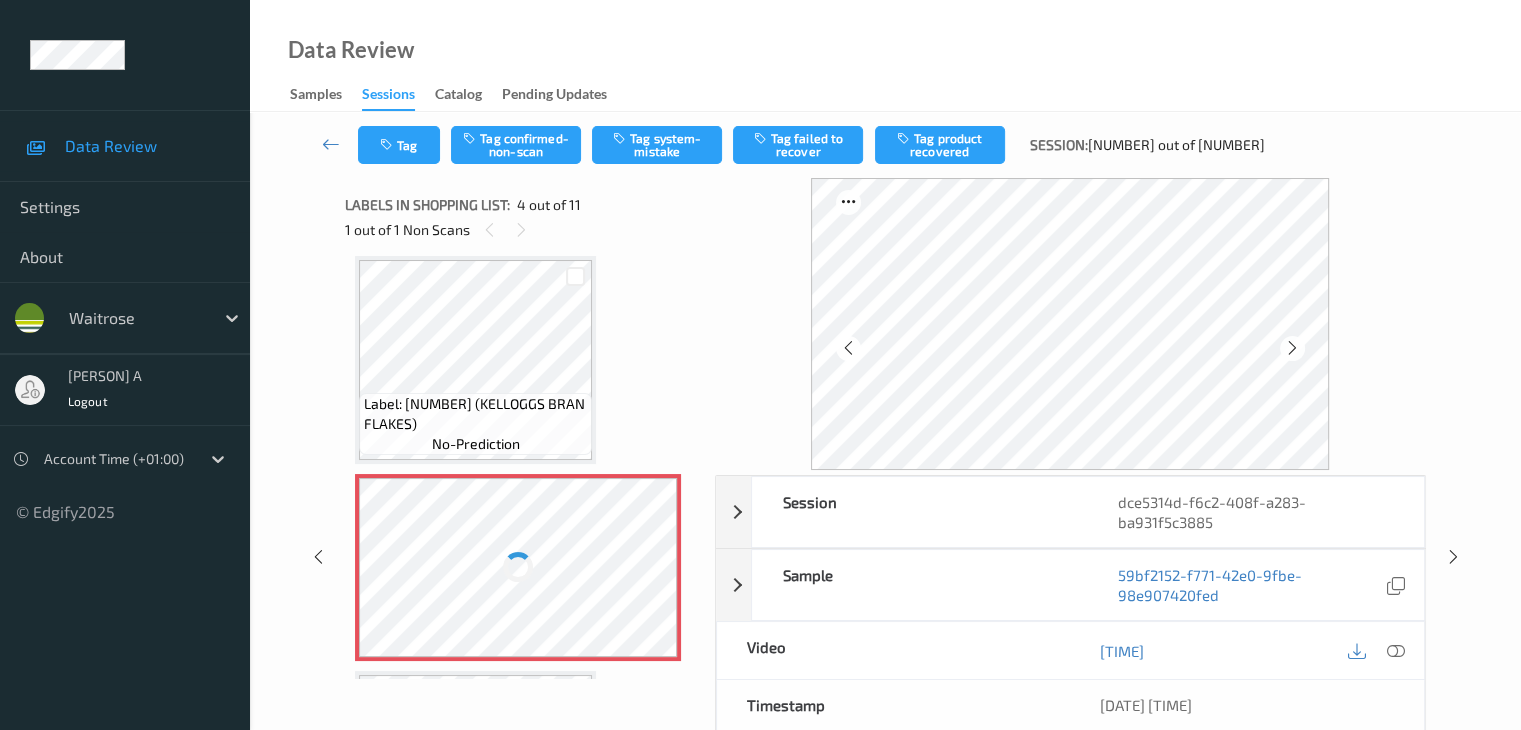 click at bounding box center (1292, 348) 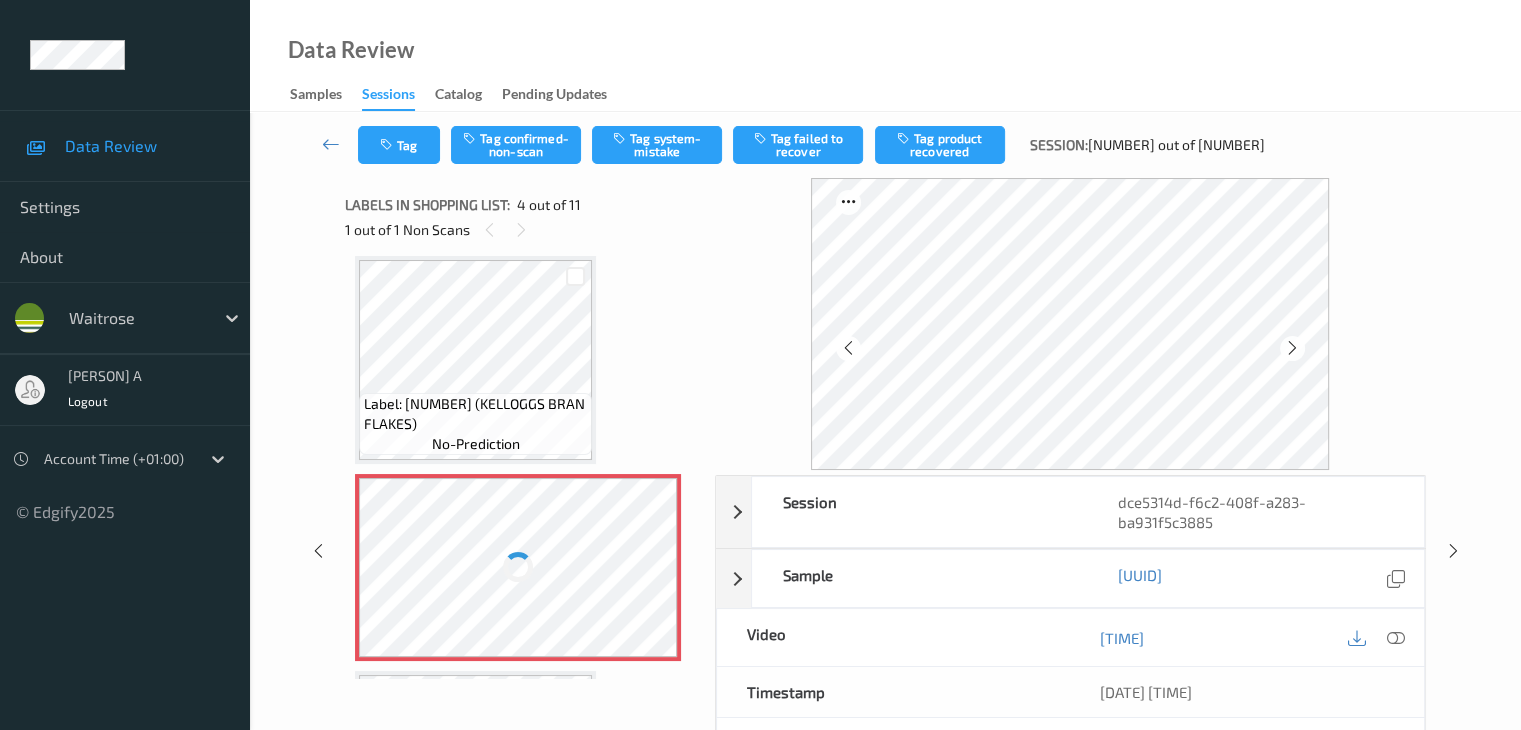 click at bounding box center [1292, 348] 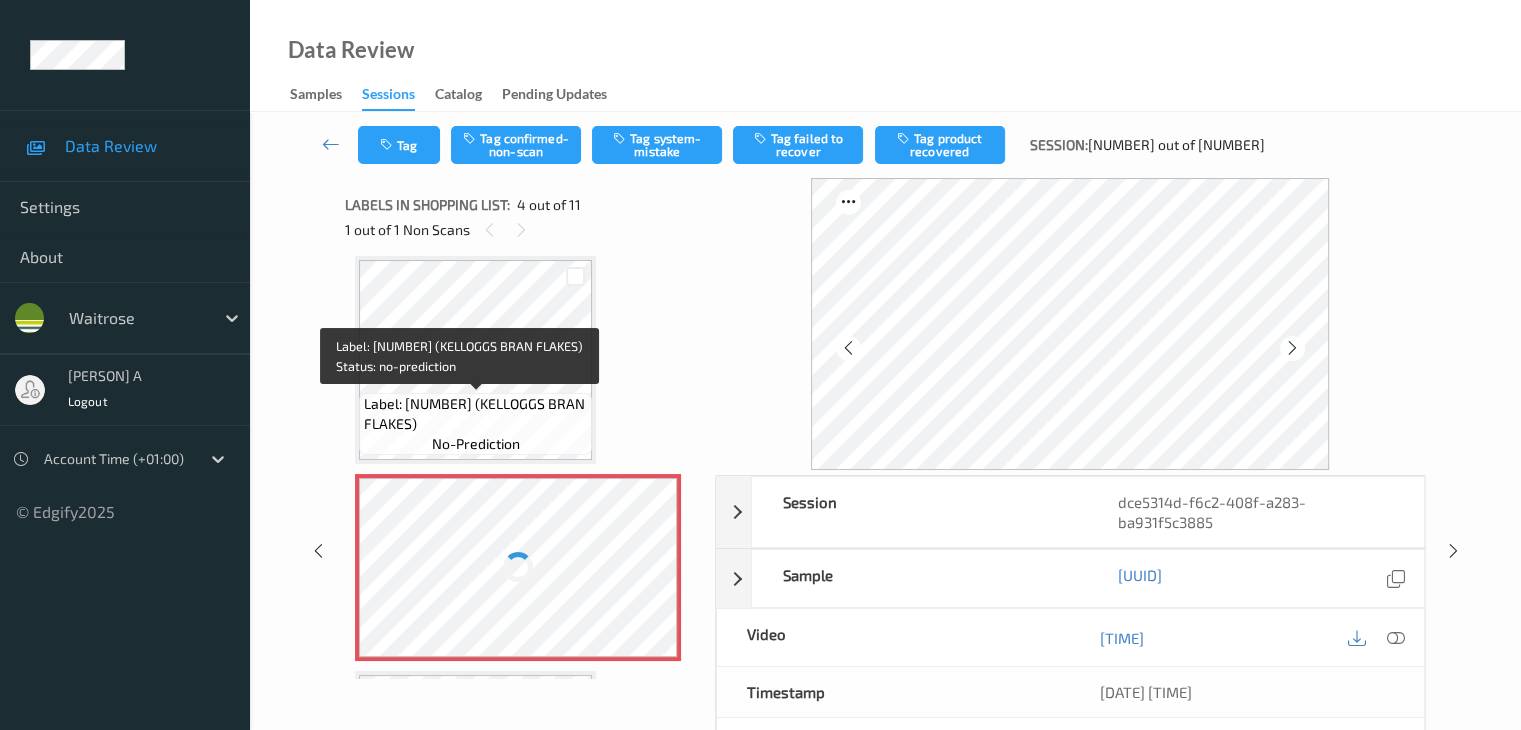 drag, startPoint x: 516, startPoint y: 407, endPoint x: 517, endPoint y: 421, distance: 14.035668 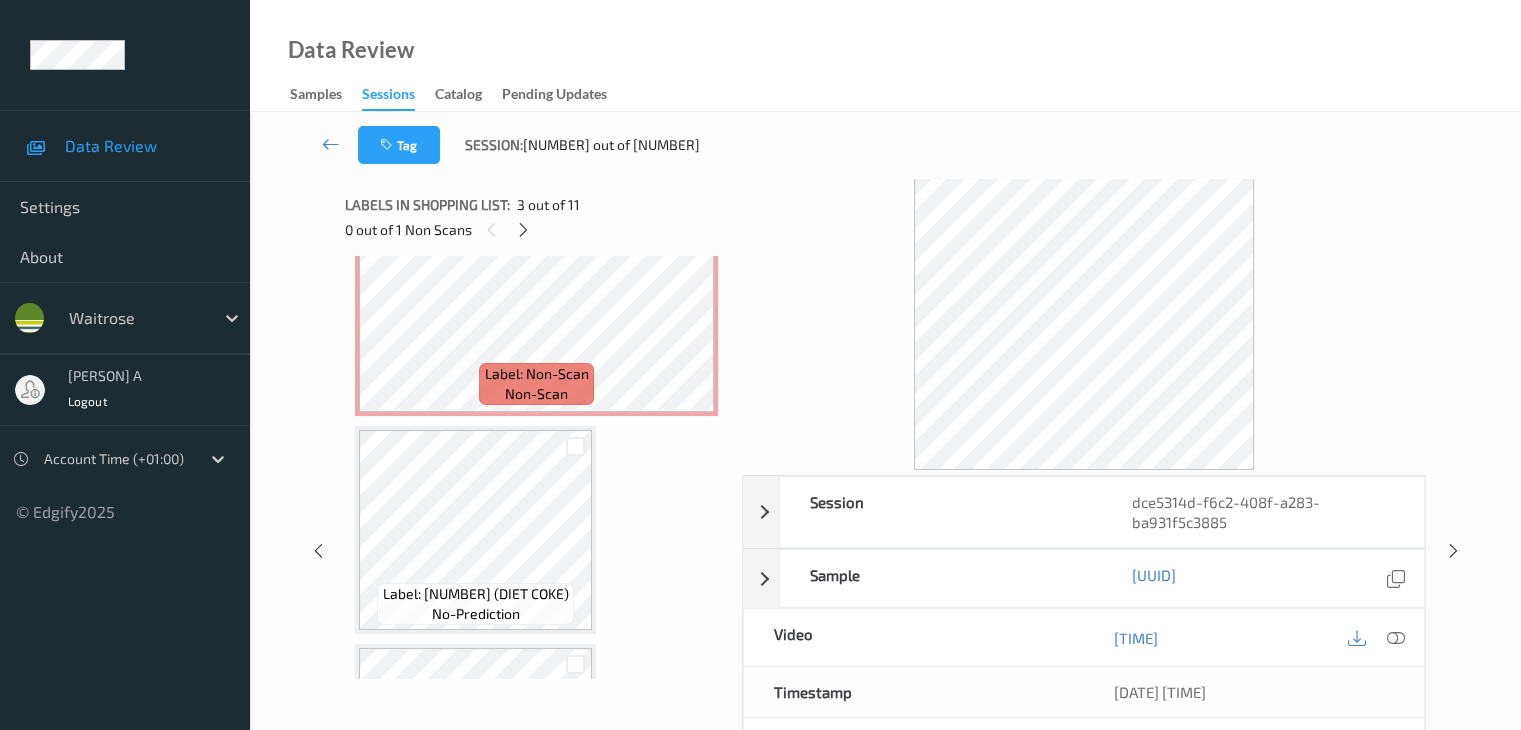 scroll, scrollTop: 745, scrollLeft: 0, axis: vertical 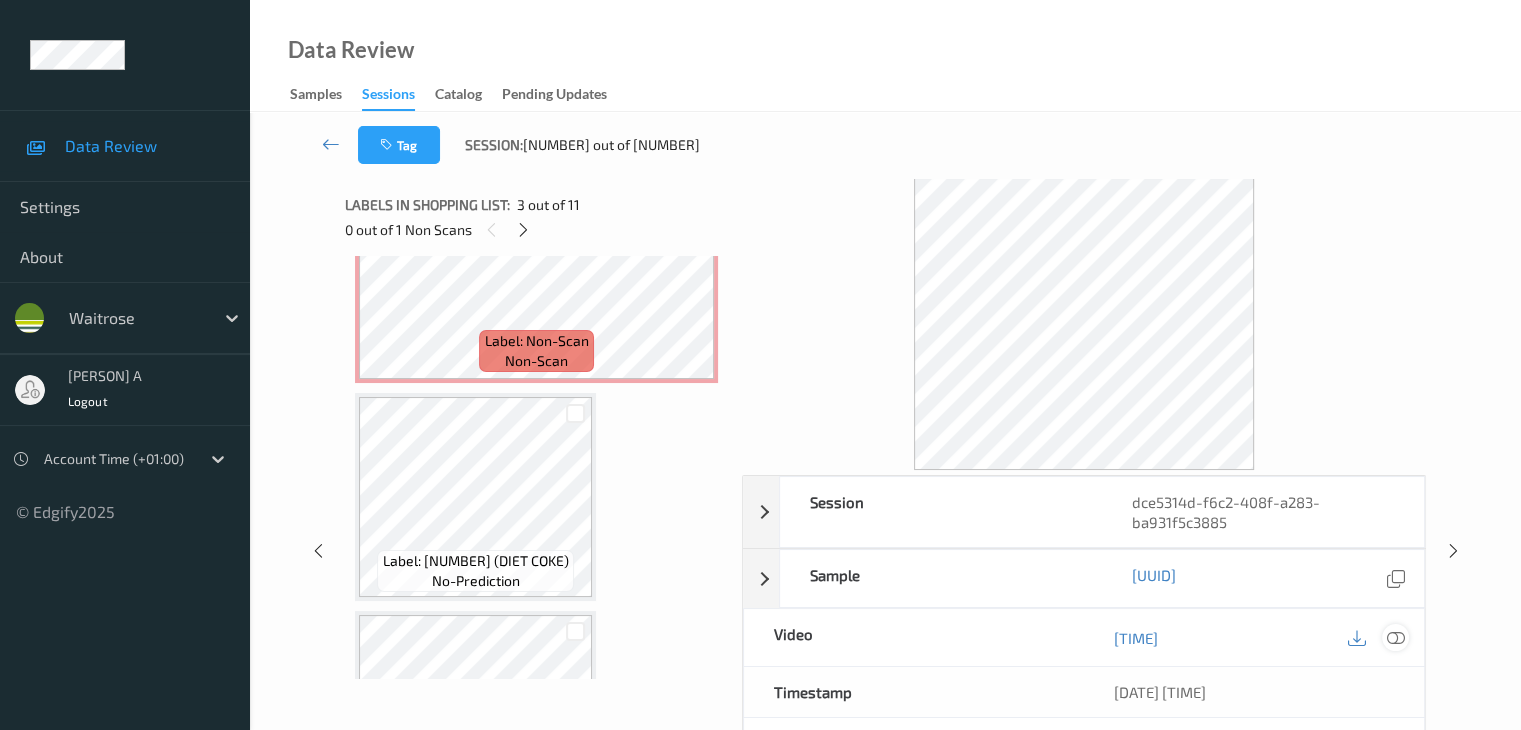 click at bounding box center (1395, 638) 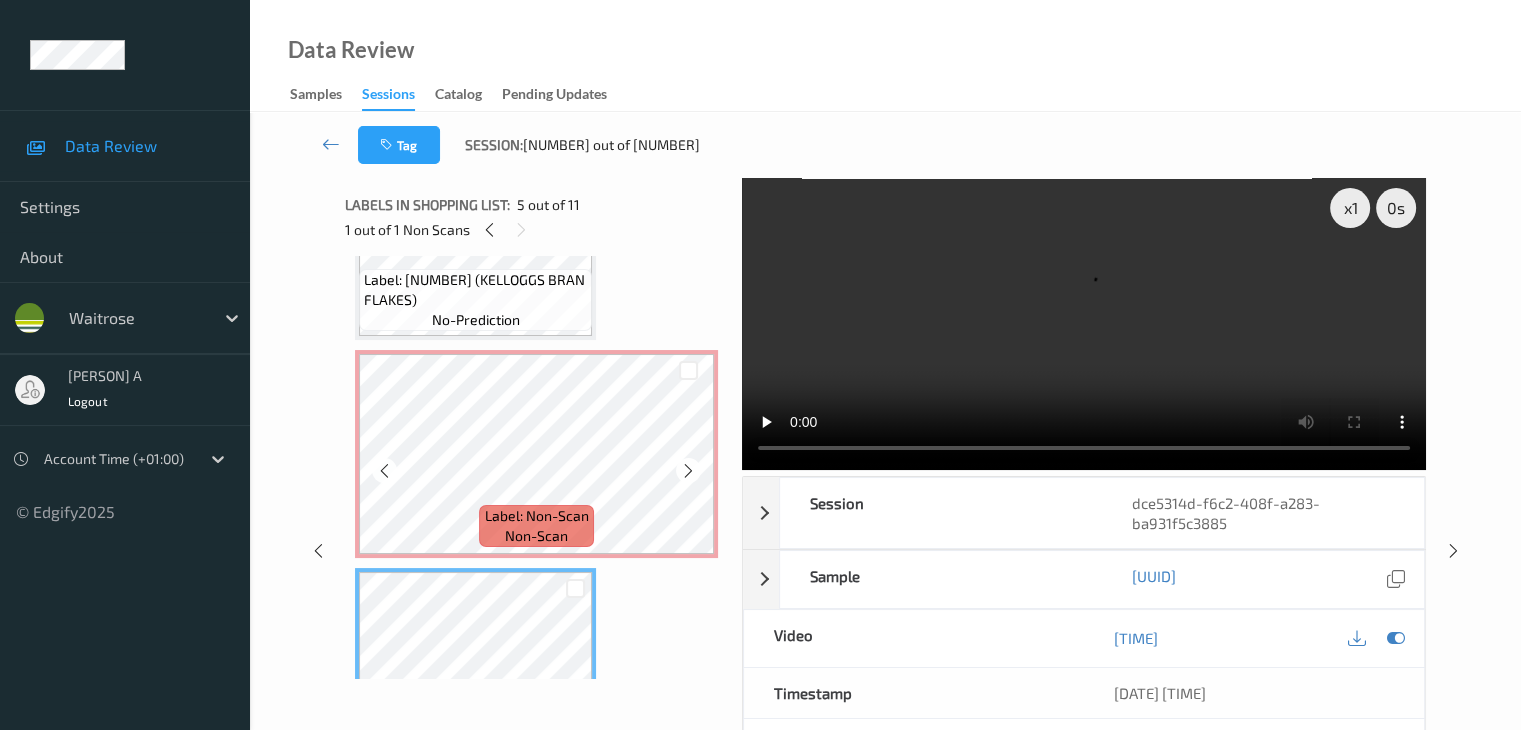 scroll, scrollTop: 545, scrollLeft: 0, axis: vertical 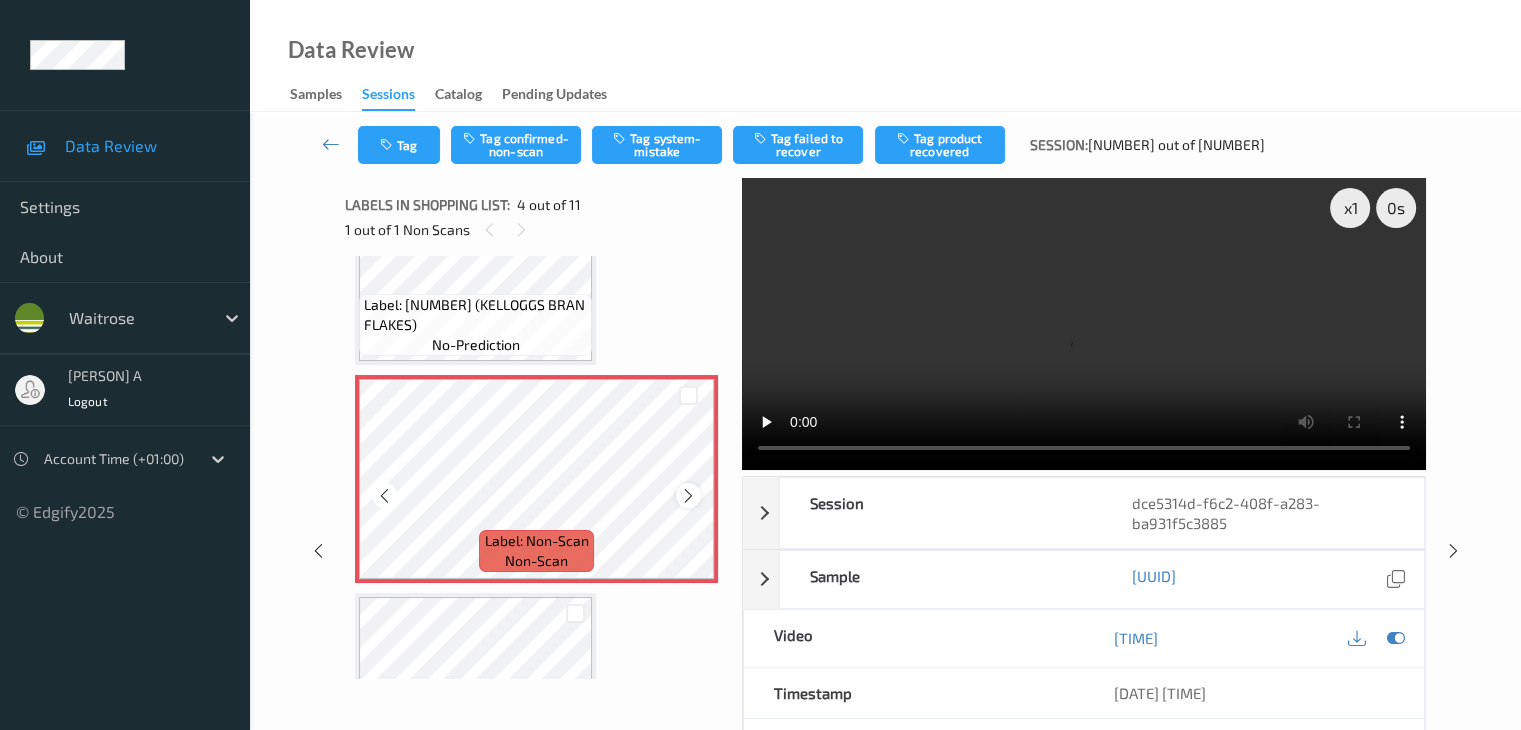 click at bounding box center (688, 496) 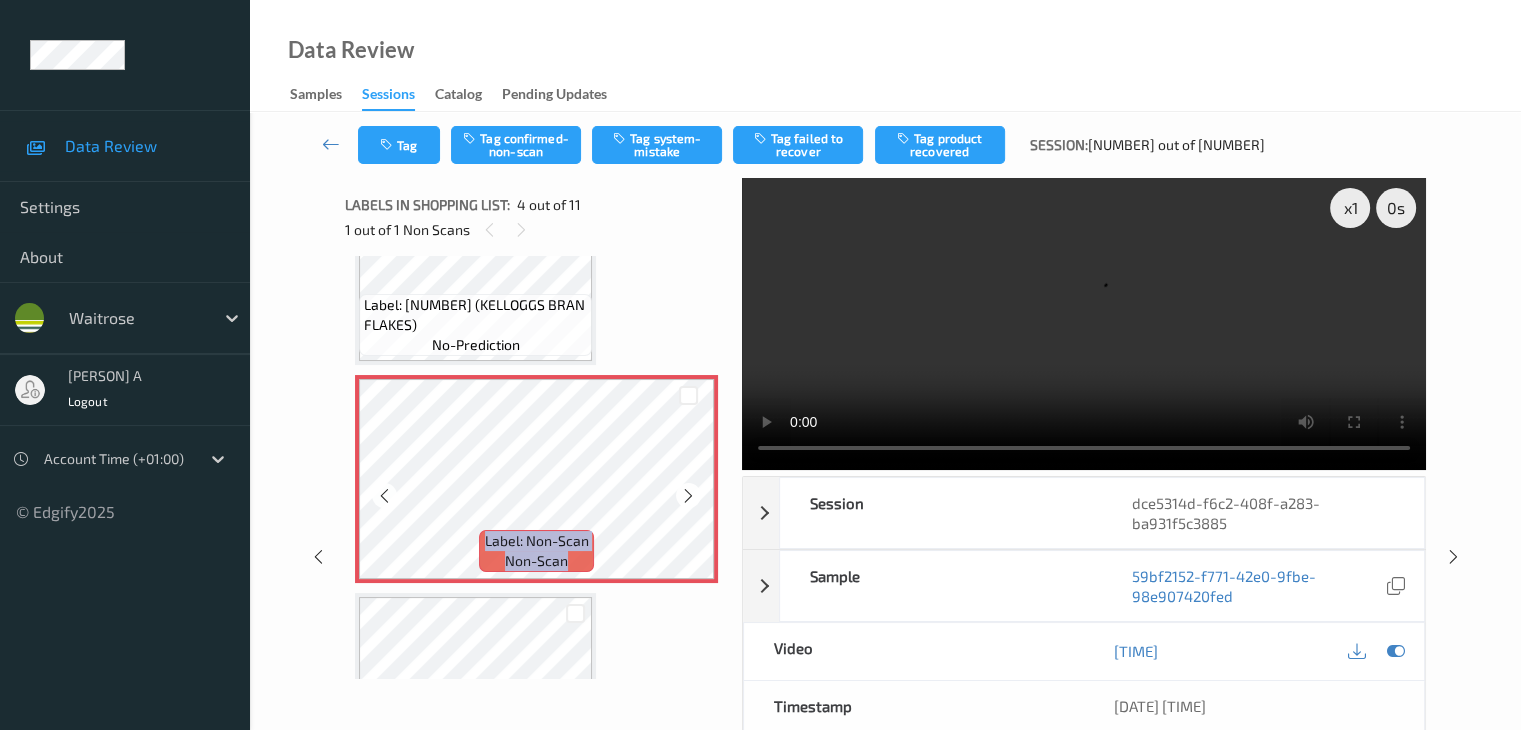 click at bounding box center [688, 496] 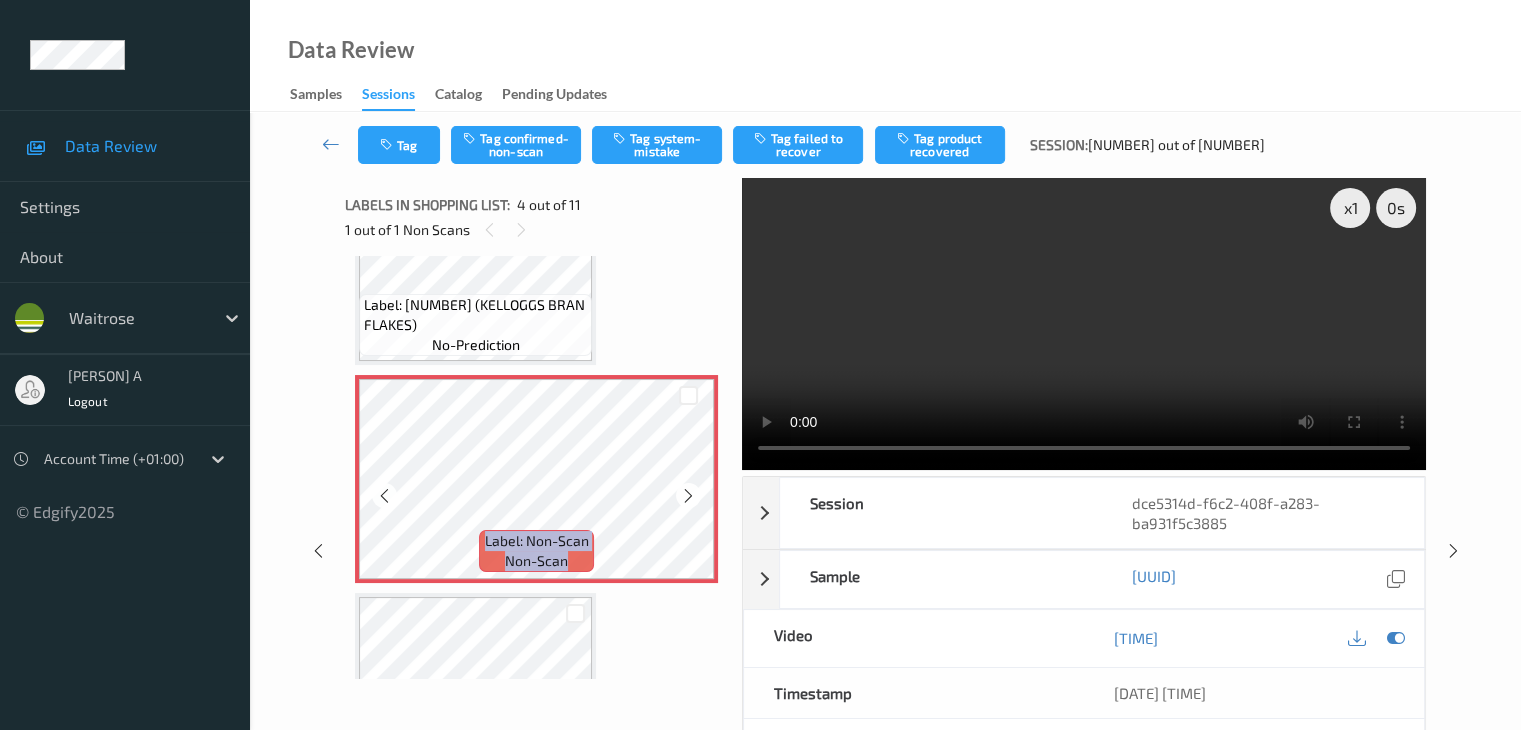 click at bounding box center [688, 496] 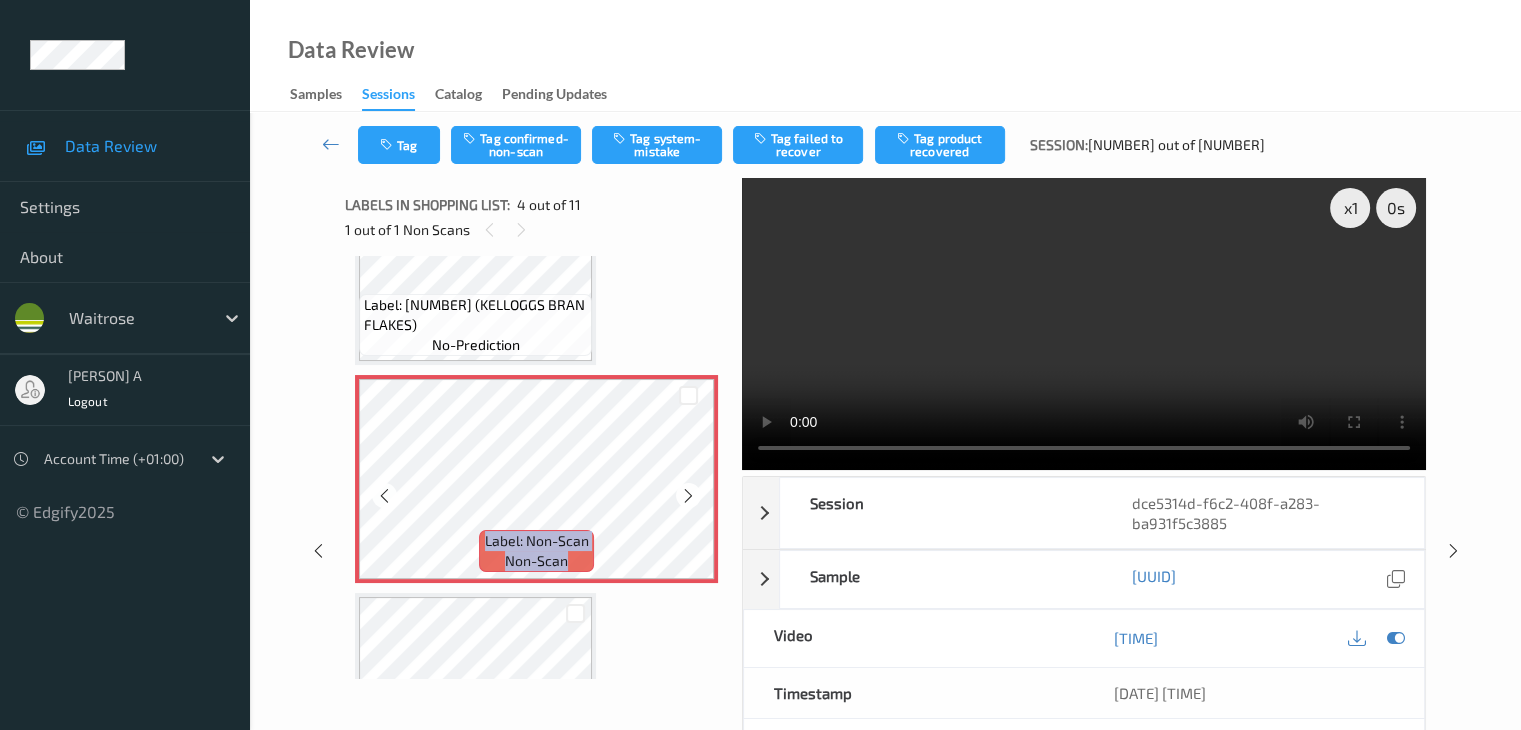 click at bounding box center [688, 496] 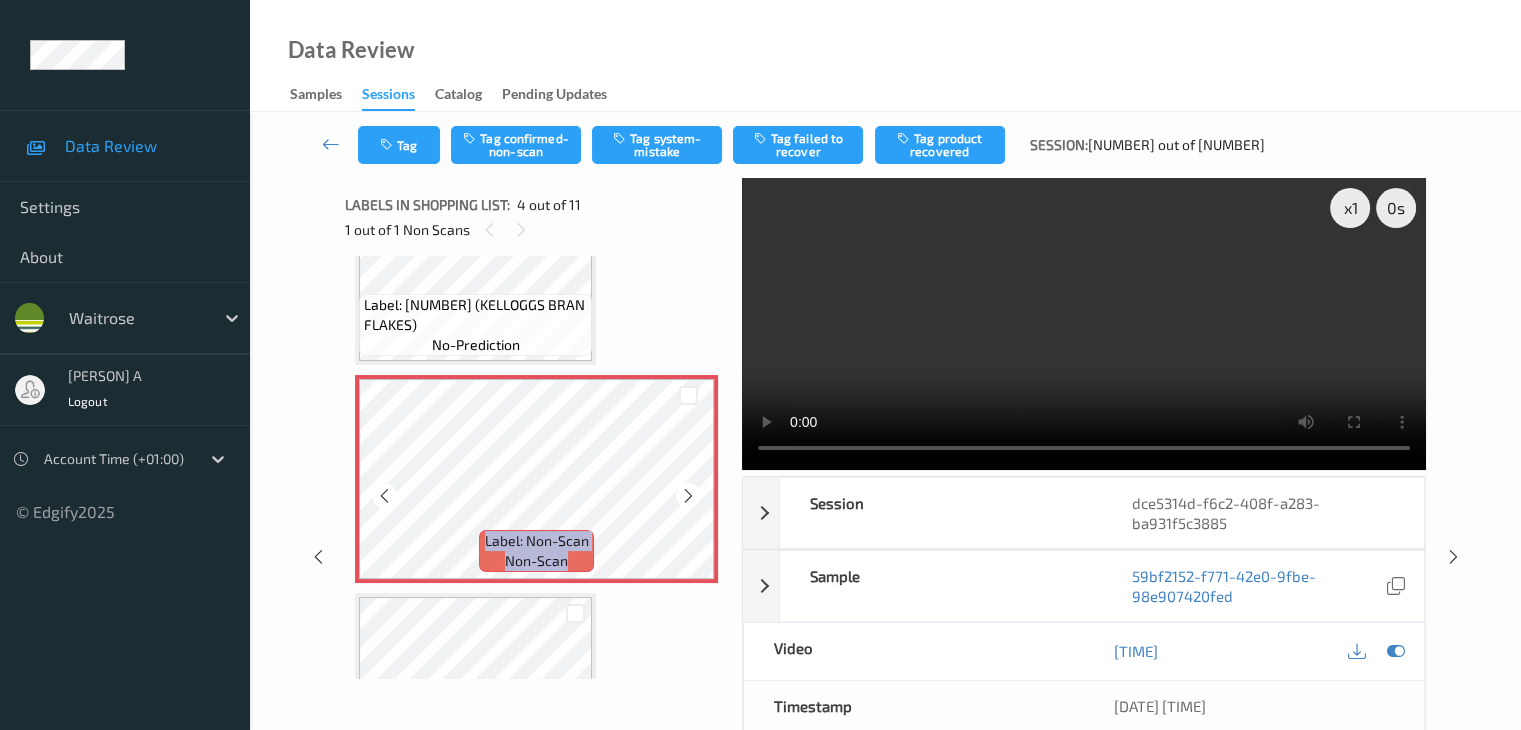 click at bounding box center [688, 496] 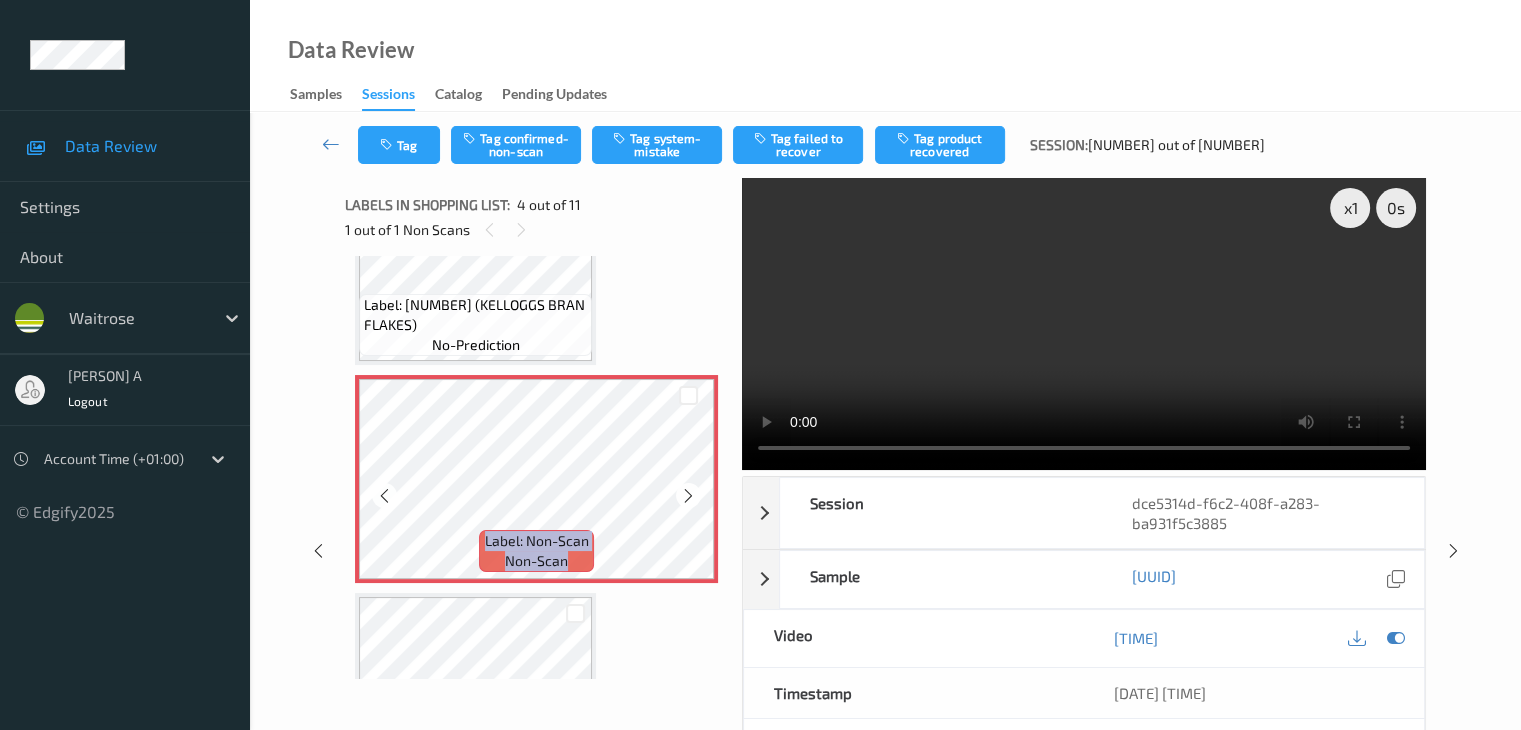 click at bounding box center [688, 496] 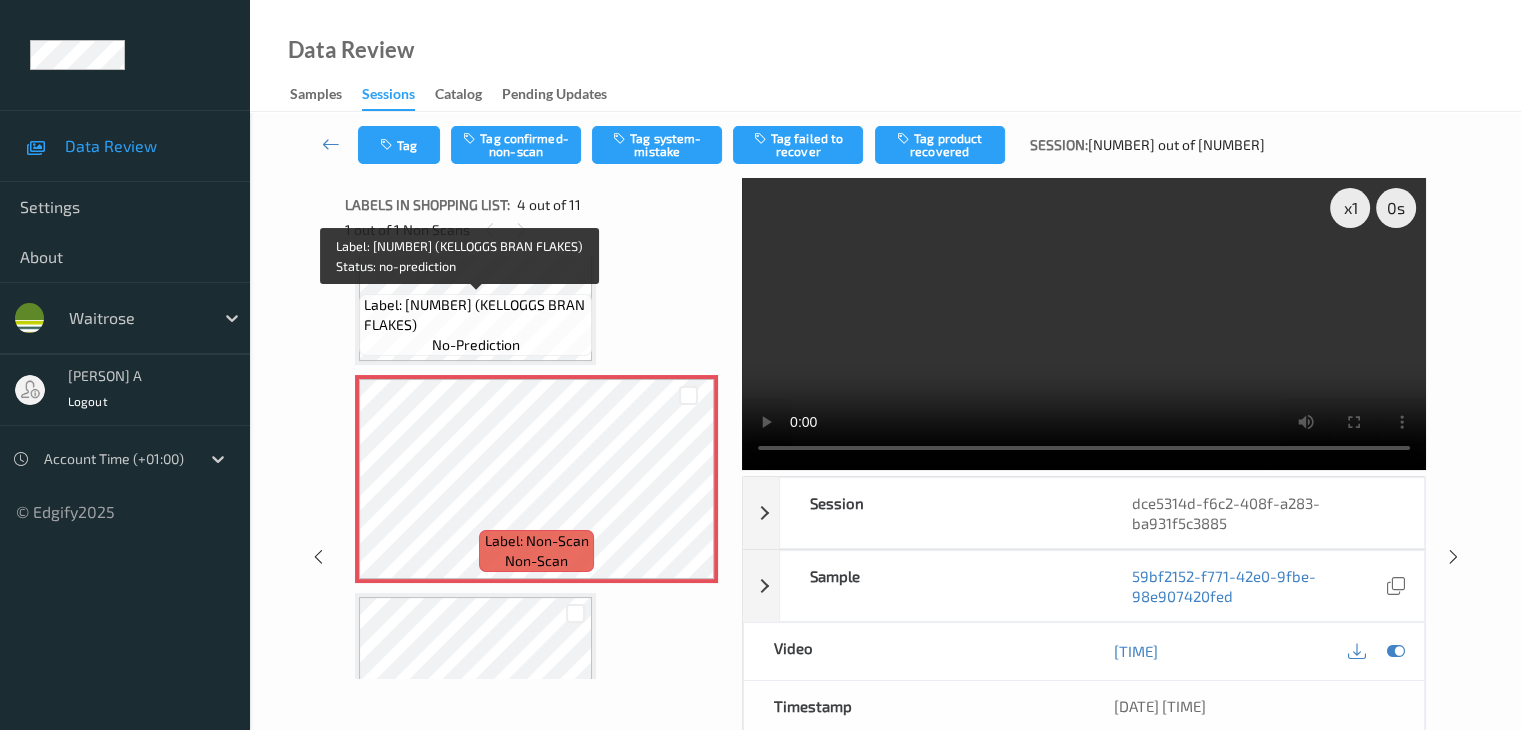 click on "Label: [NUMBER] (KELLOGGS BRAN FLAKES)" at bounding box center [475, 315] 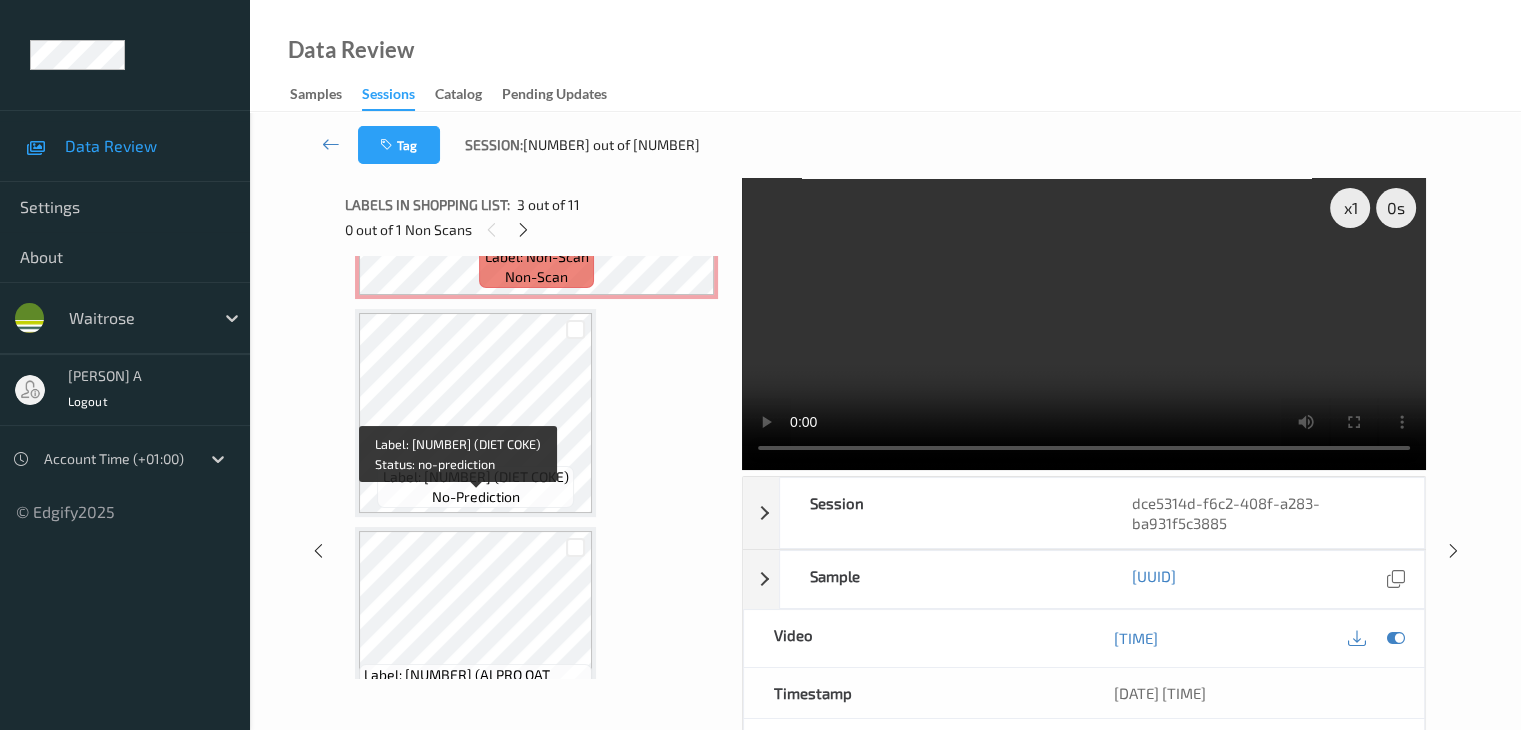 scroll, scrollTop: 1045, scrollLeft: 0, axis: vertical 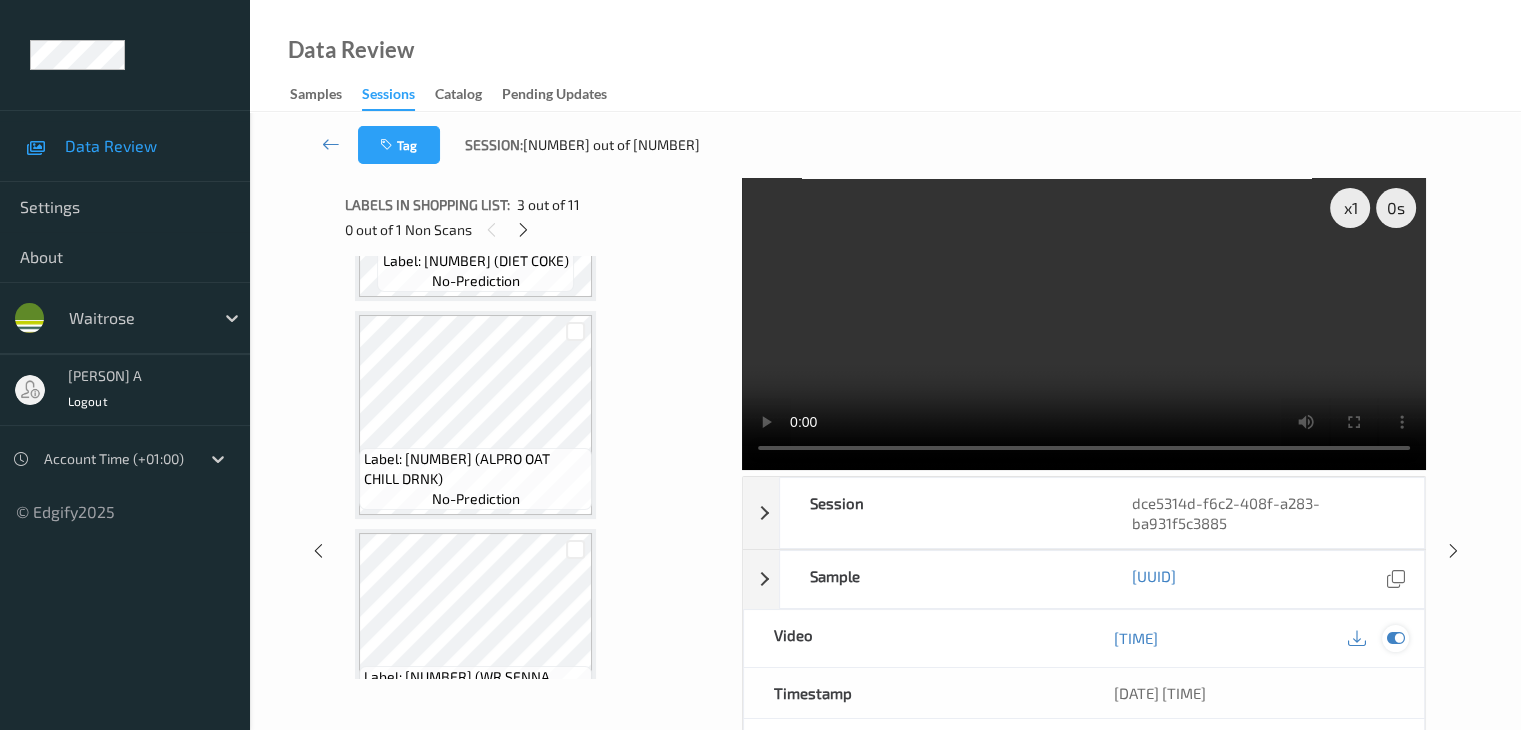 click at bounding box center [1395, 638] 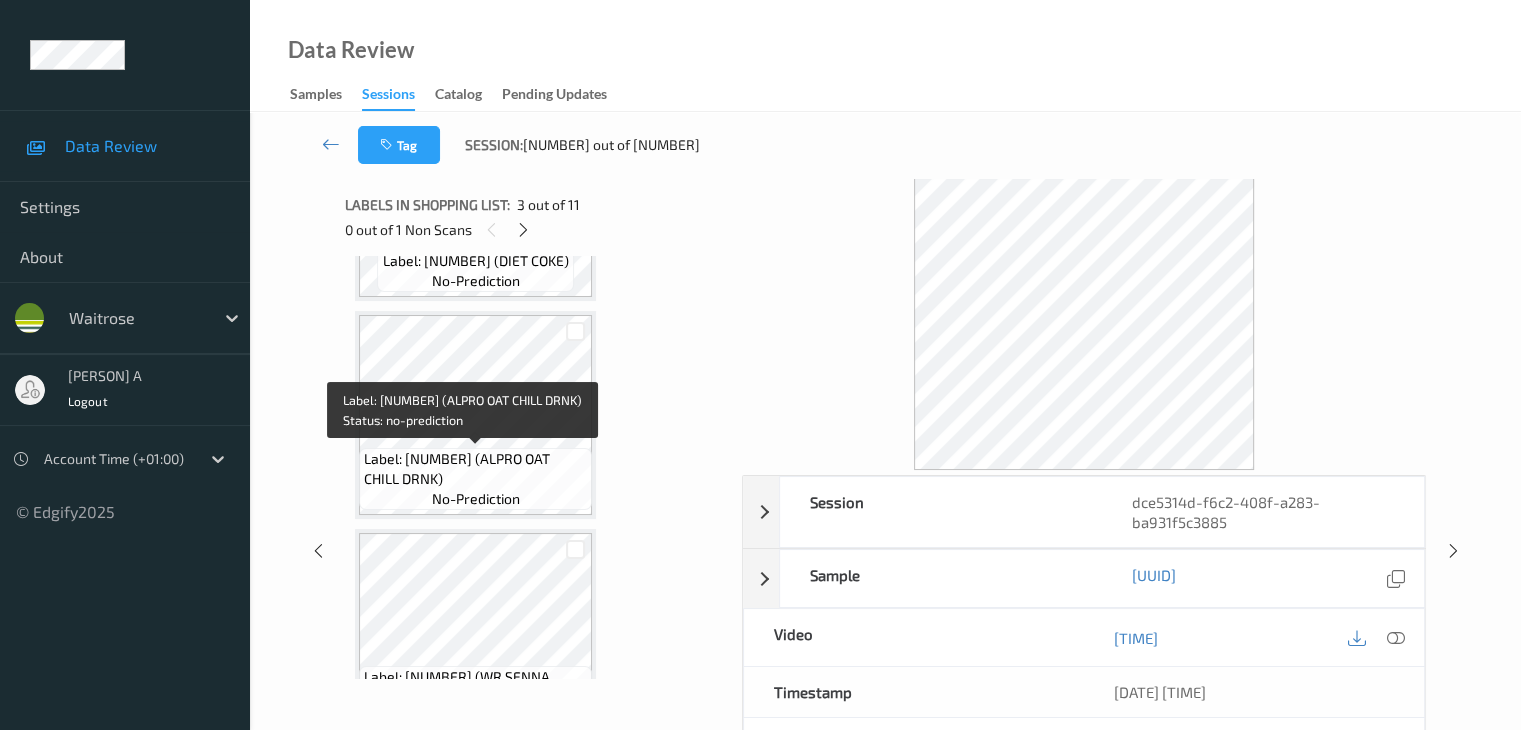 click on "Label: [NUMBER] (ALPRO OAT CHILL DRNK)" at bounding box center [475, 469] 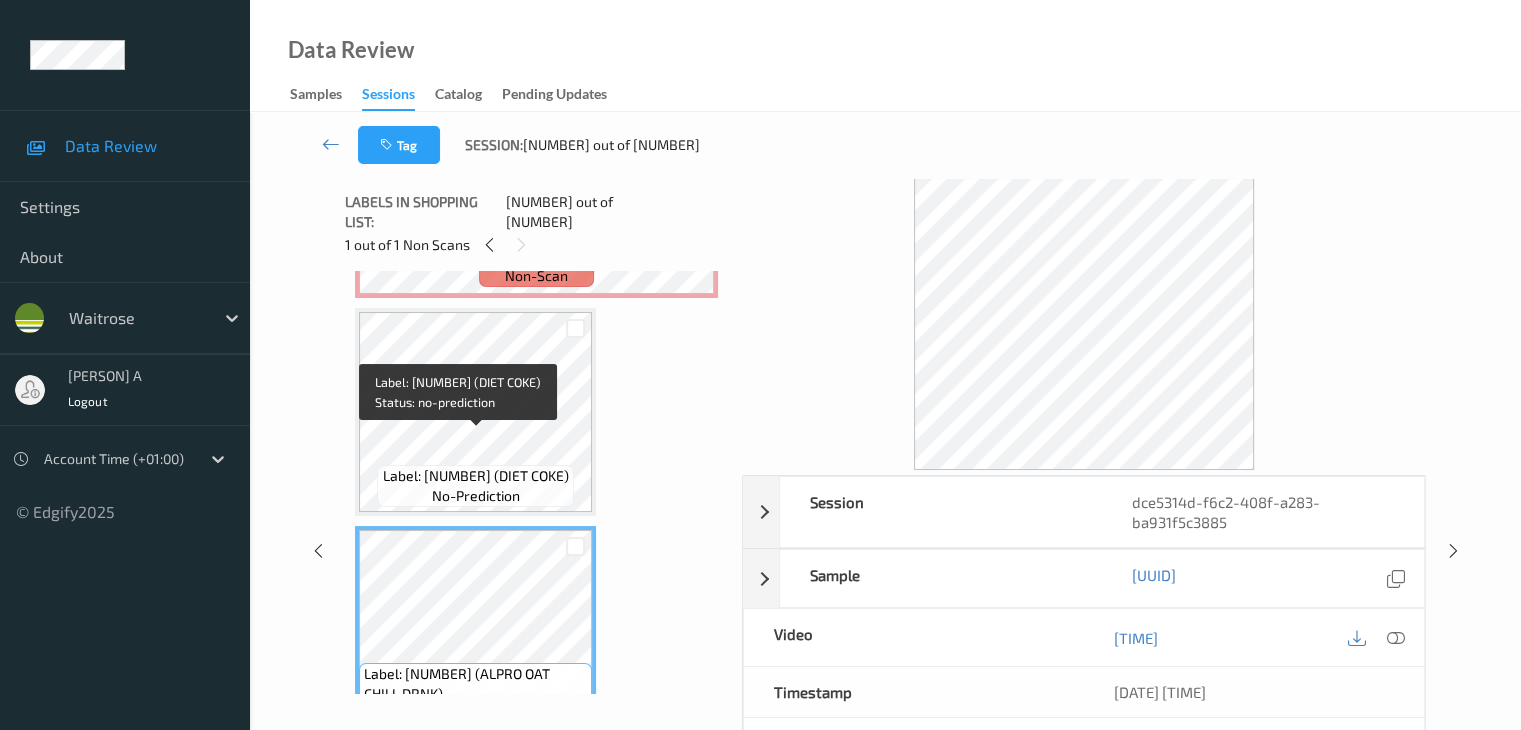 scroll, scrollTop: 545, scrollLeft: 0, axis: vertical 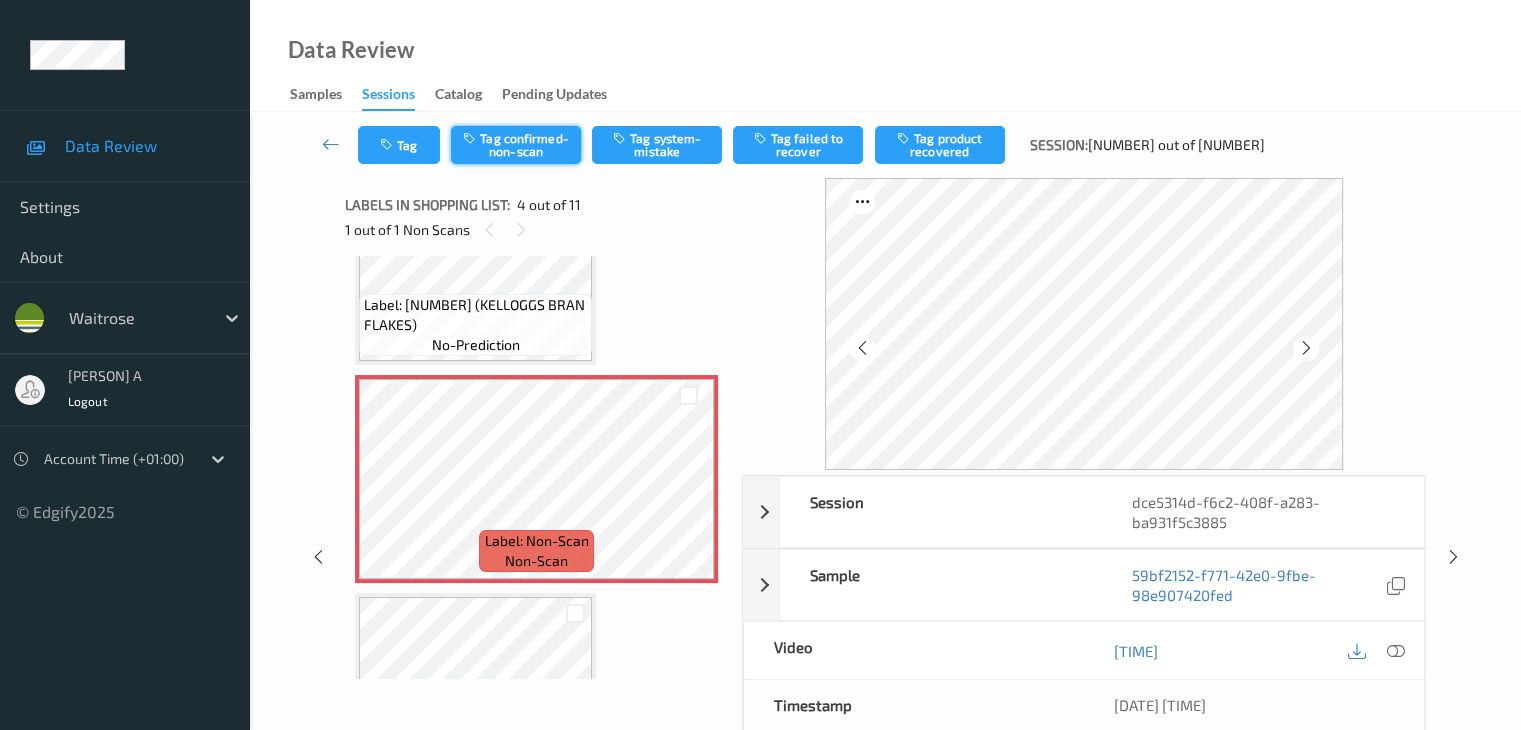 click on "Tag   confirmed-non-scan" at bounding box center [516, 145] 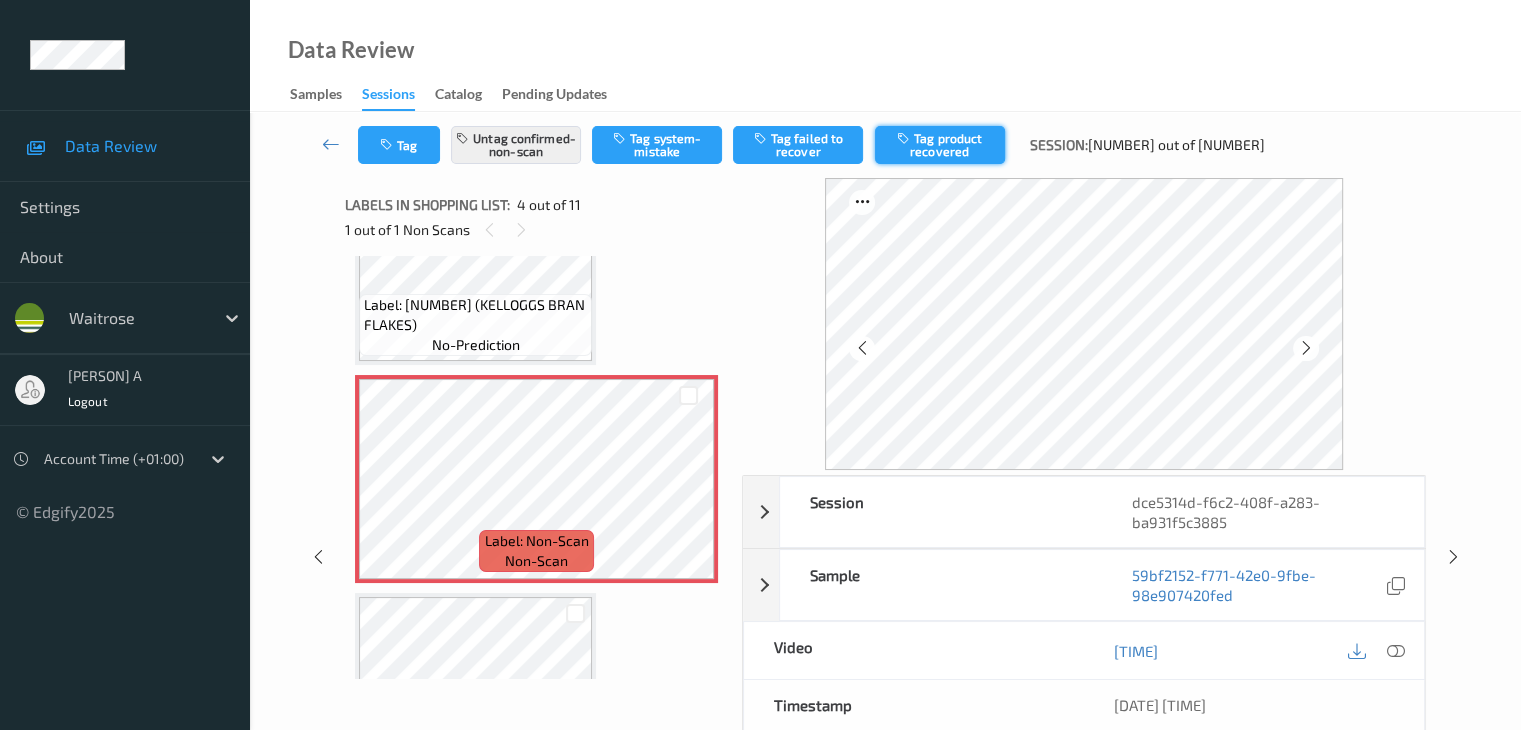 click at bounding box center [905, 138] 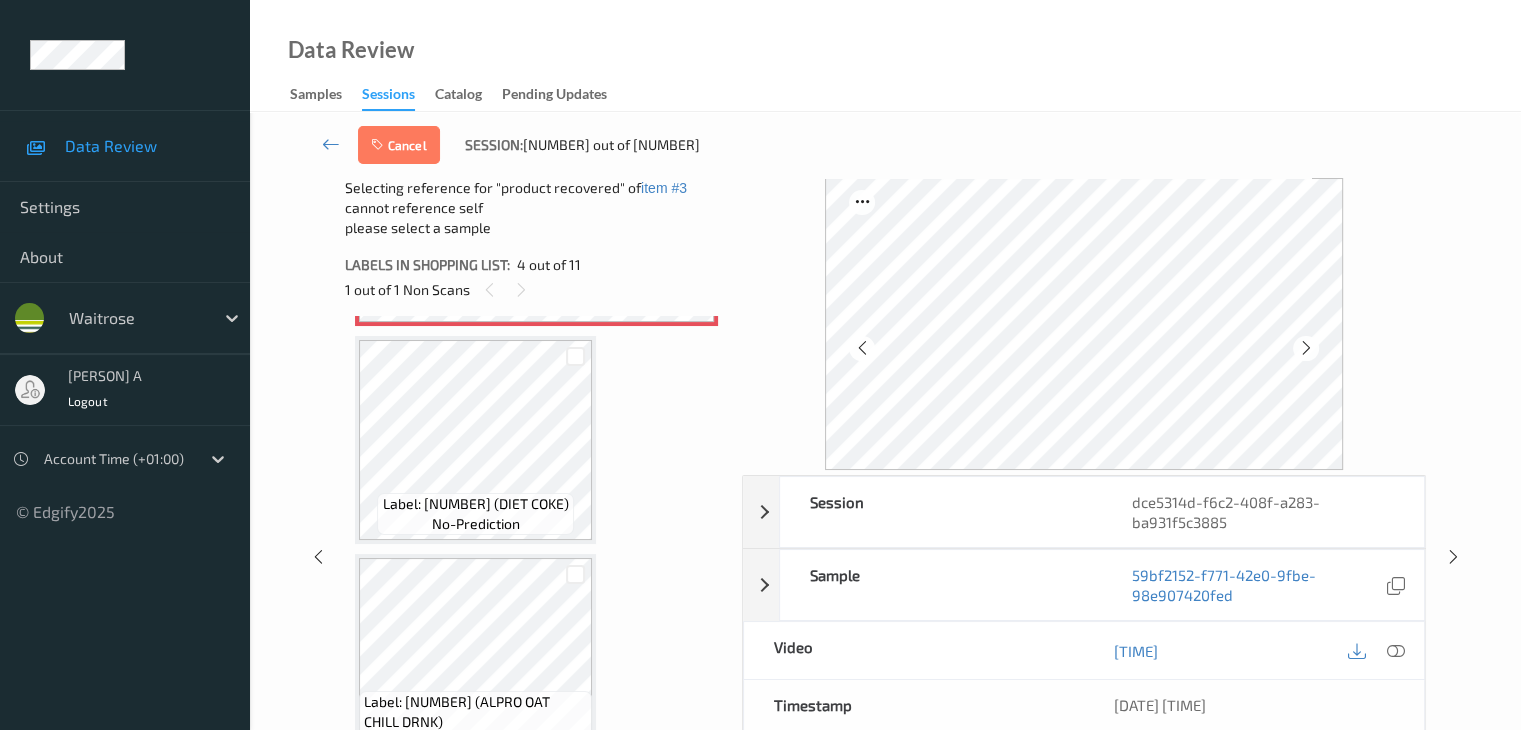 scroll, scrollTop: 1045, scrollLeft: 0, axis: vertical 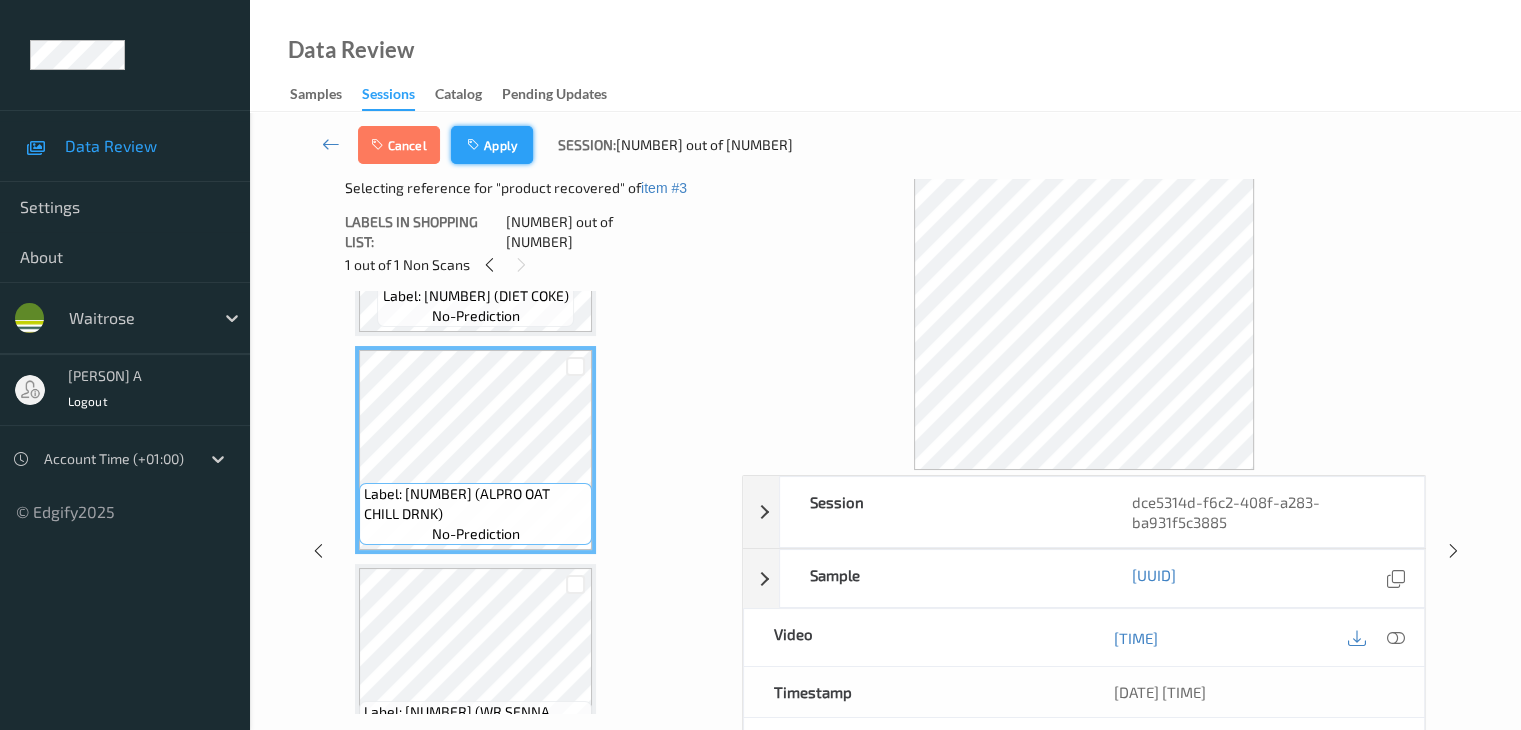 click on "Apply" at bounding box center [492, 145] 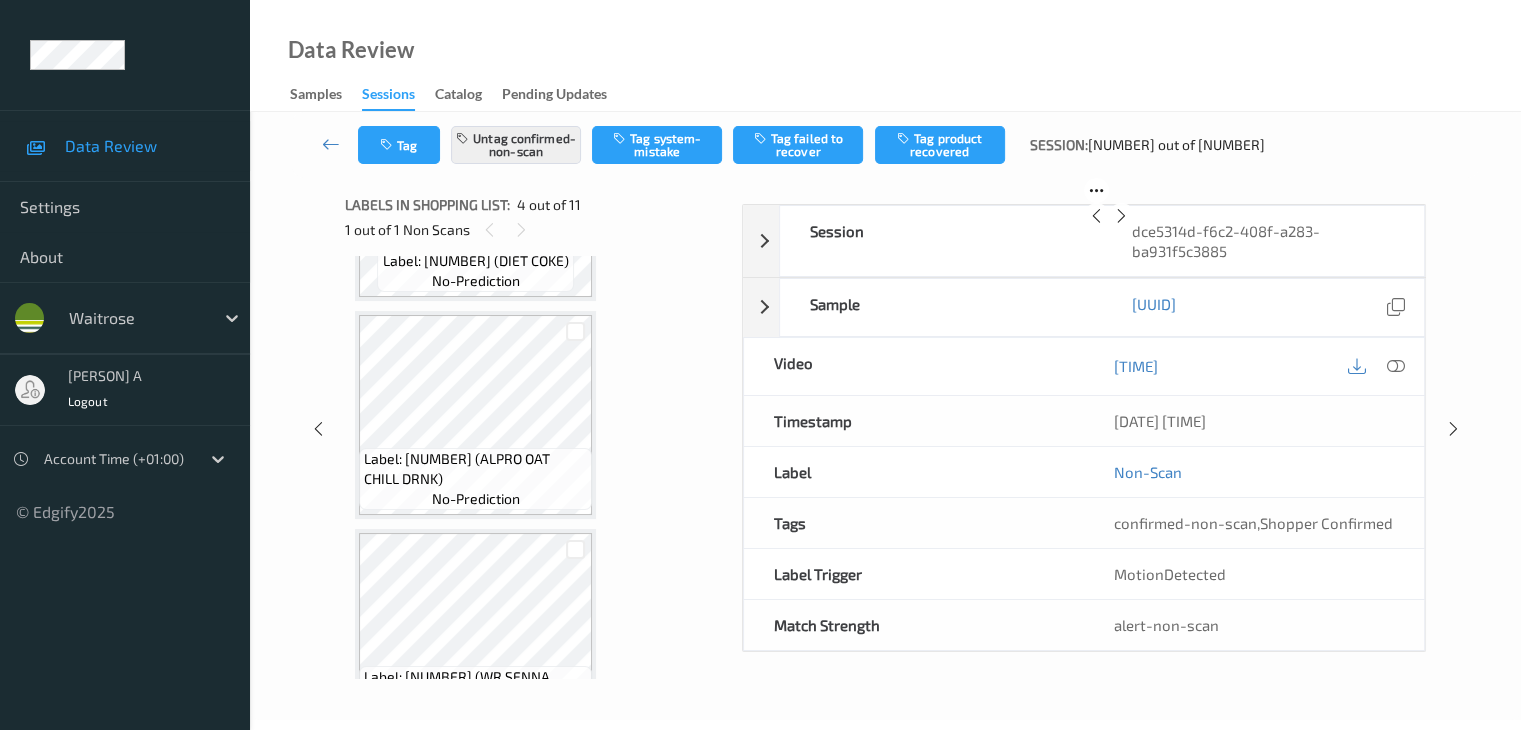 scroll, scrollTop: 446, scrollLeft: 0, axis: vertical 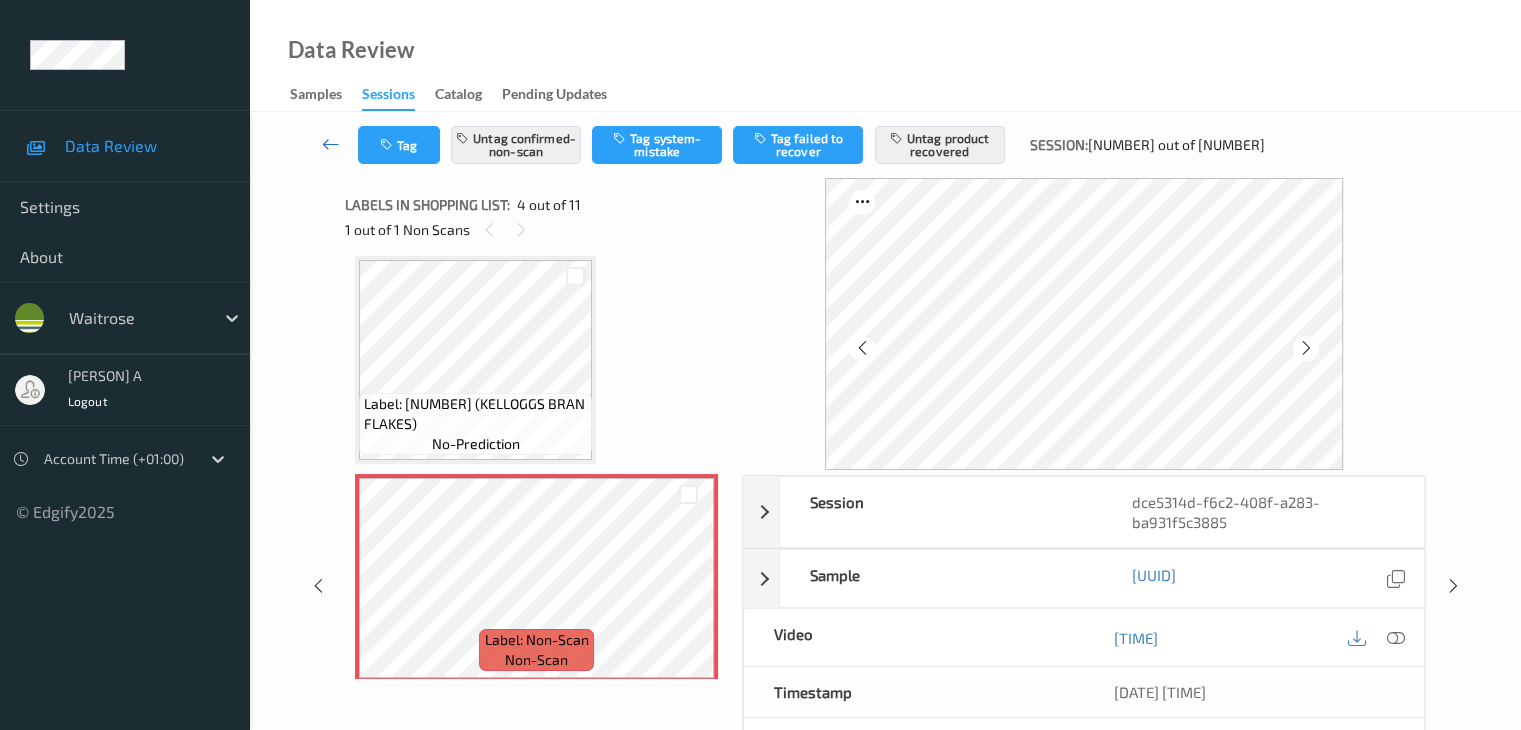 click at bounding box center [331, 144] 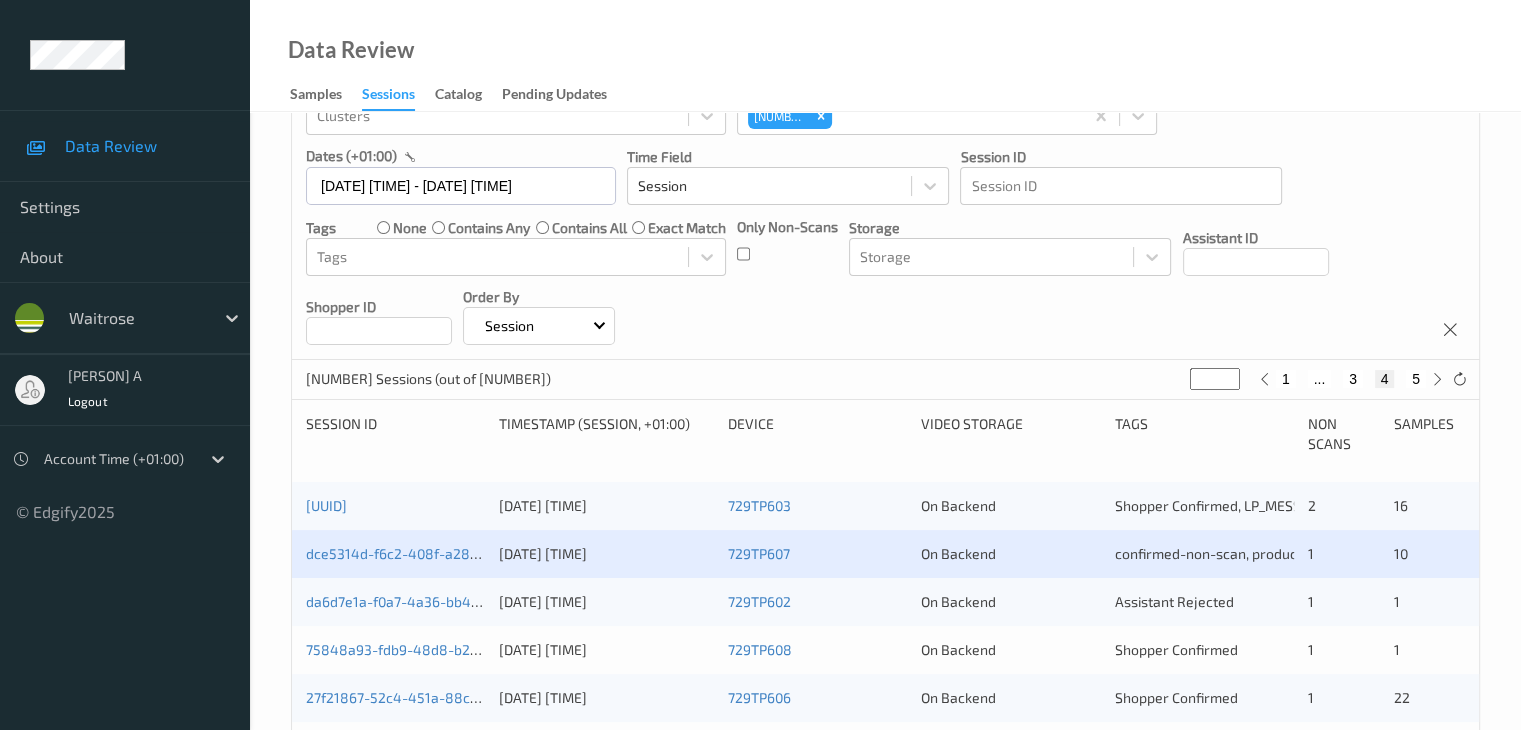 scroll, scrollTop: 300, scrollLeft: 0, axis: vertical 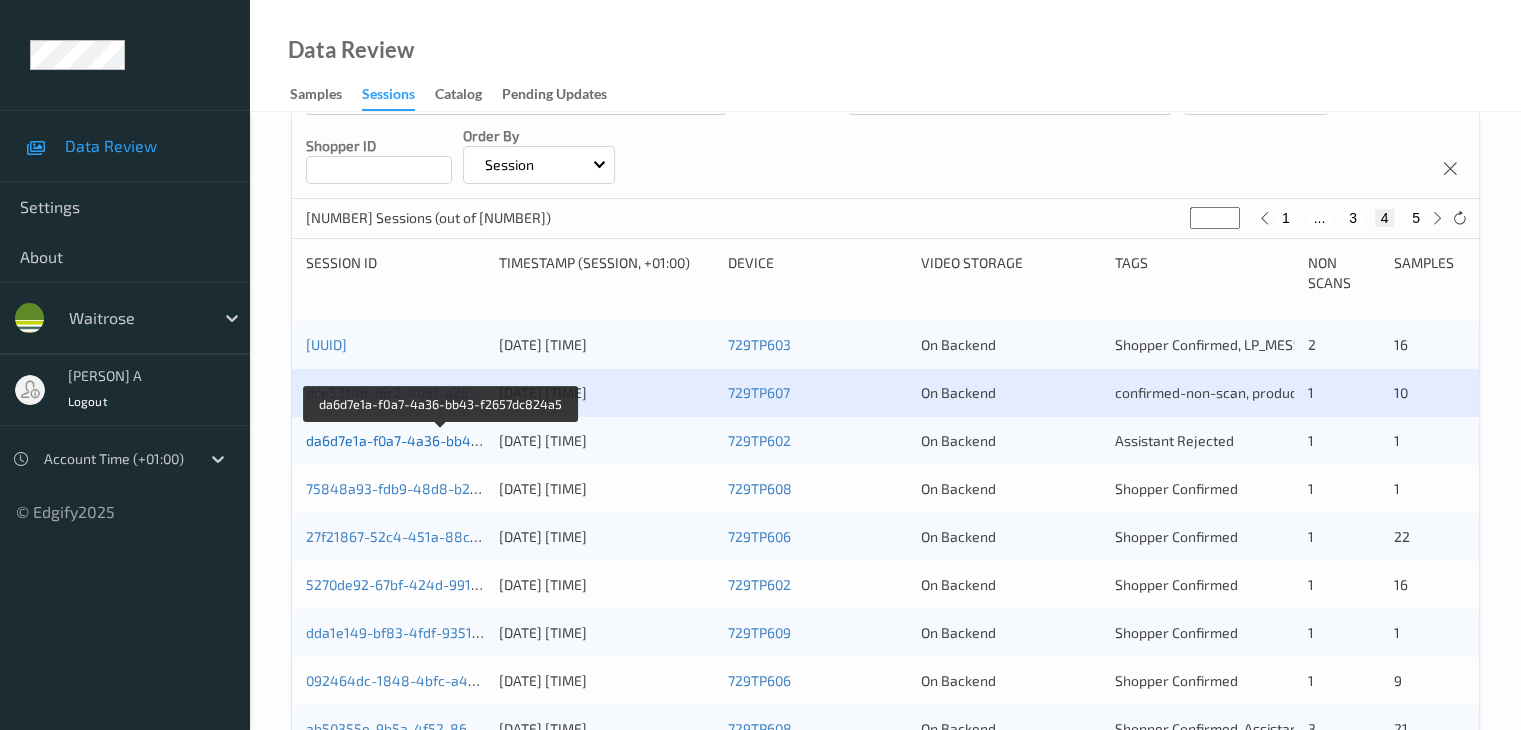 click on "da6d7e1a-f0a7-4a36-bb43-f2657dc824a5" at bounding box center [442, 440] 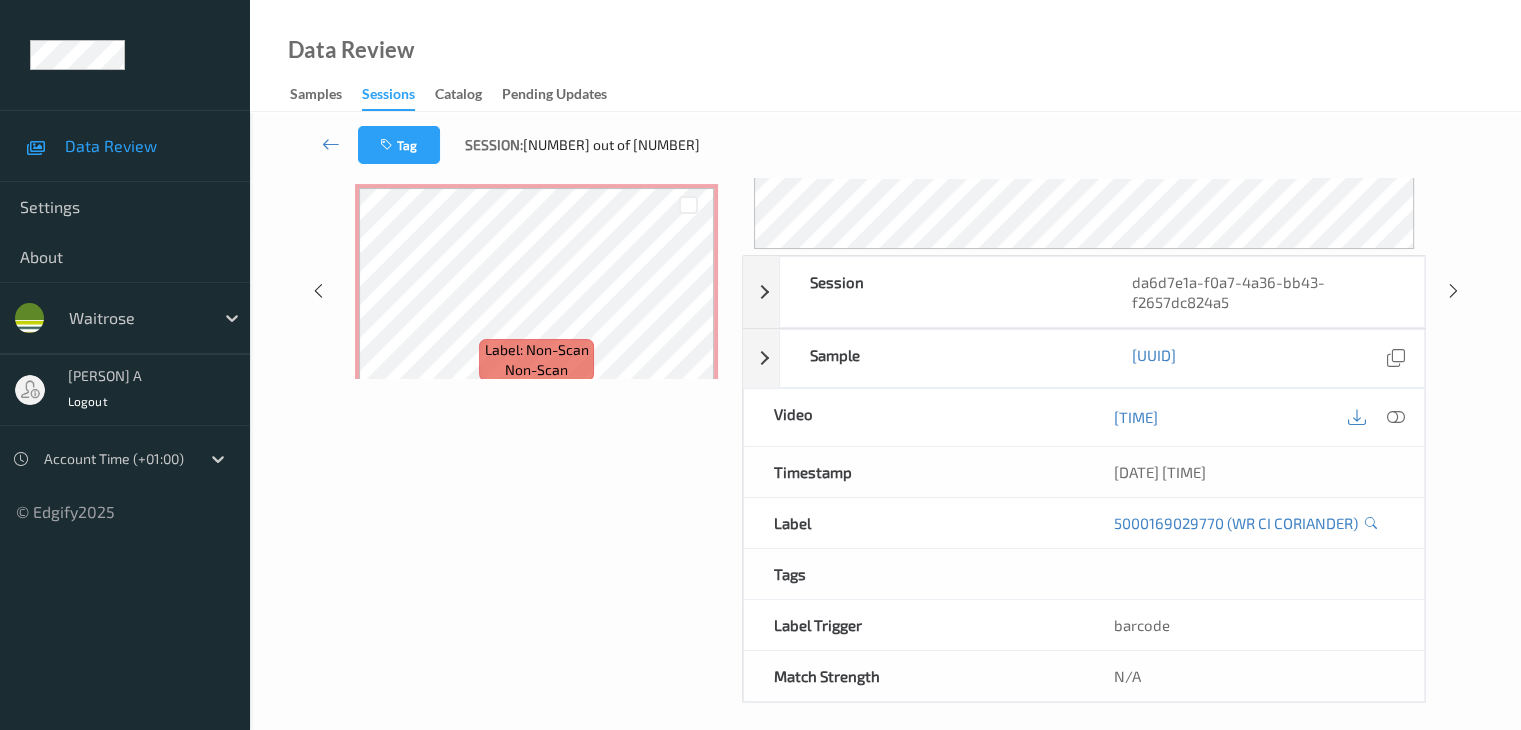 scroll, scrollTop: 244, scrollLeft: 0, axis: vertical 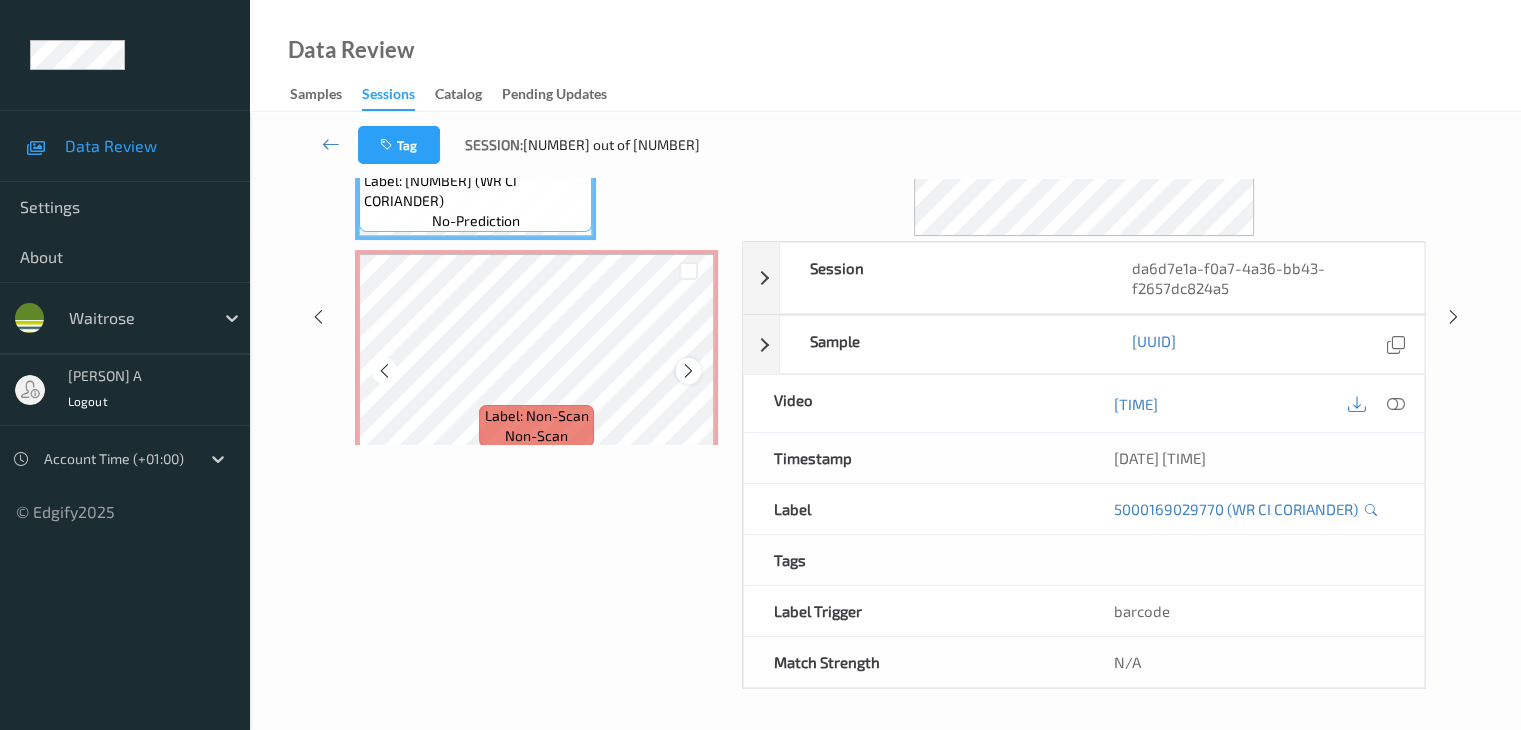 click at bounding box center [688, 371] 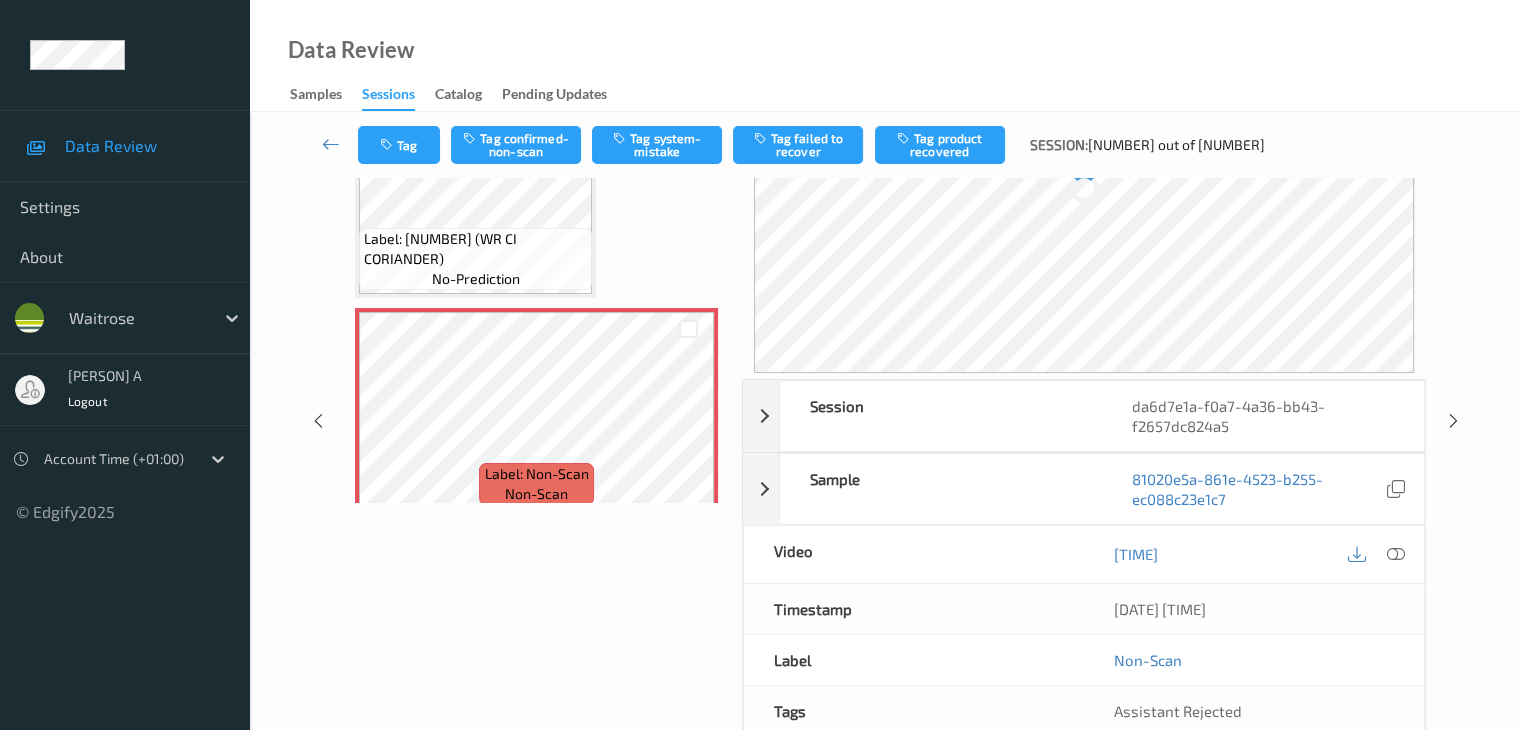 scroll, scrollTop: 100, scrollLeft: 0, axis: vertical 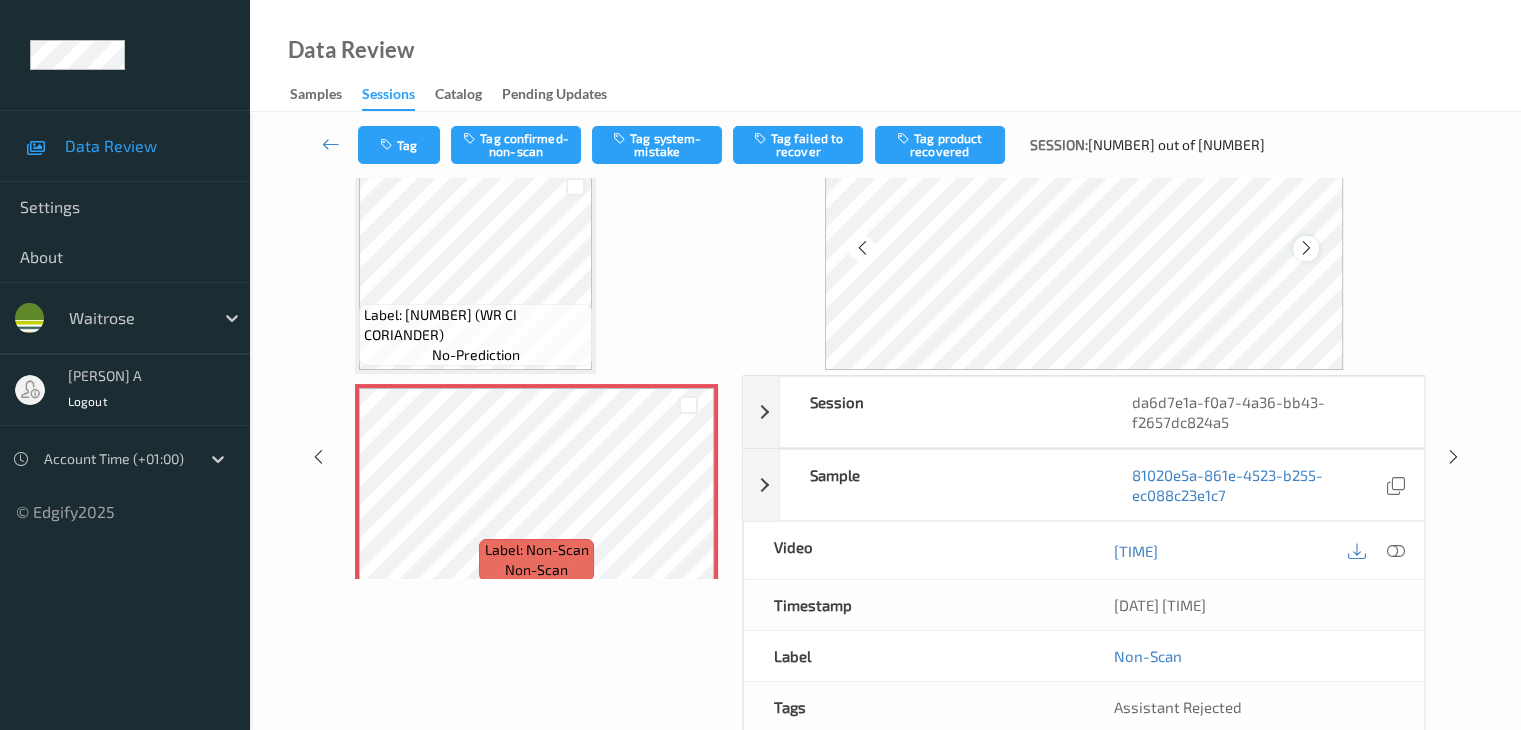 click at bounding box center [1306, 248] 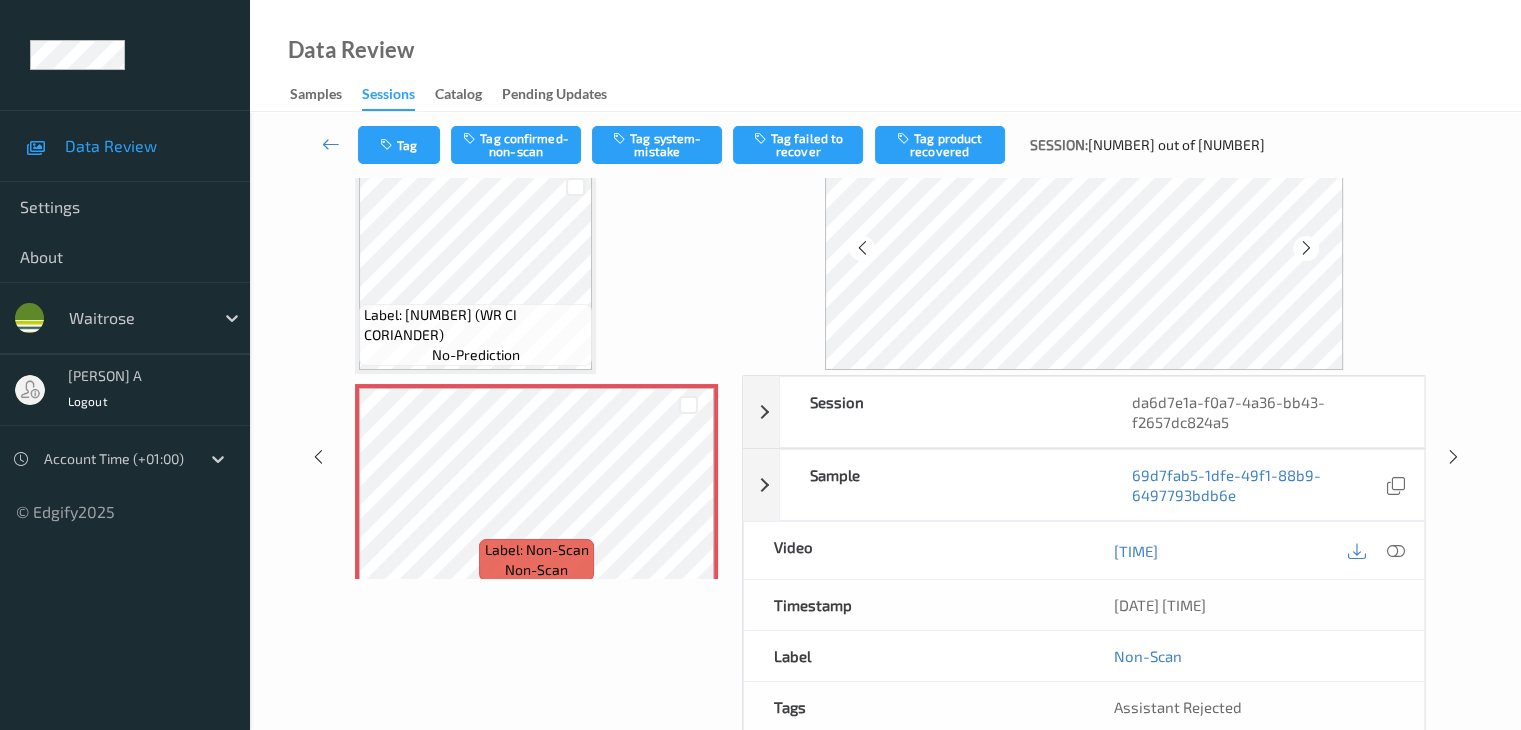 click at bounding box center (1306, 248) 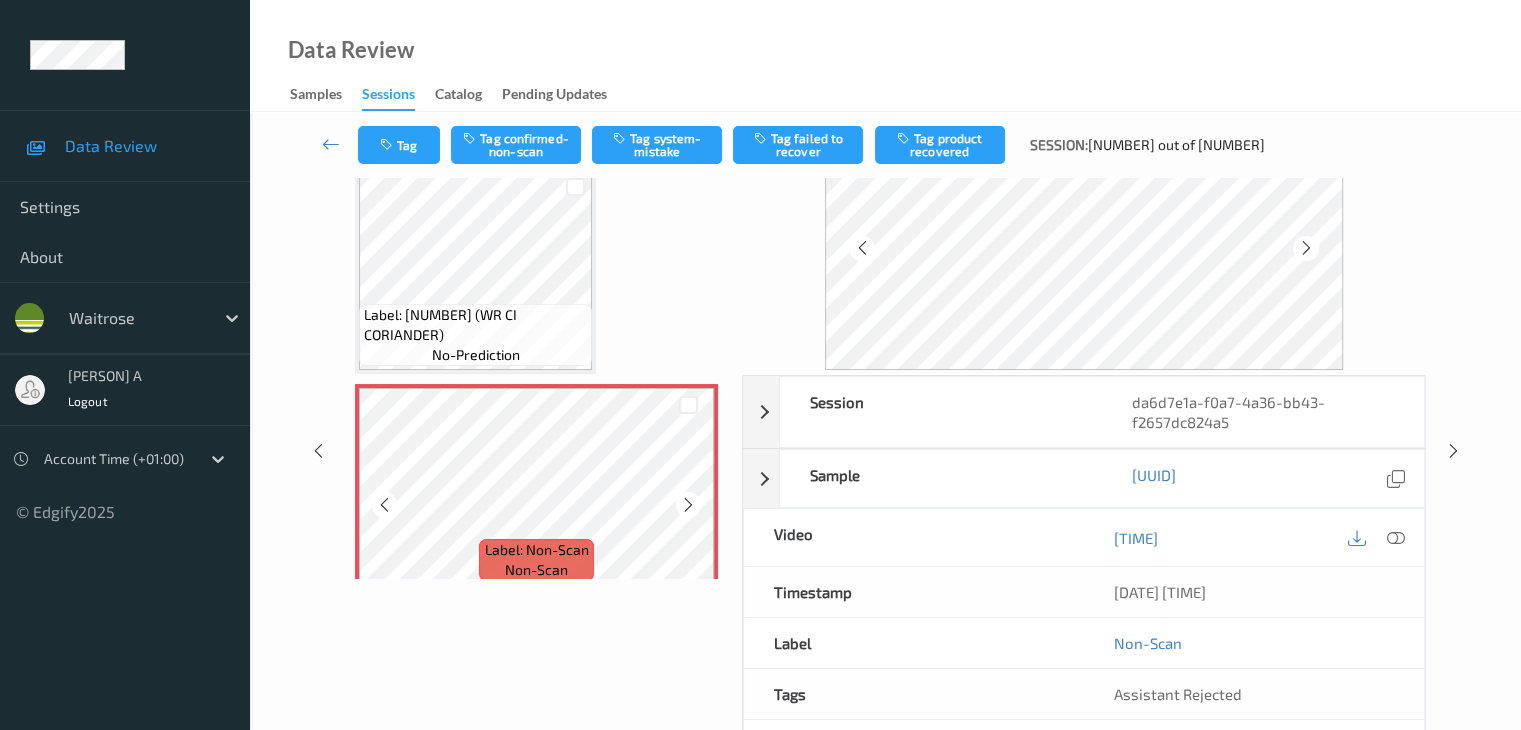 scroll, scrollTop: 0, scrollLeft: 0, axis: both 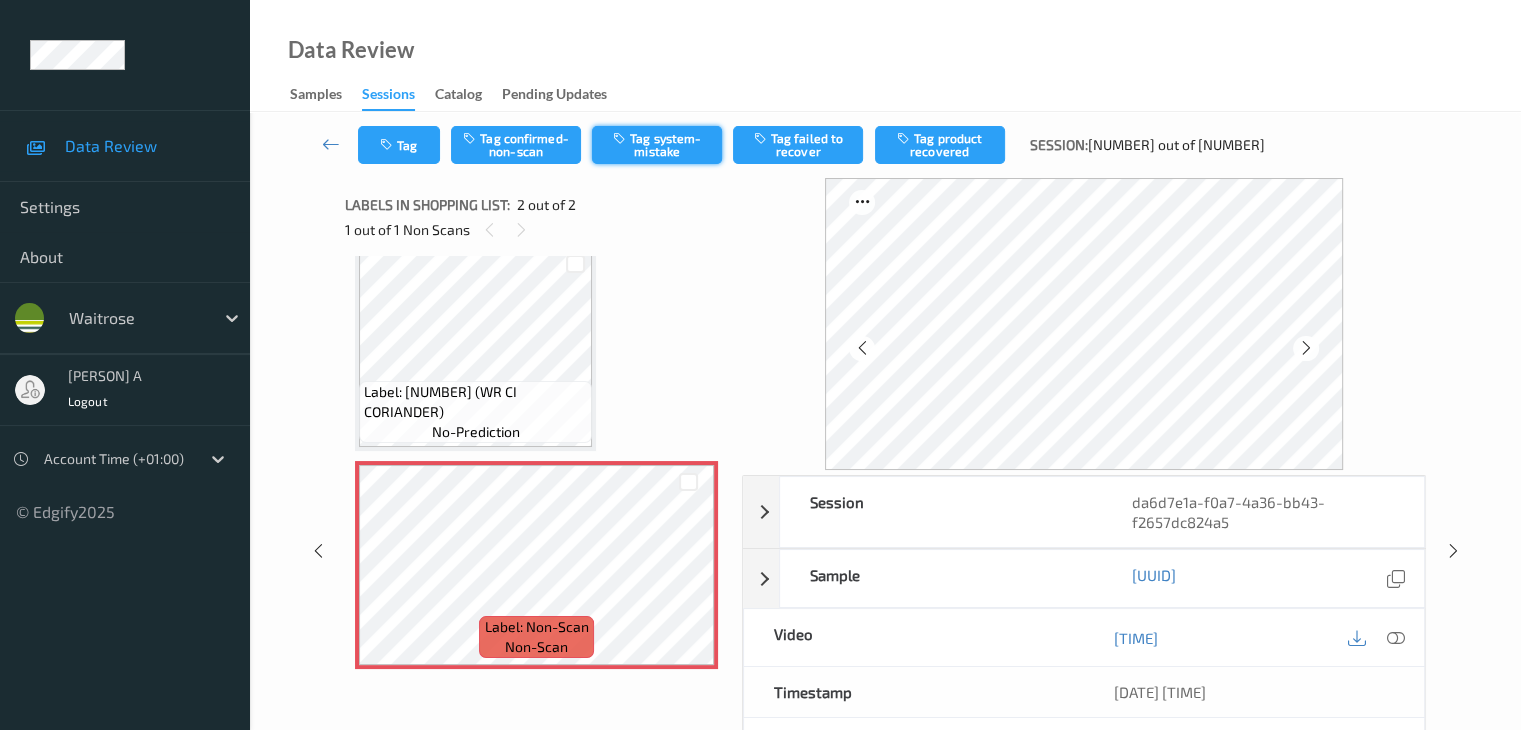 click on "Tag   system-mistake" at bounding box center [657, 145] 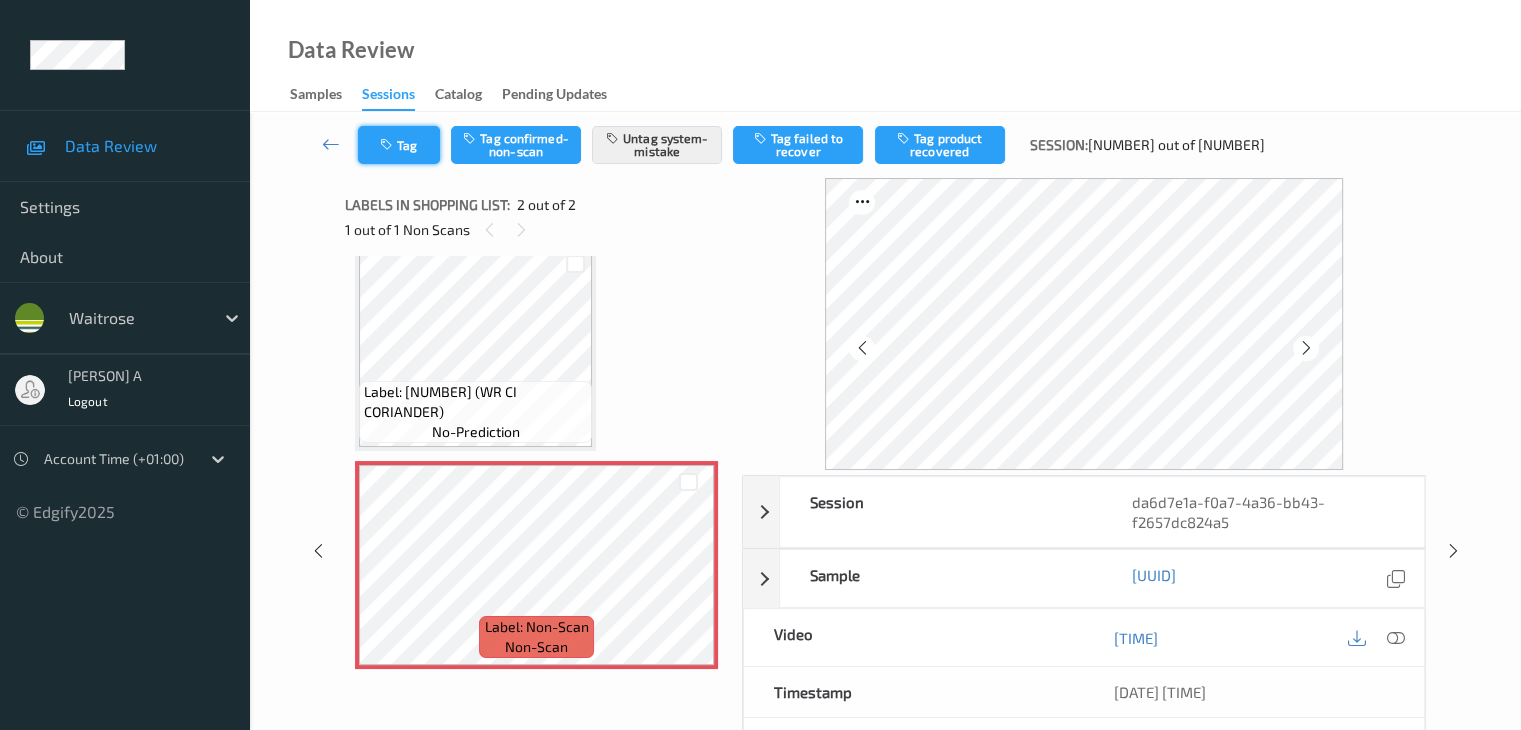 click on "Tag" at bounding box center [399, 145] 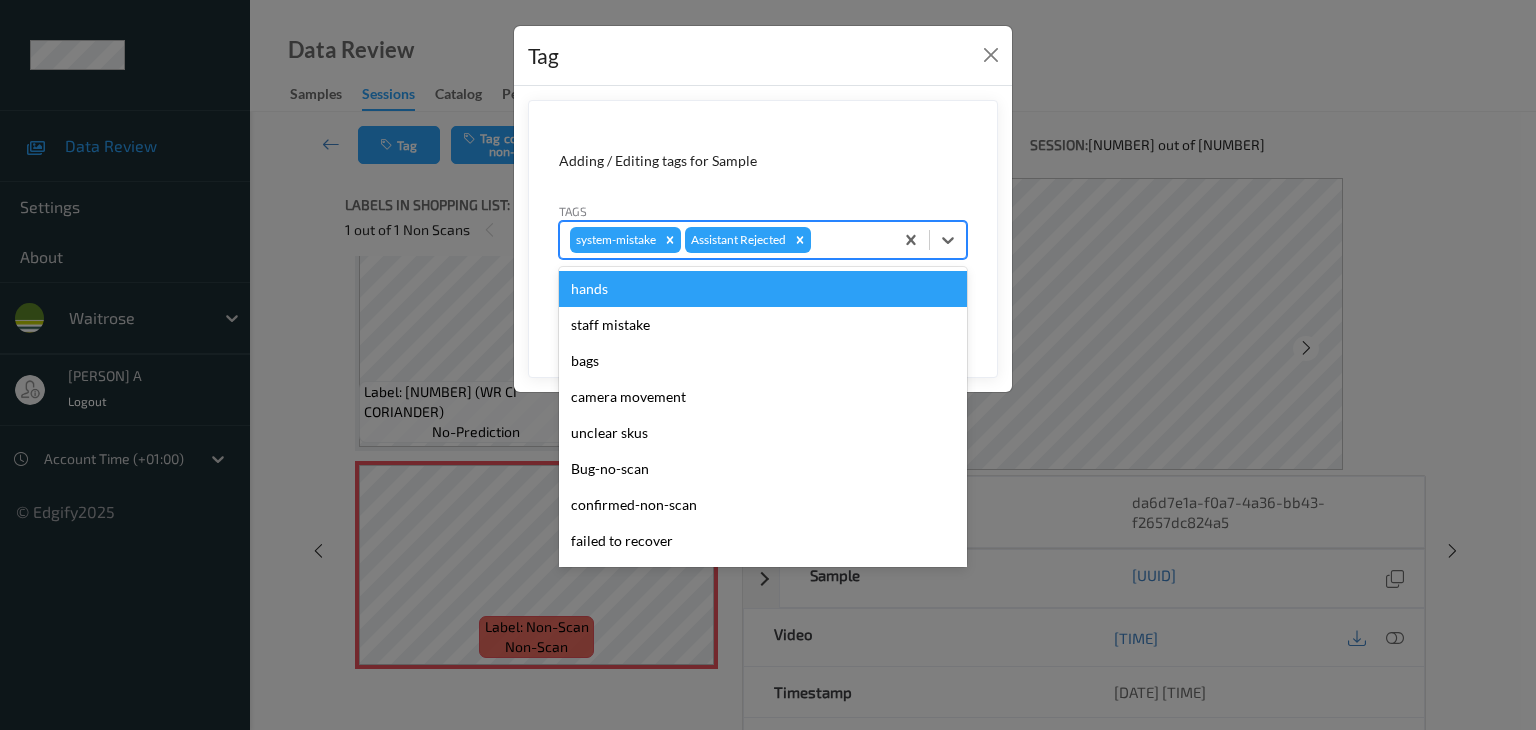 click at bounding box center [849, 240] 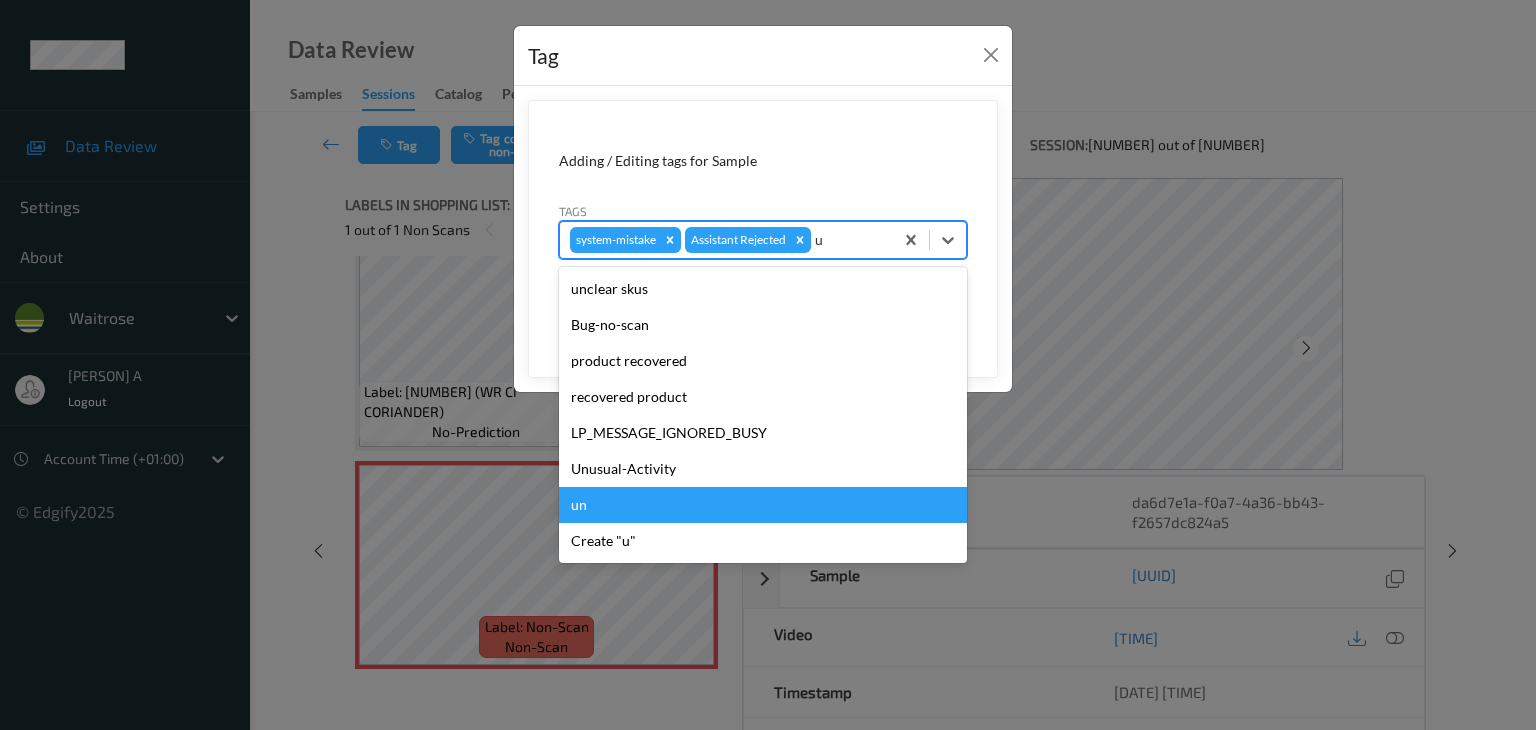 click on "un" at bounding box center [763, 505] 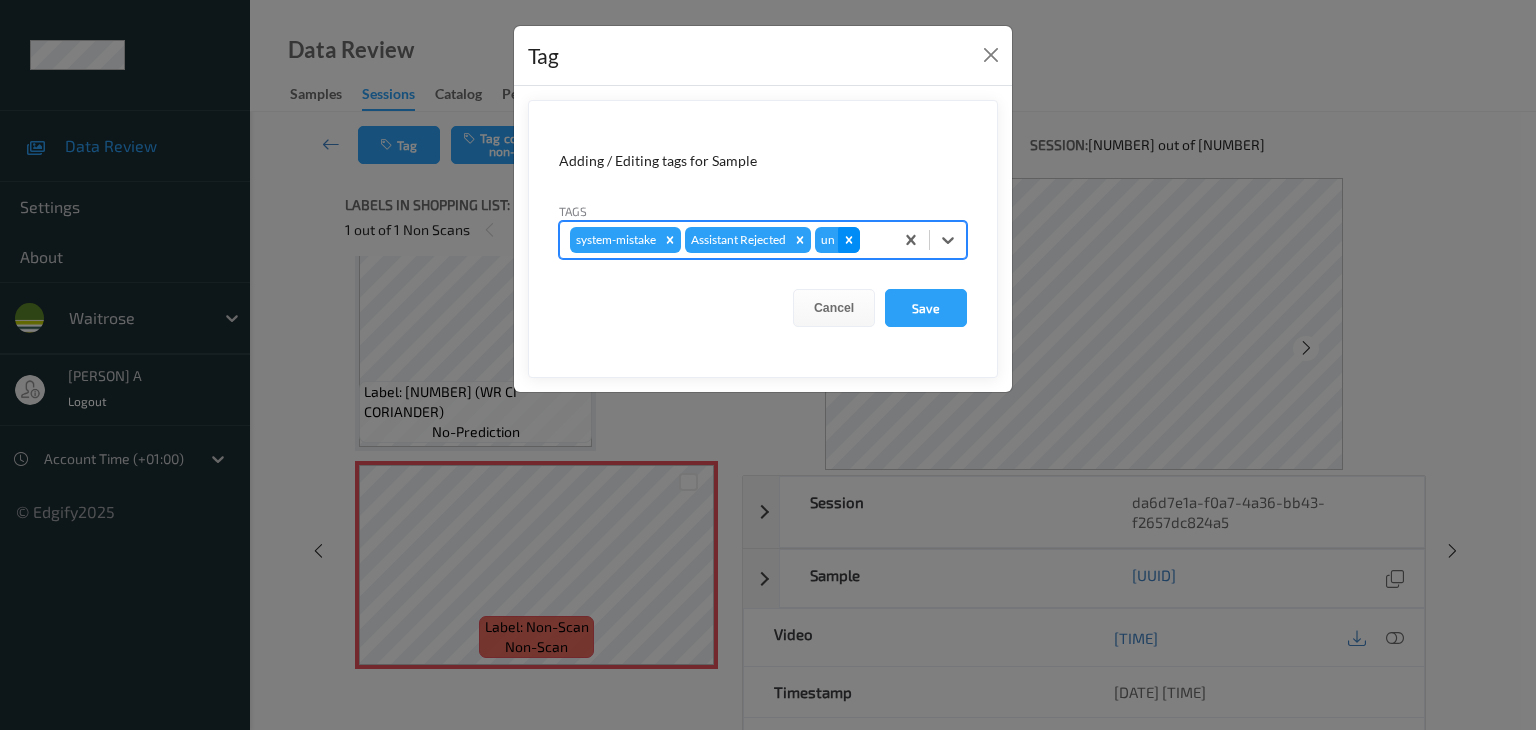 click 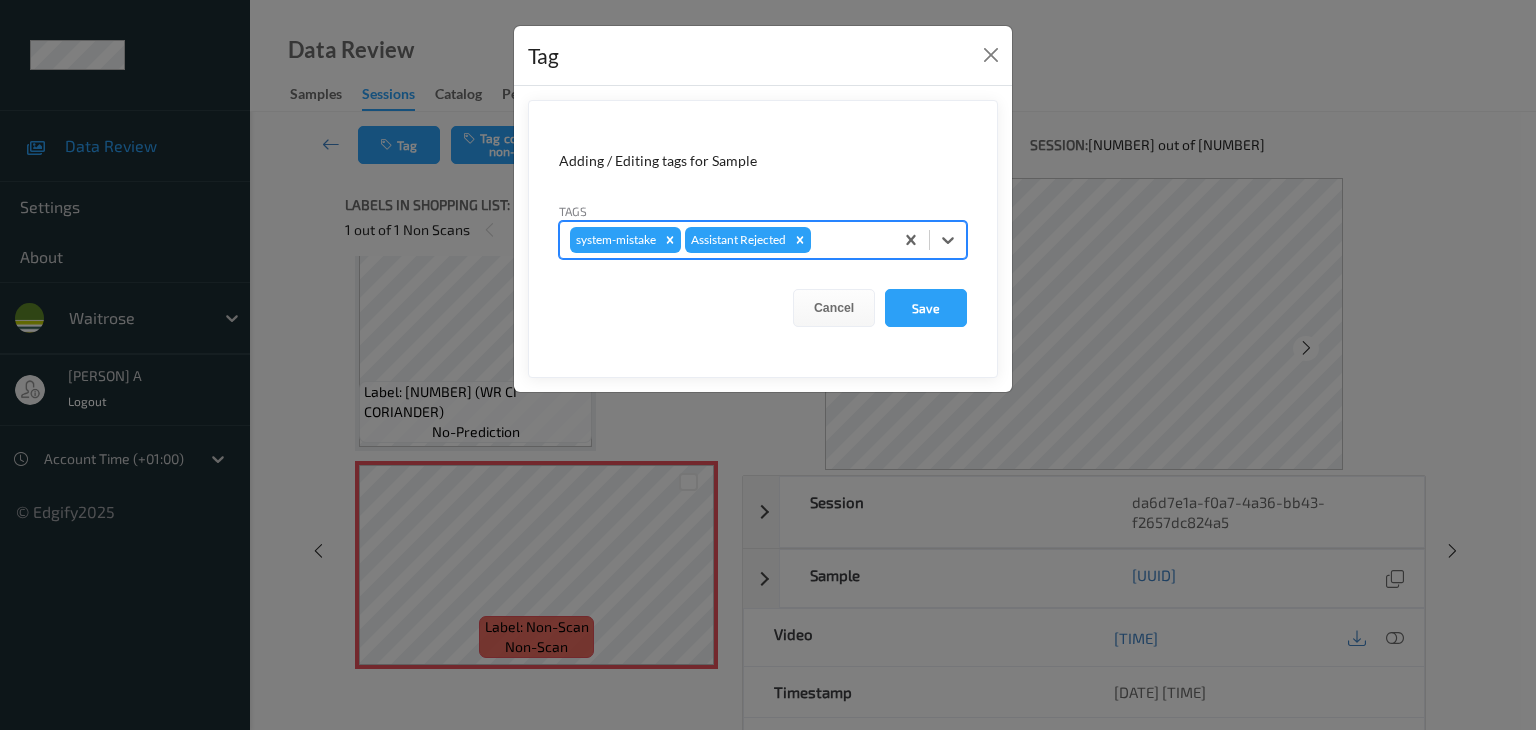 type on "u" 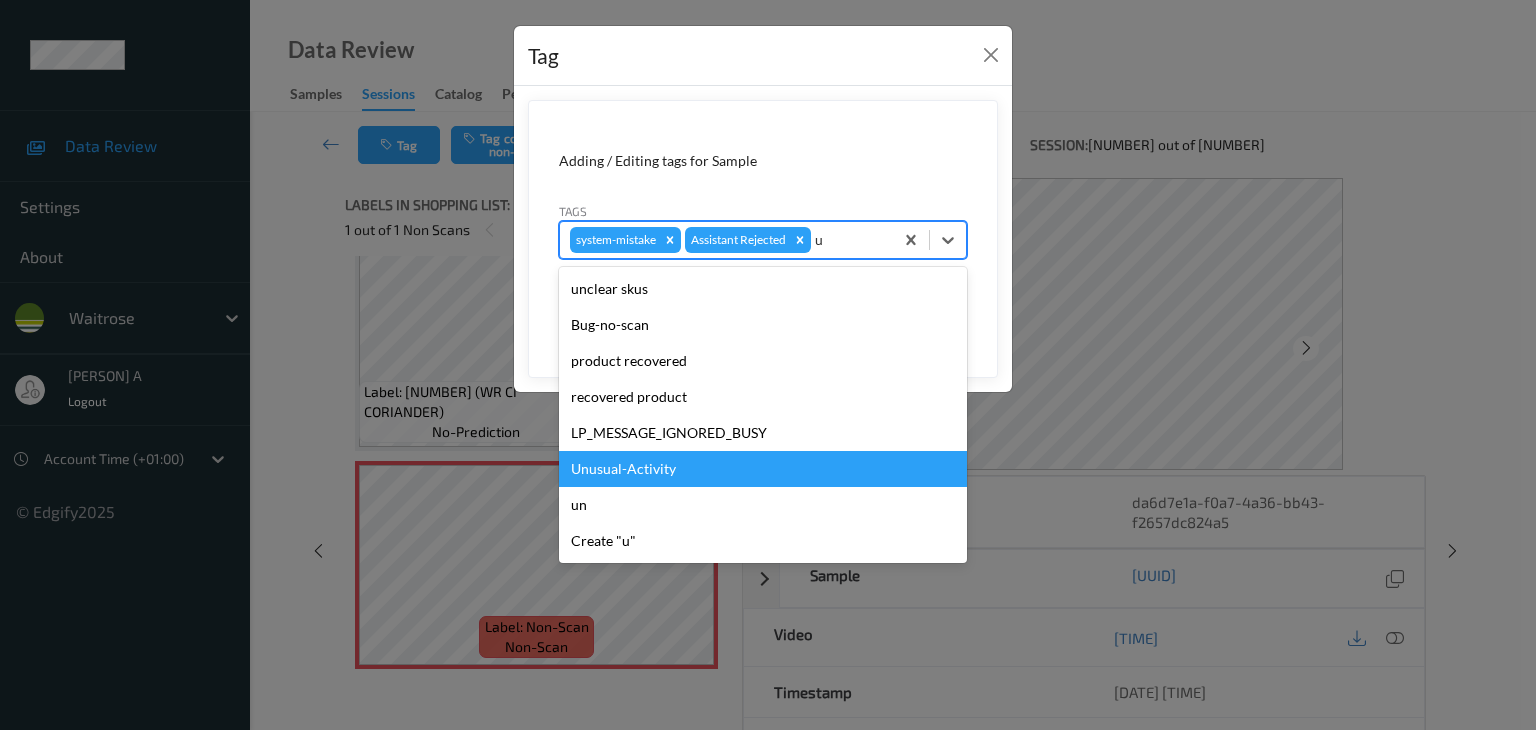click on "Unusual-Activity" at bounding box center [763, 469] 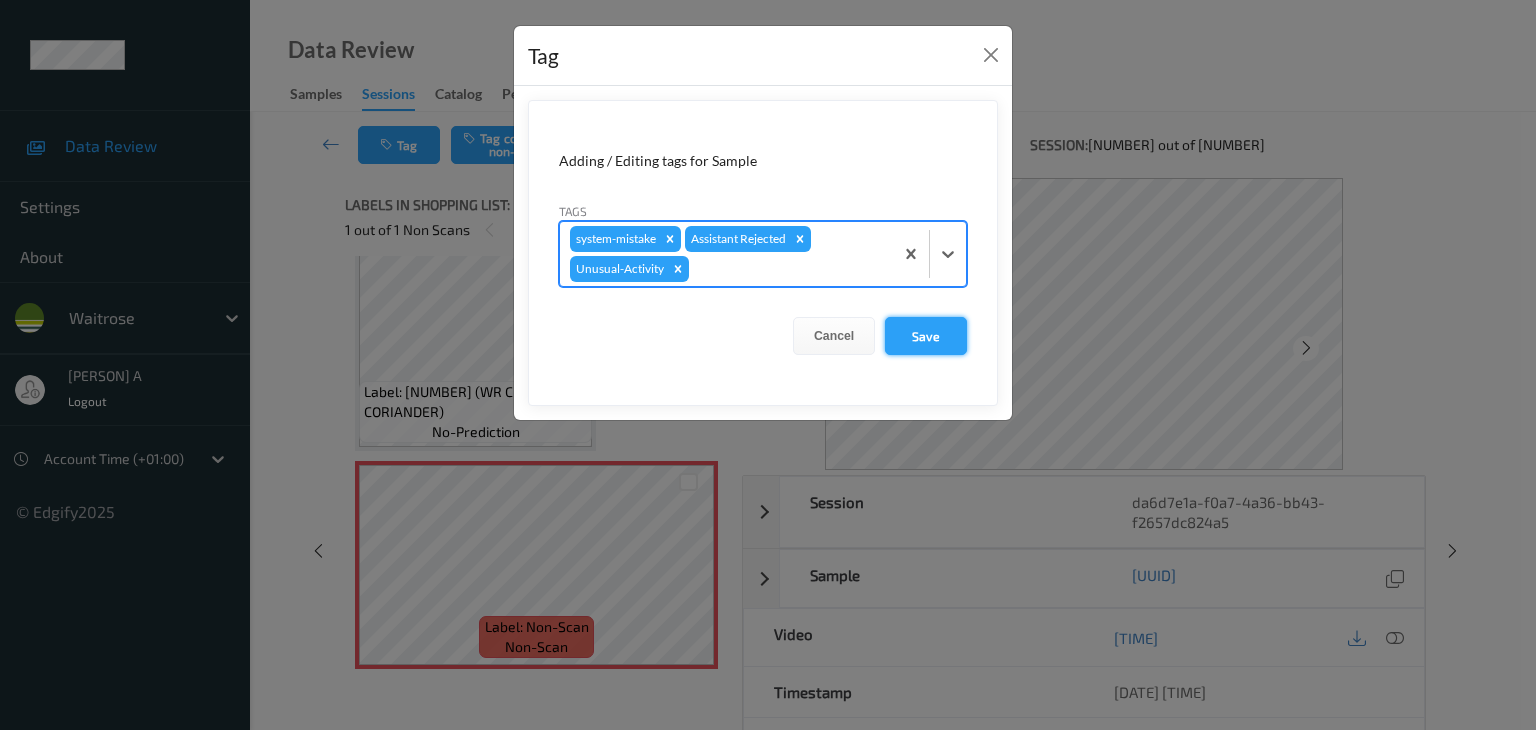 click on "Save" at bounding box center (926, 336) 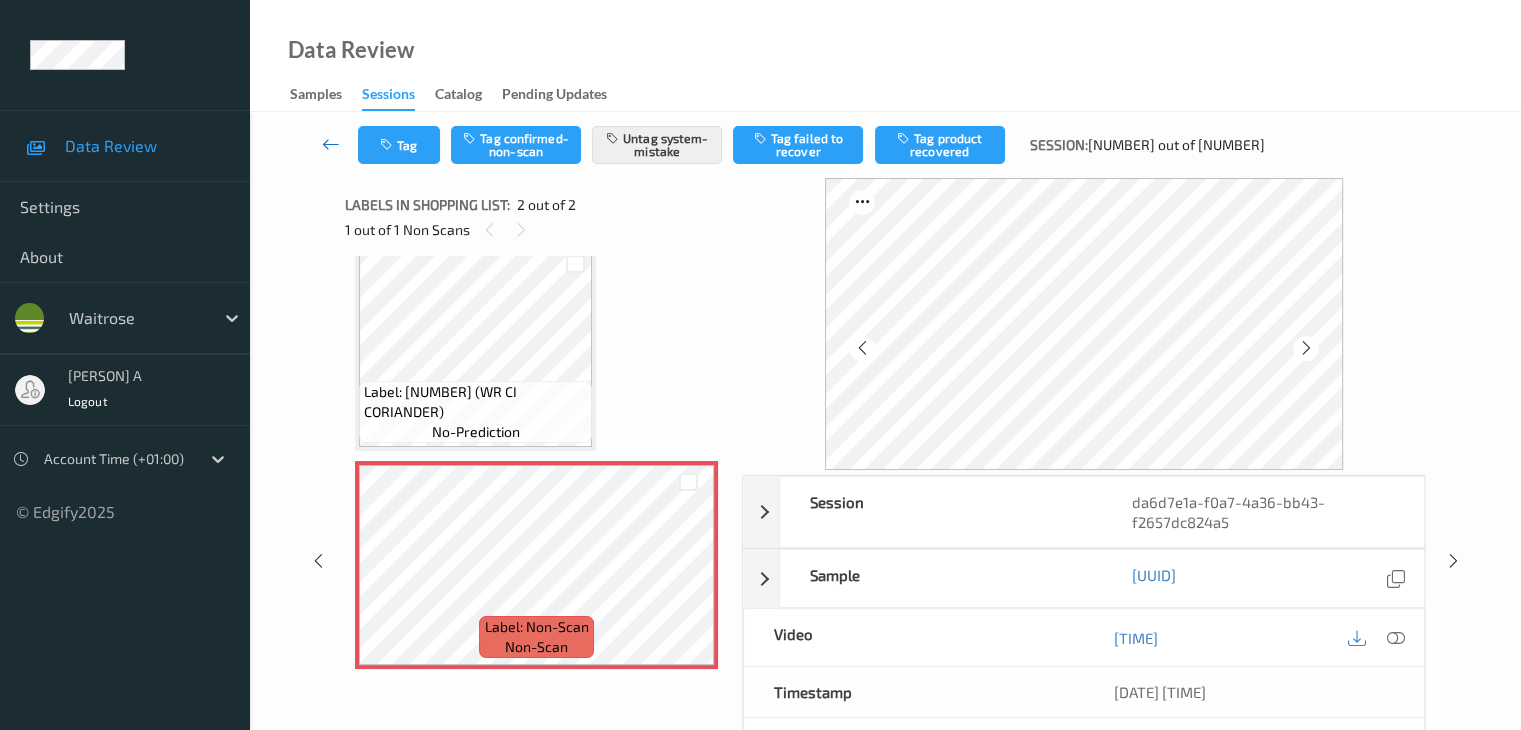 click at bounding box center [331, 144] 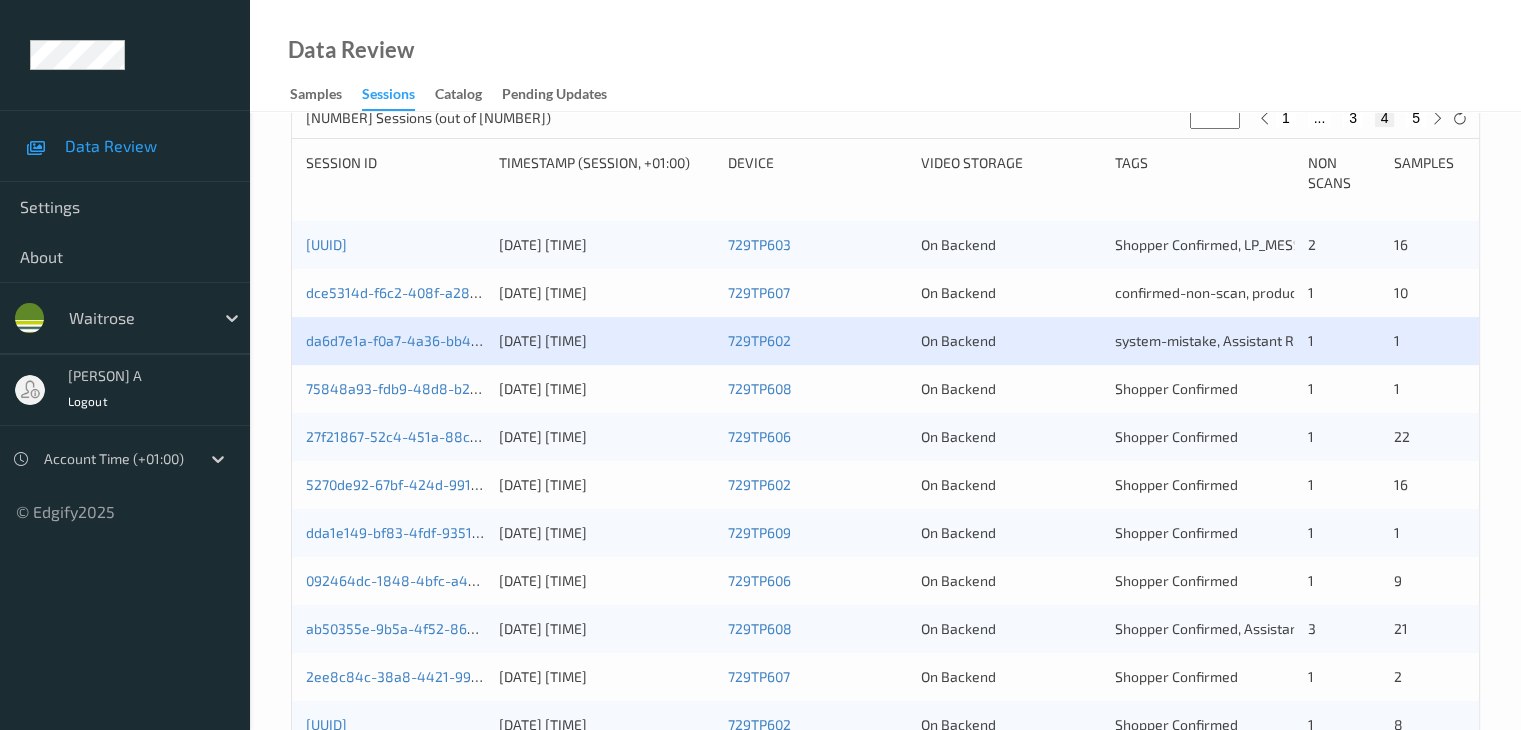 scroll, scrollTop: 600, scrollLeft: 0, axis: vertical 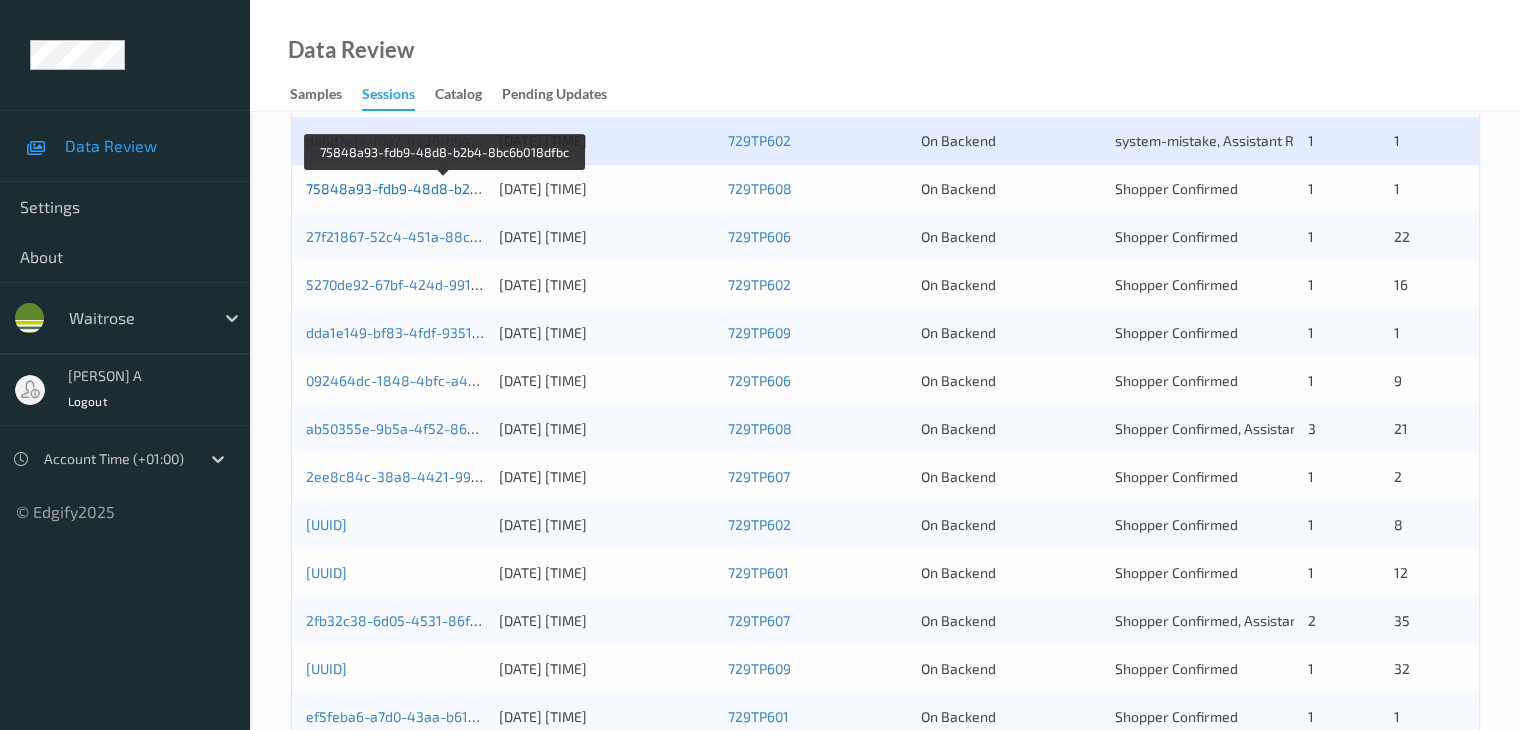 click on "75848a93-fdb9-48d8-b2b4-8bc6b018dfbc" at bounding box center (445, 188) 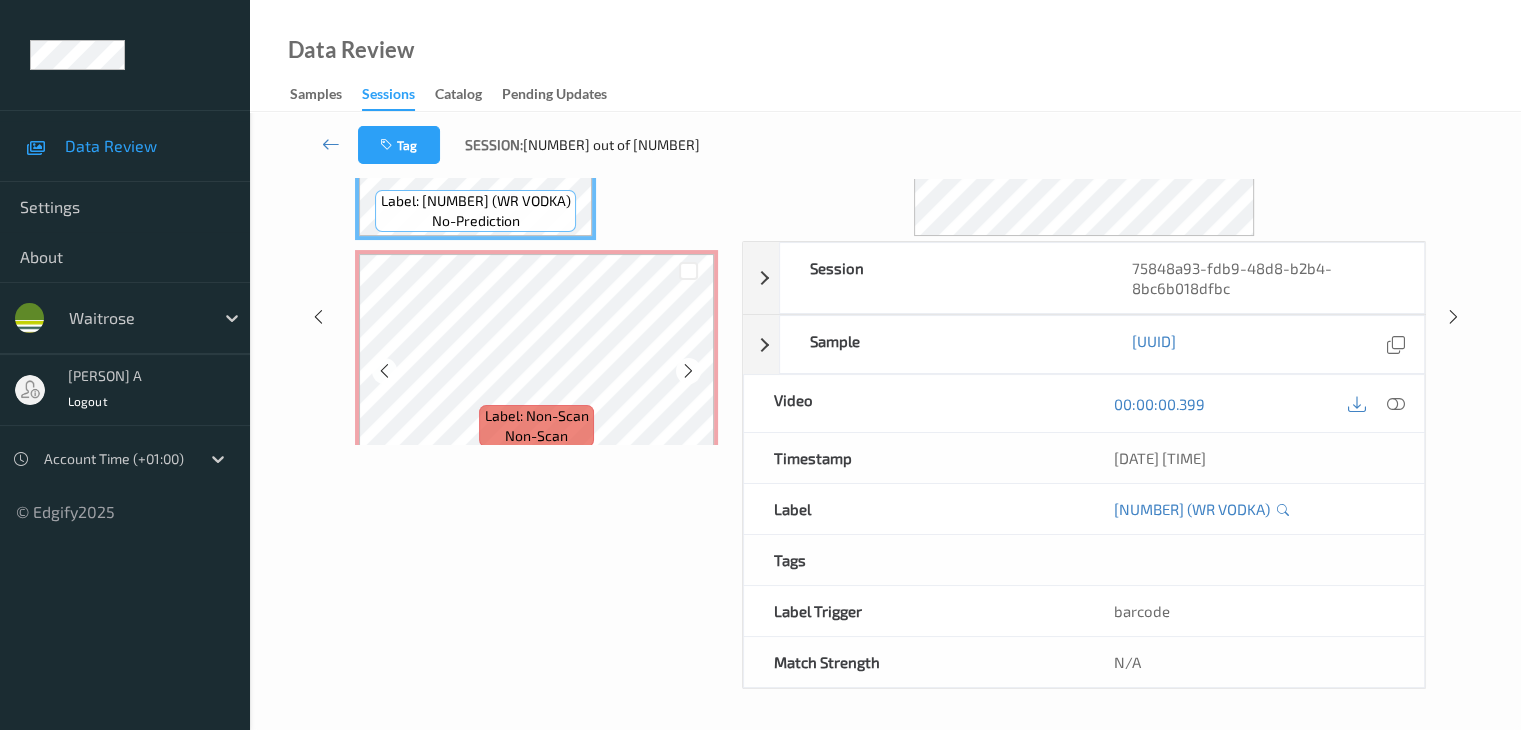 scroll, scrollTop: 144, scrollLeft: 0, axis: vertical 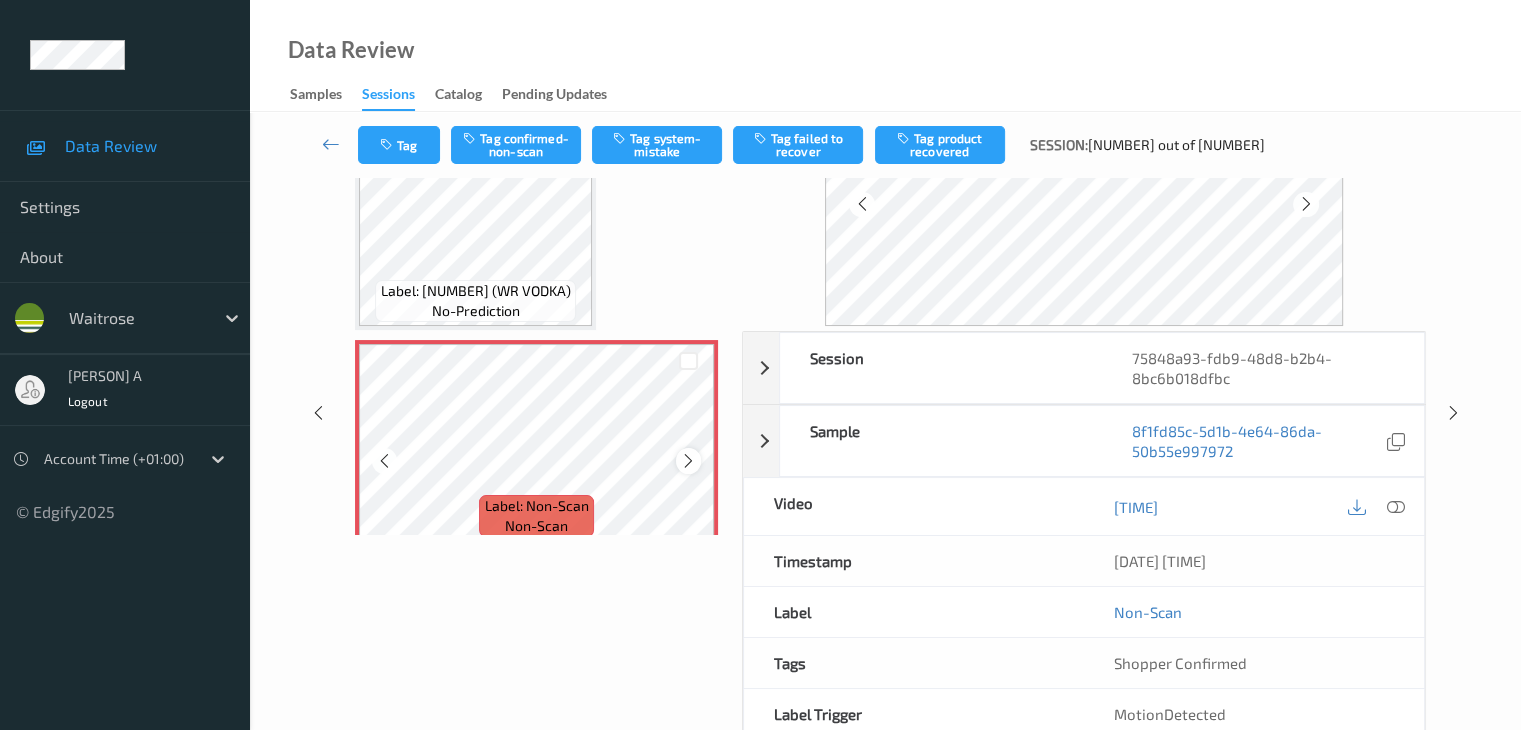 click at bounding box center (688, 461) 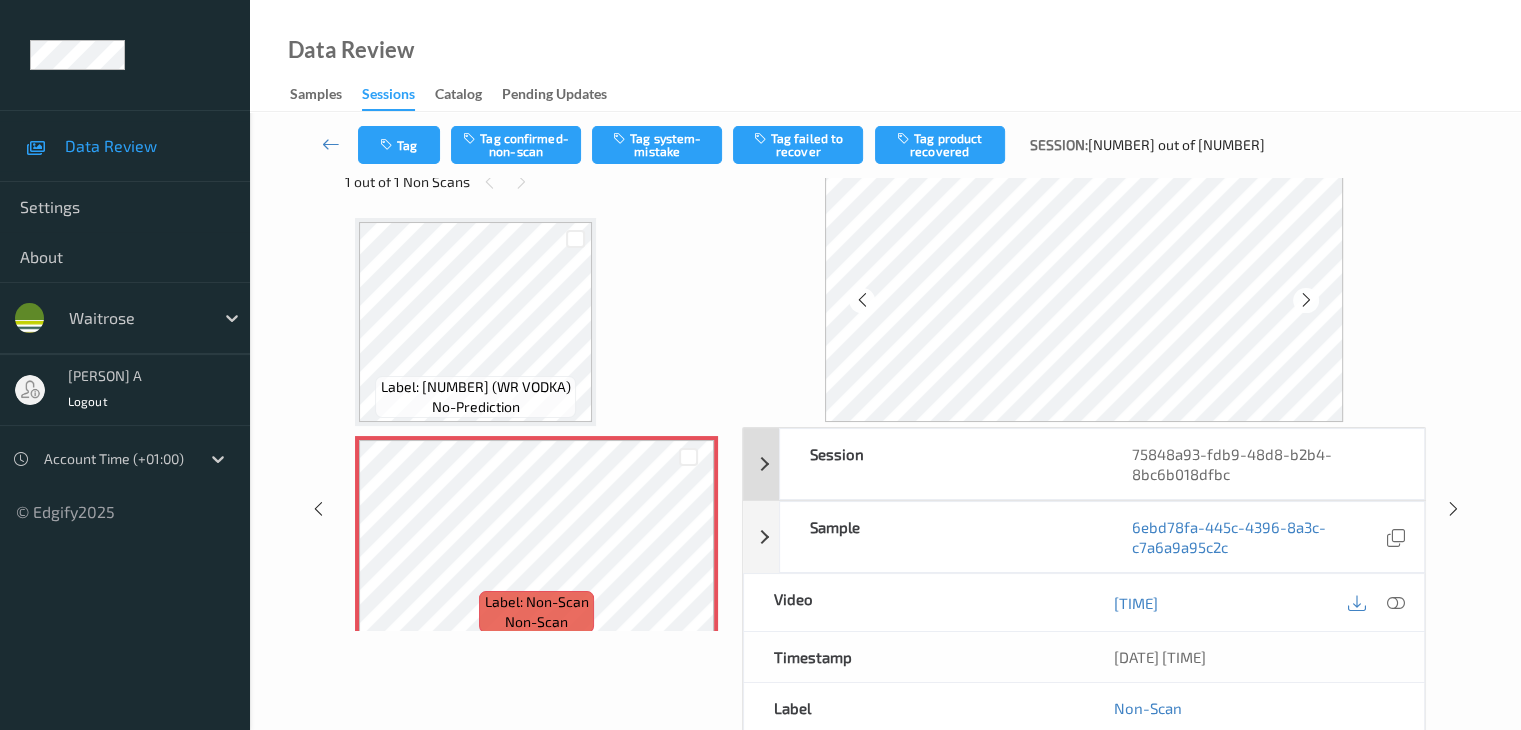 scroll, scrollTop: 44, scrollLeft: 0, axis: vertical 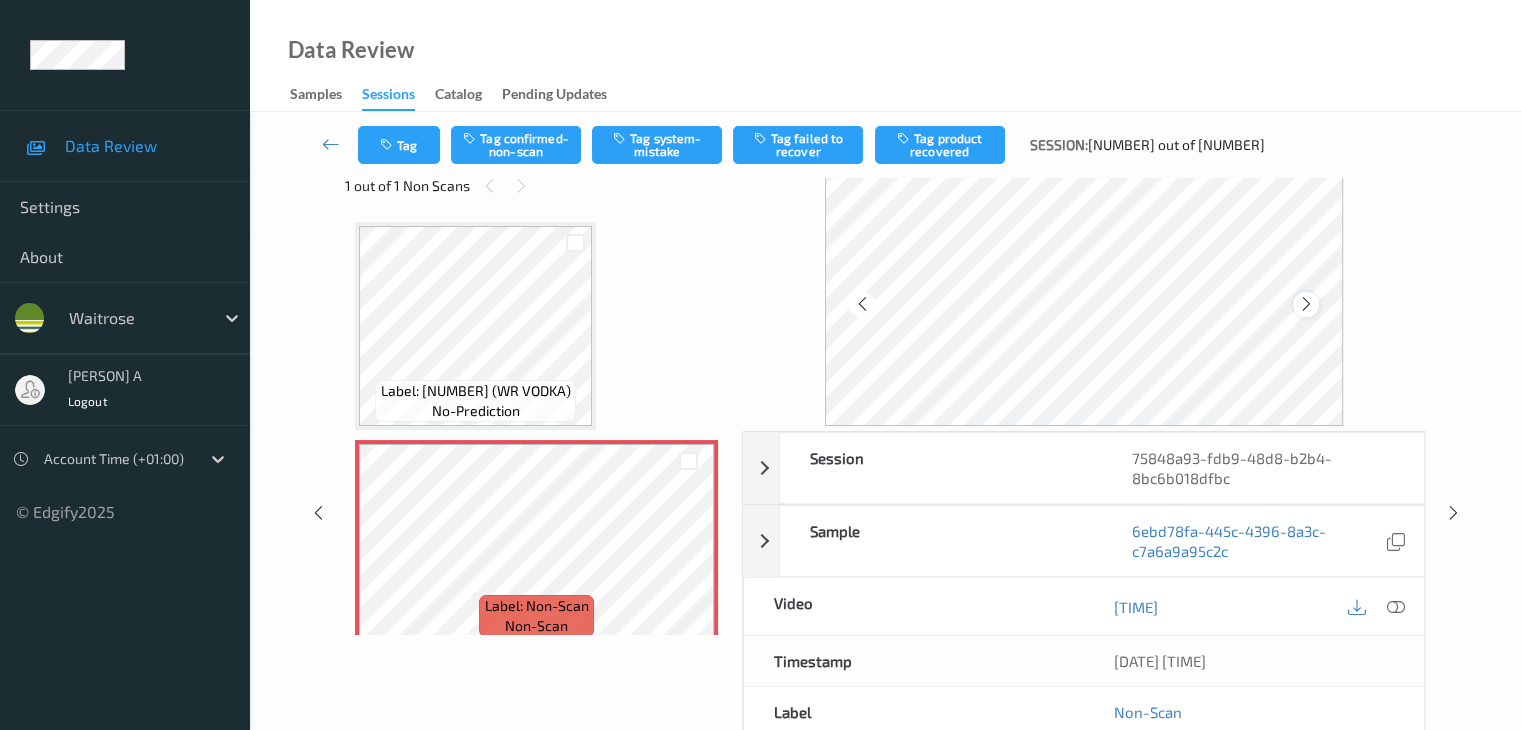 click at bounding box center [1306, 304] 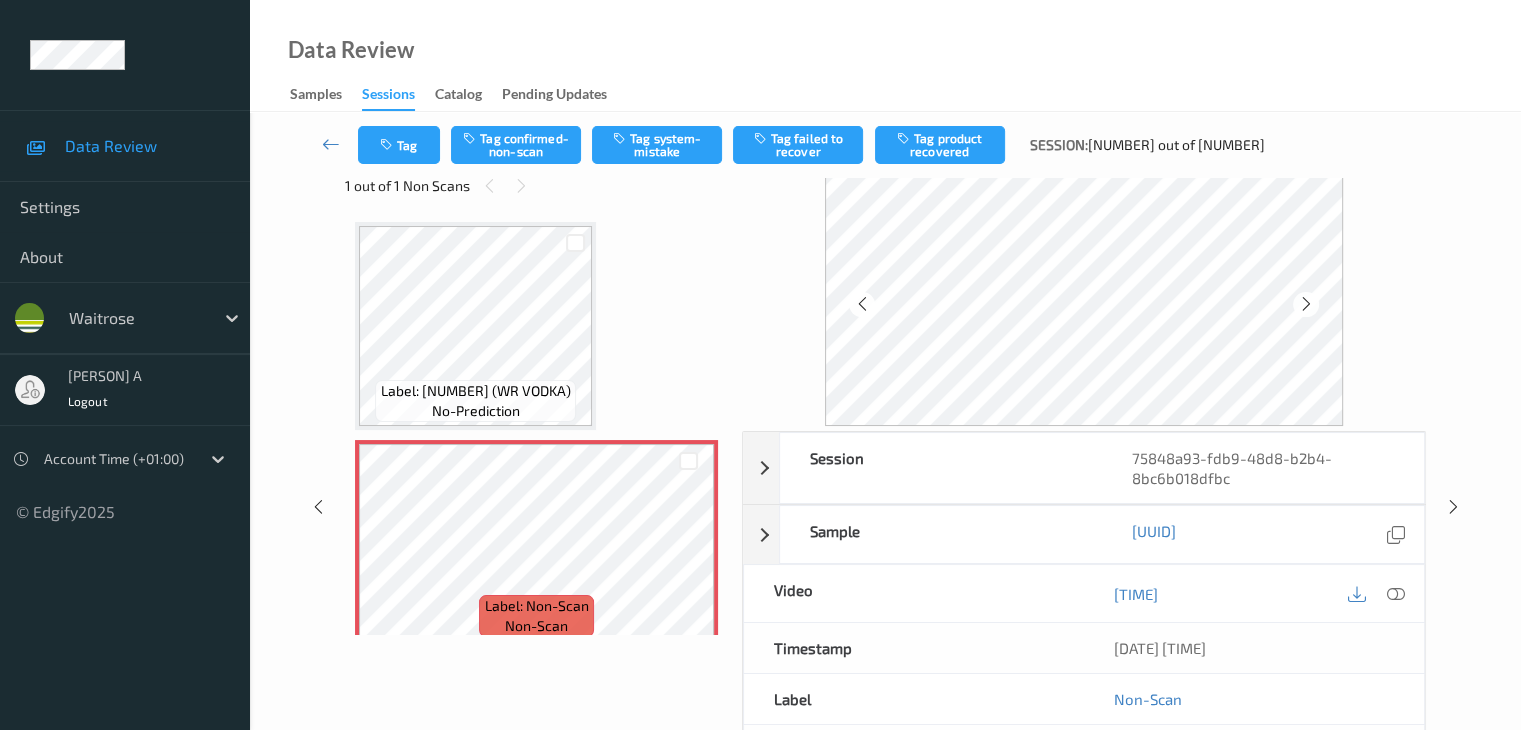 click at bounding box center (1306, 304) 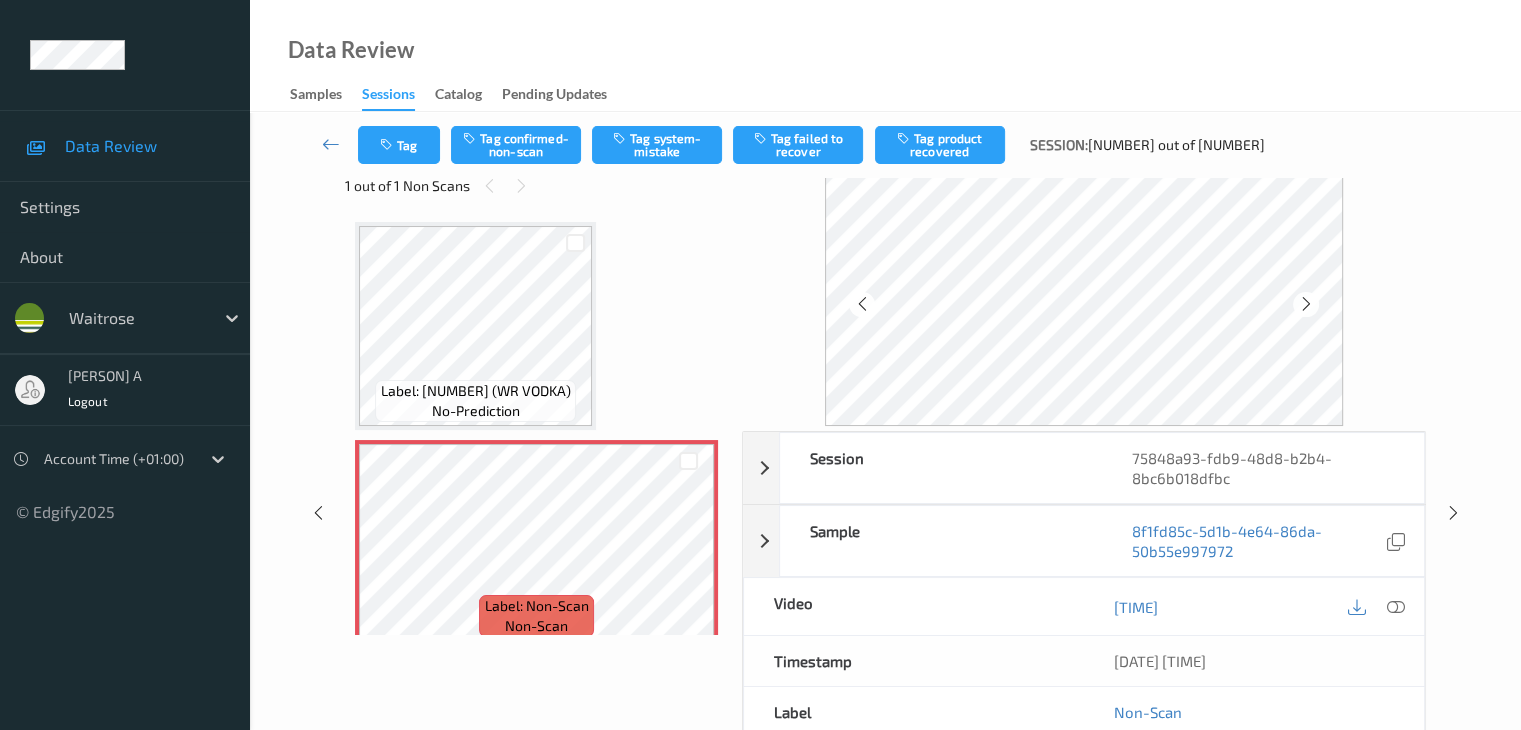 click on "Label: [NUMBER] (WR VODKA) no-prediction Label: Non-Scan non-scan Label: Non-Scan non-scan Label: Non-Scan non-scan" at bounding box center (536, 435) 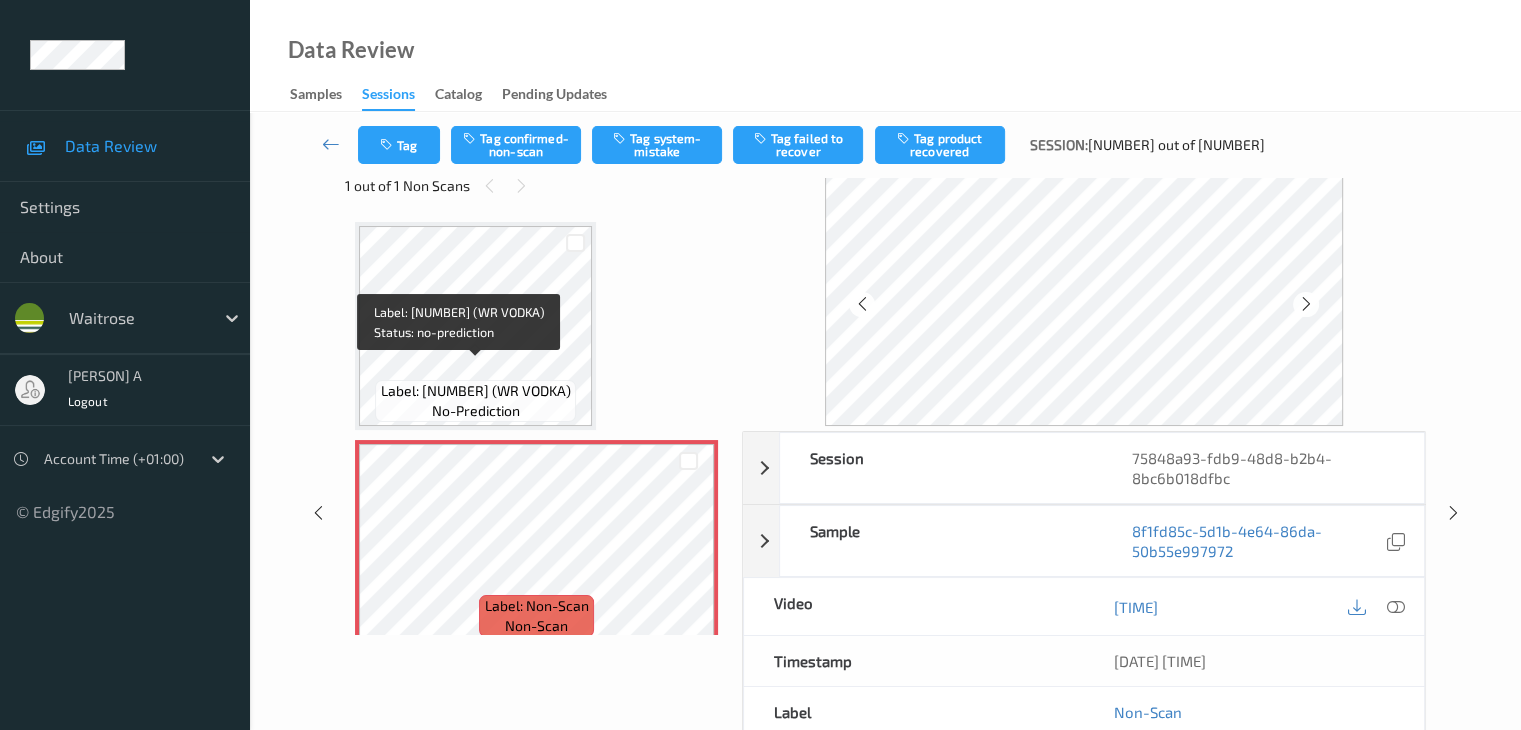 click on "Label: [NUMBER] (WR VODKA)" at bounding box center [476, 391] 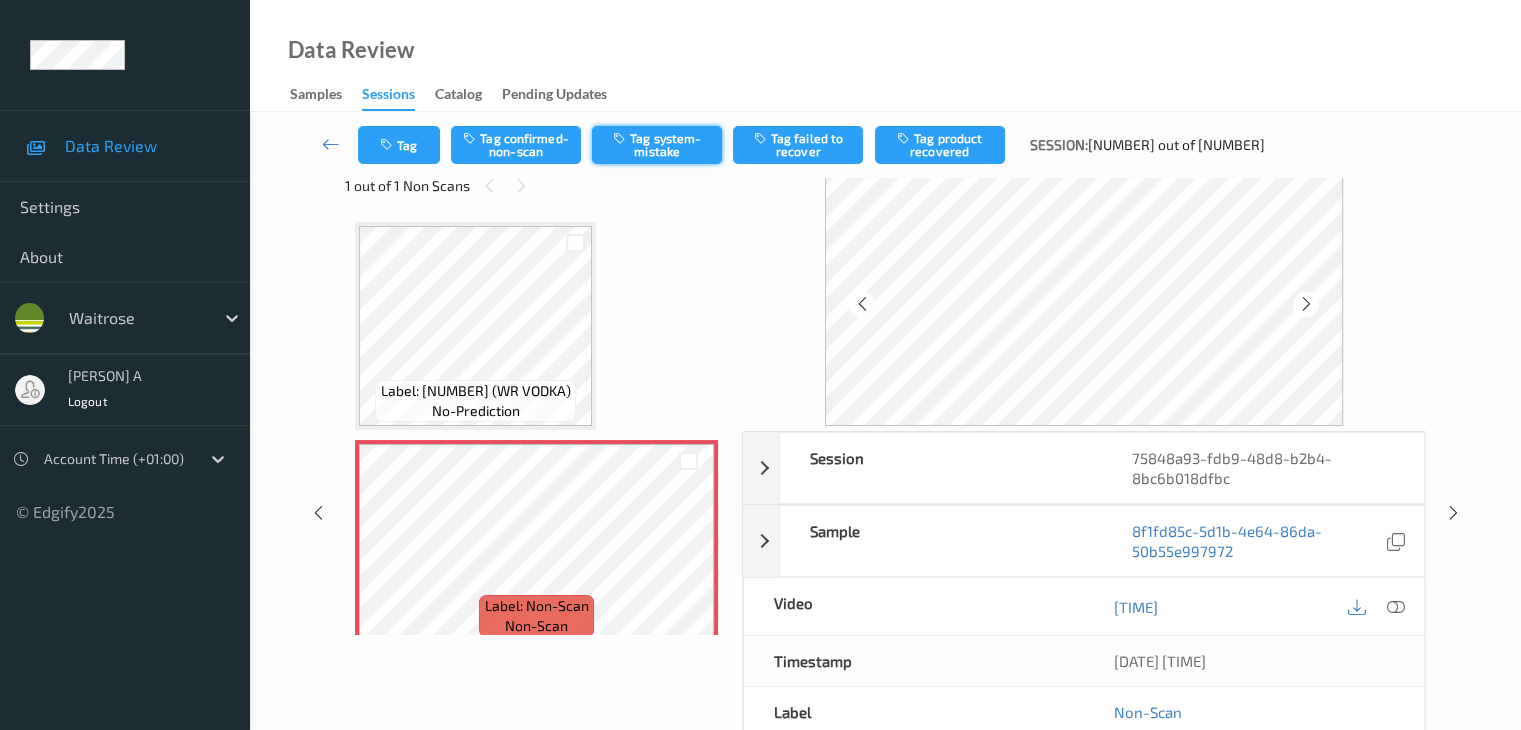 click on "Tag   system-mistake" at bounding box center [657, 145] 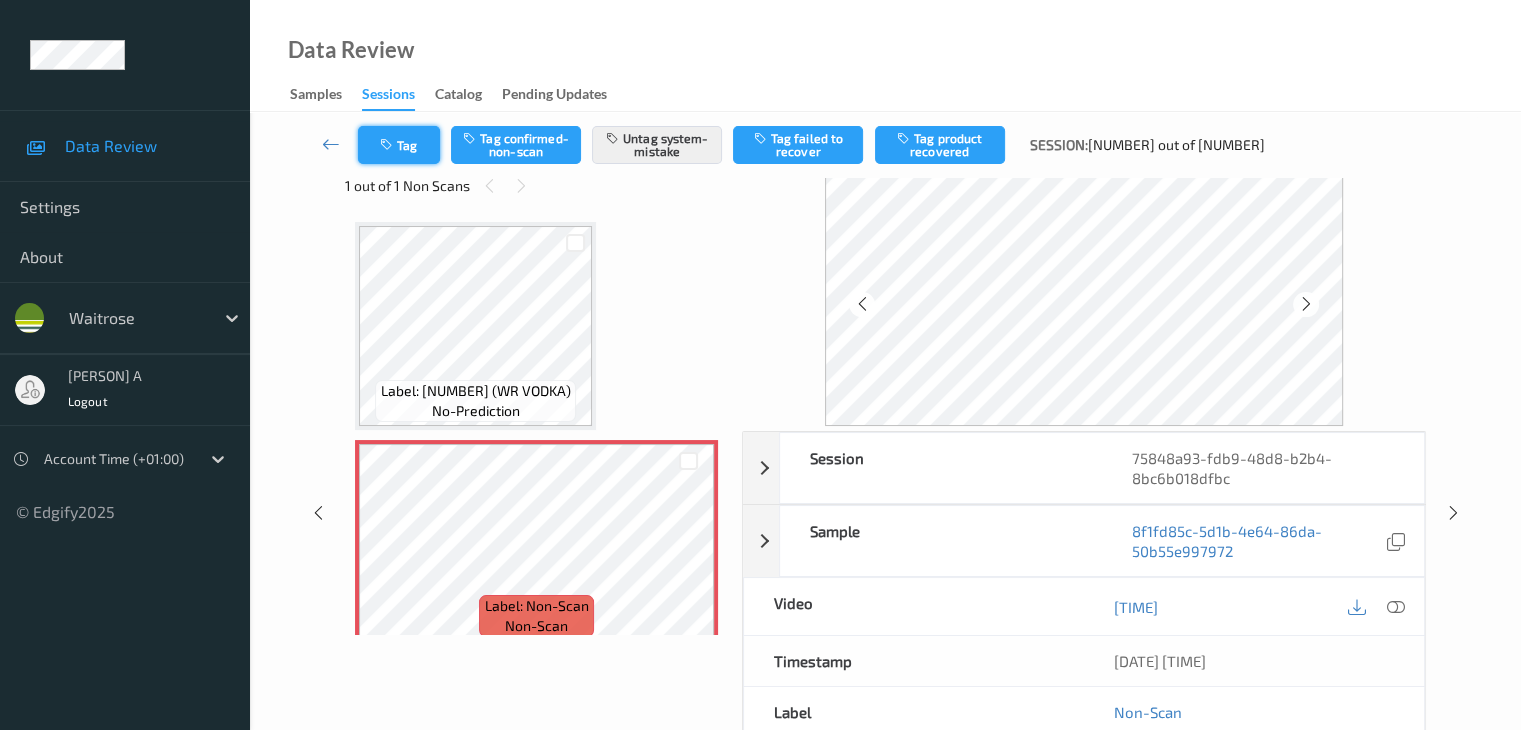 click at bounding box center (388, 145) 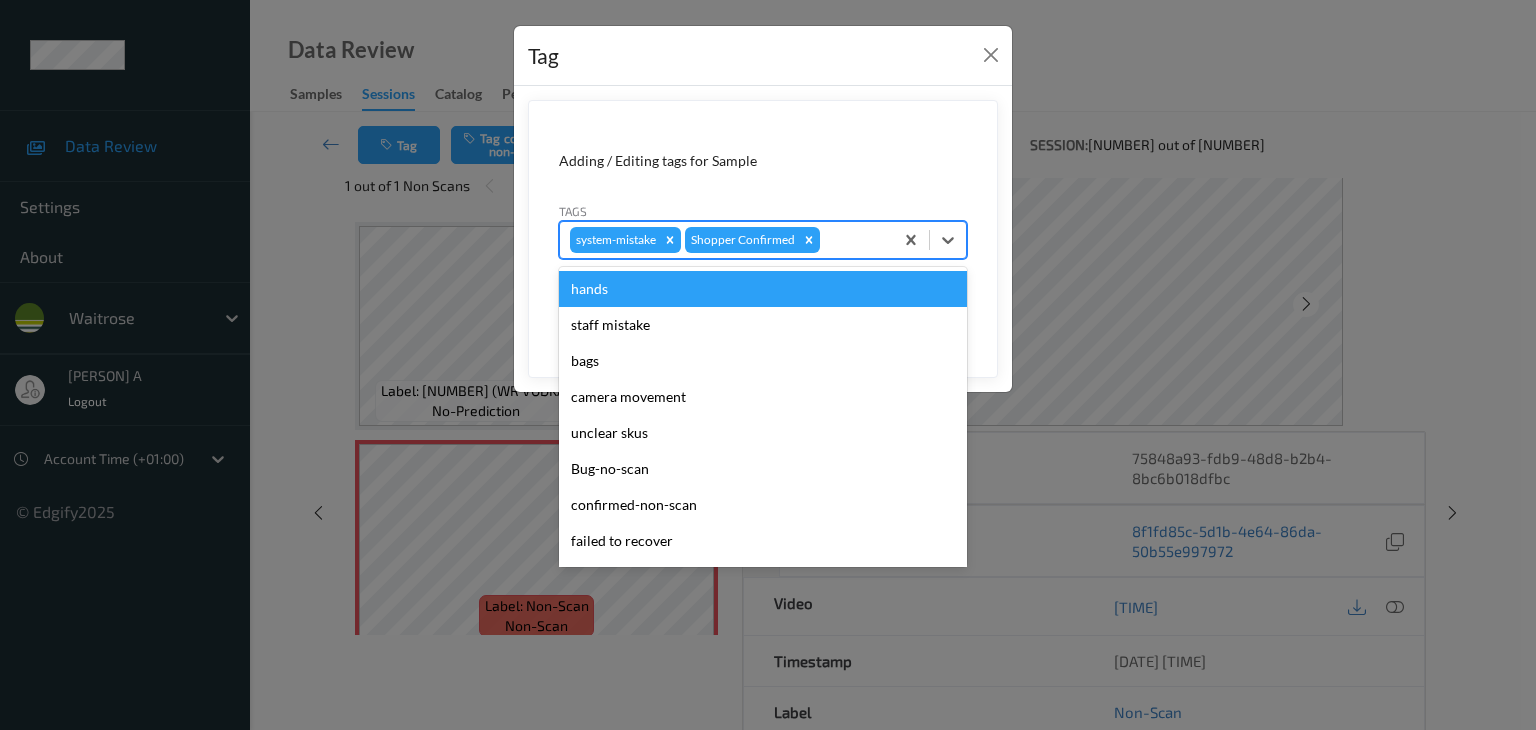 click at bounding box center [853, 240] 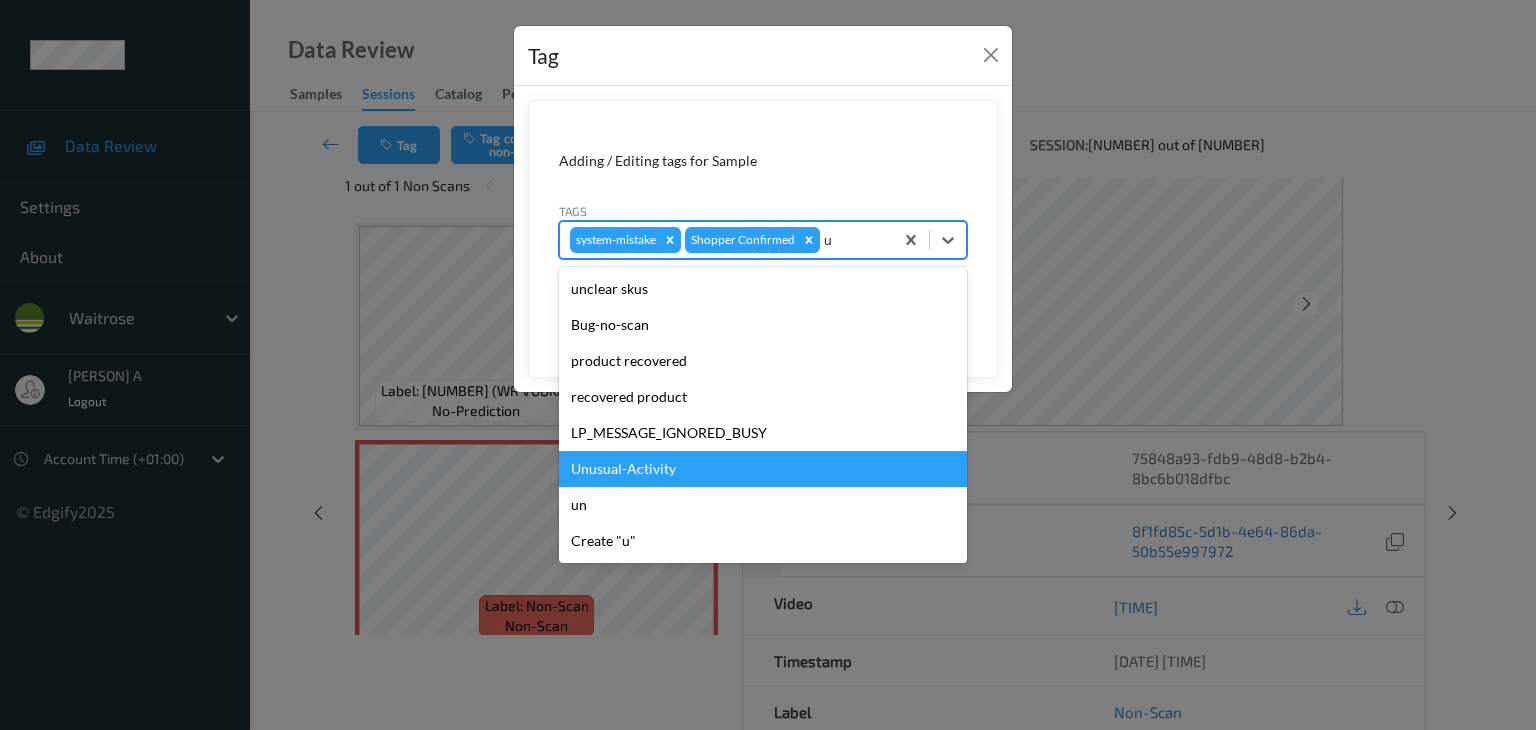 click on "Unusual-Activity" at bounding box center [763, 469] 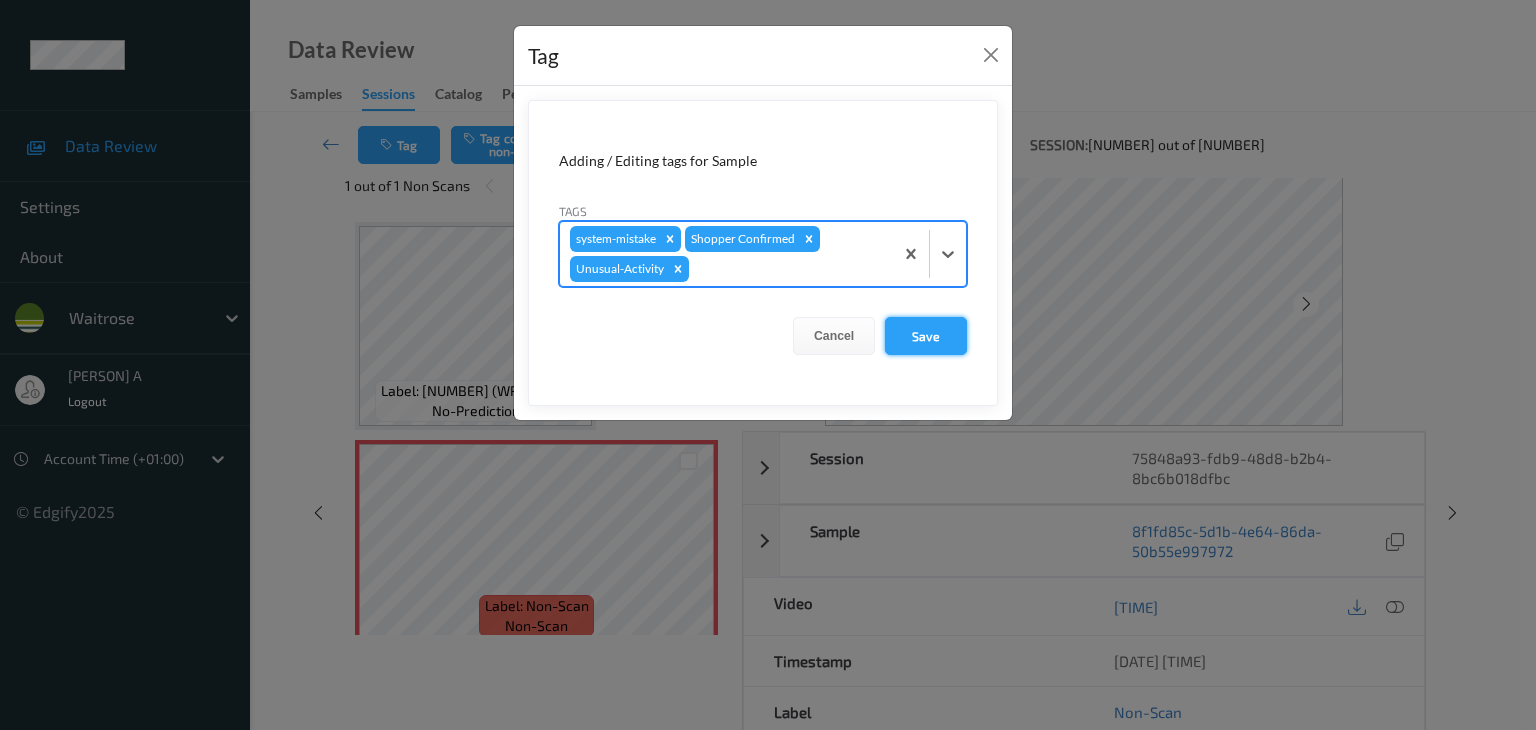 click on "Save" at bounding box center (926, 336) 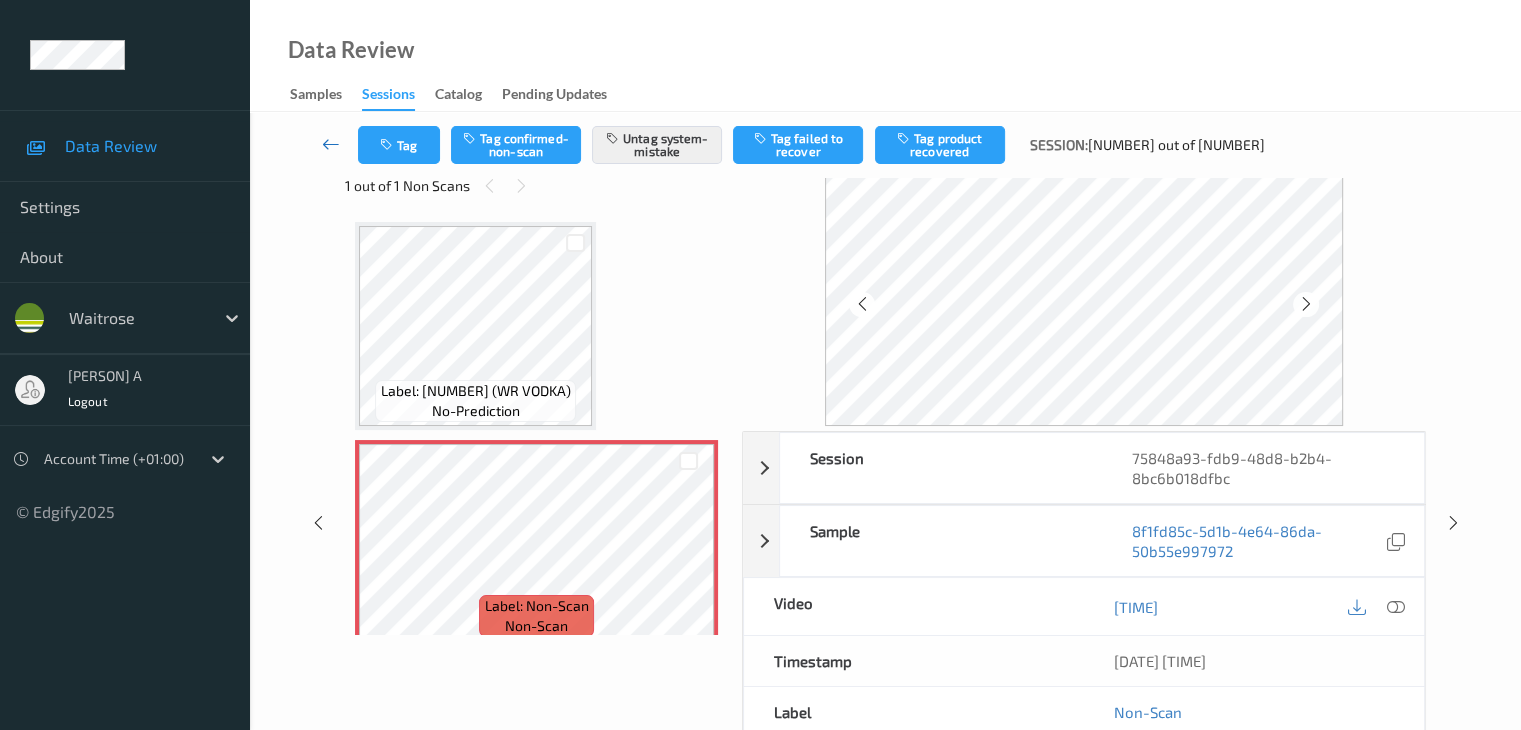 click at bounding box center (331, 144) 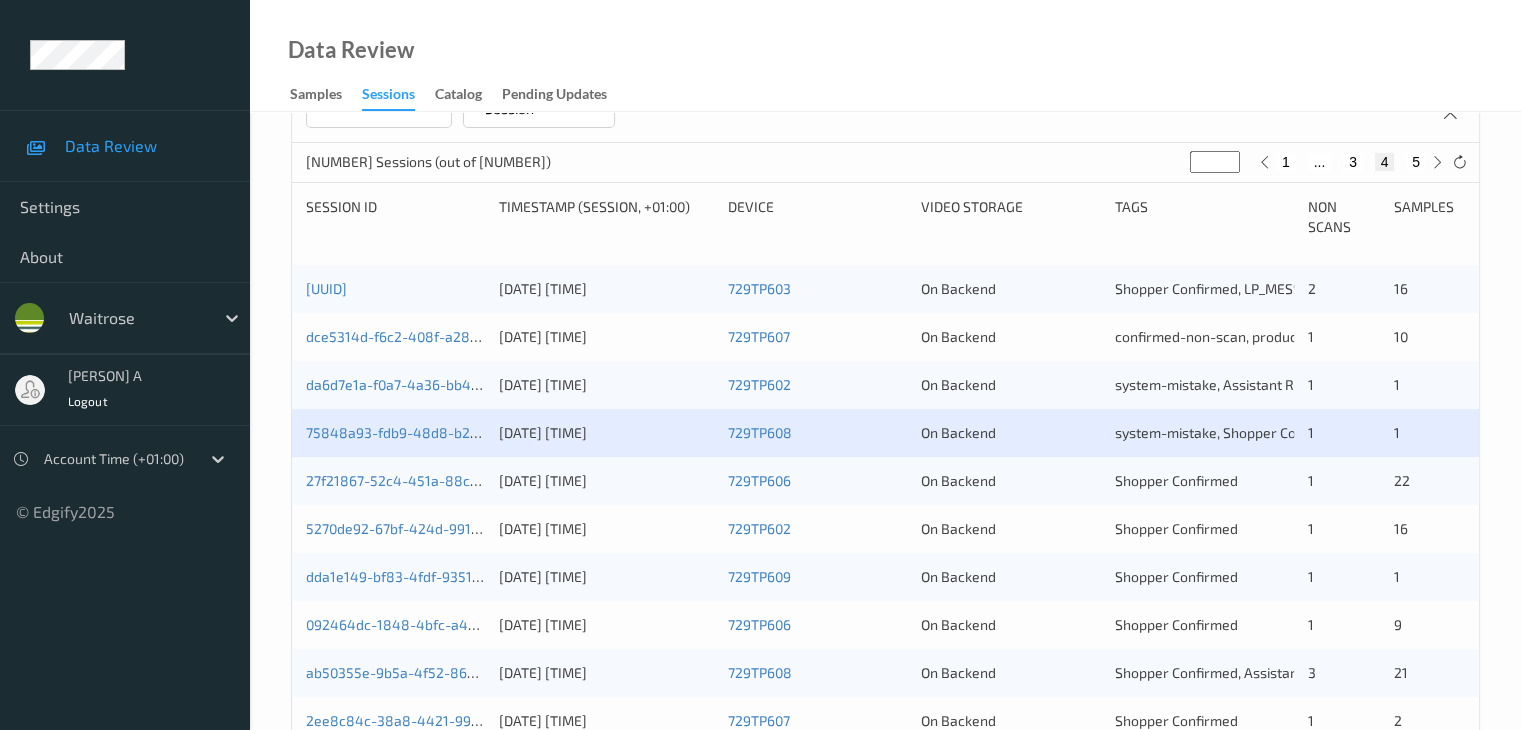 scroll, scrollTop: 400, scrollLeft: 0, axis: vertical 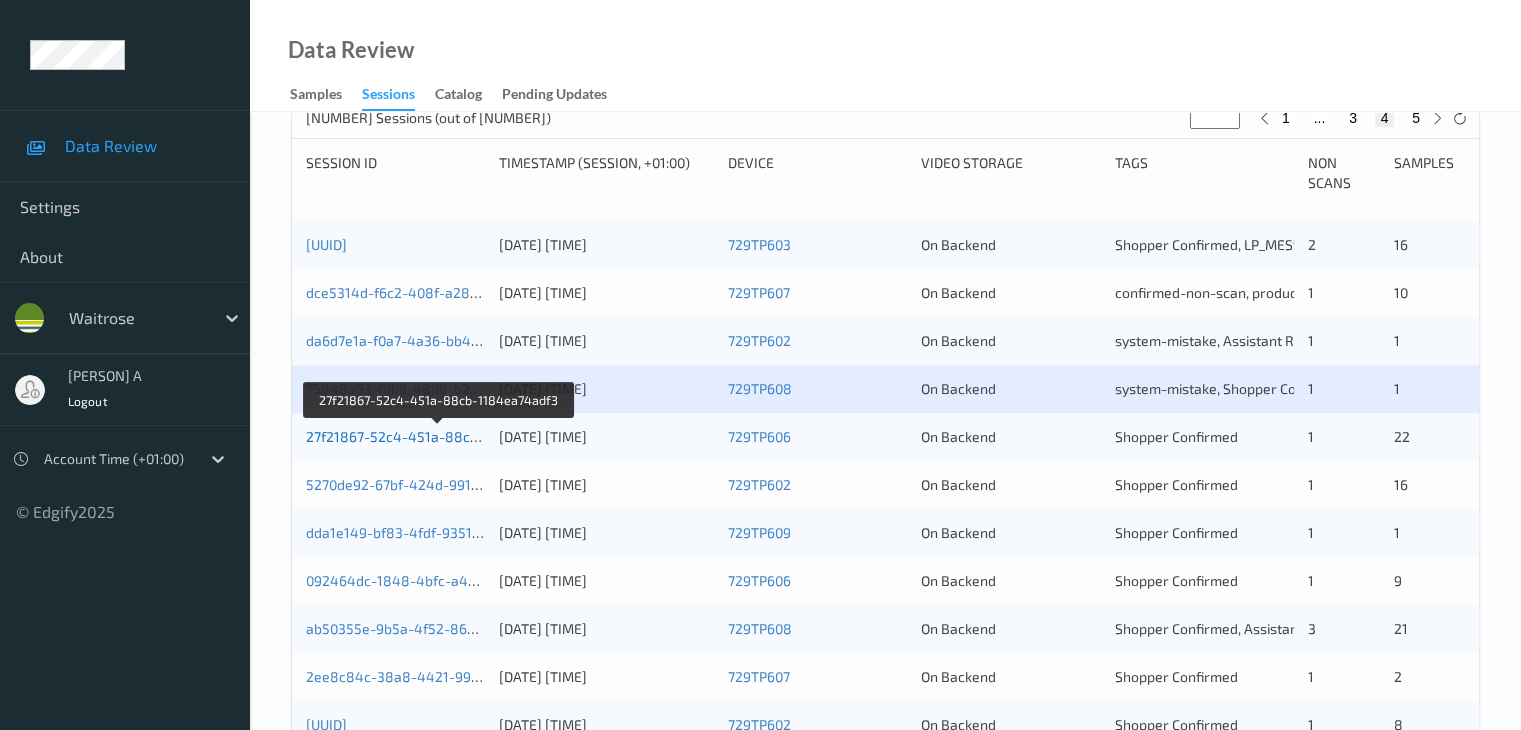 click on "27f21867-52c4-451a-88cb-1184ea74adf3" at bounding box center (440, 436) 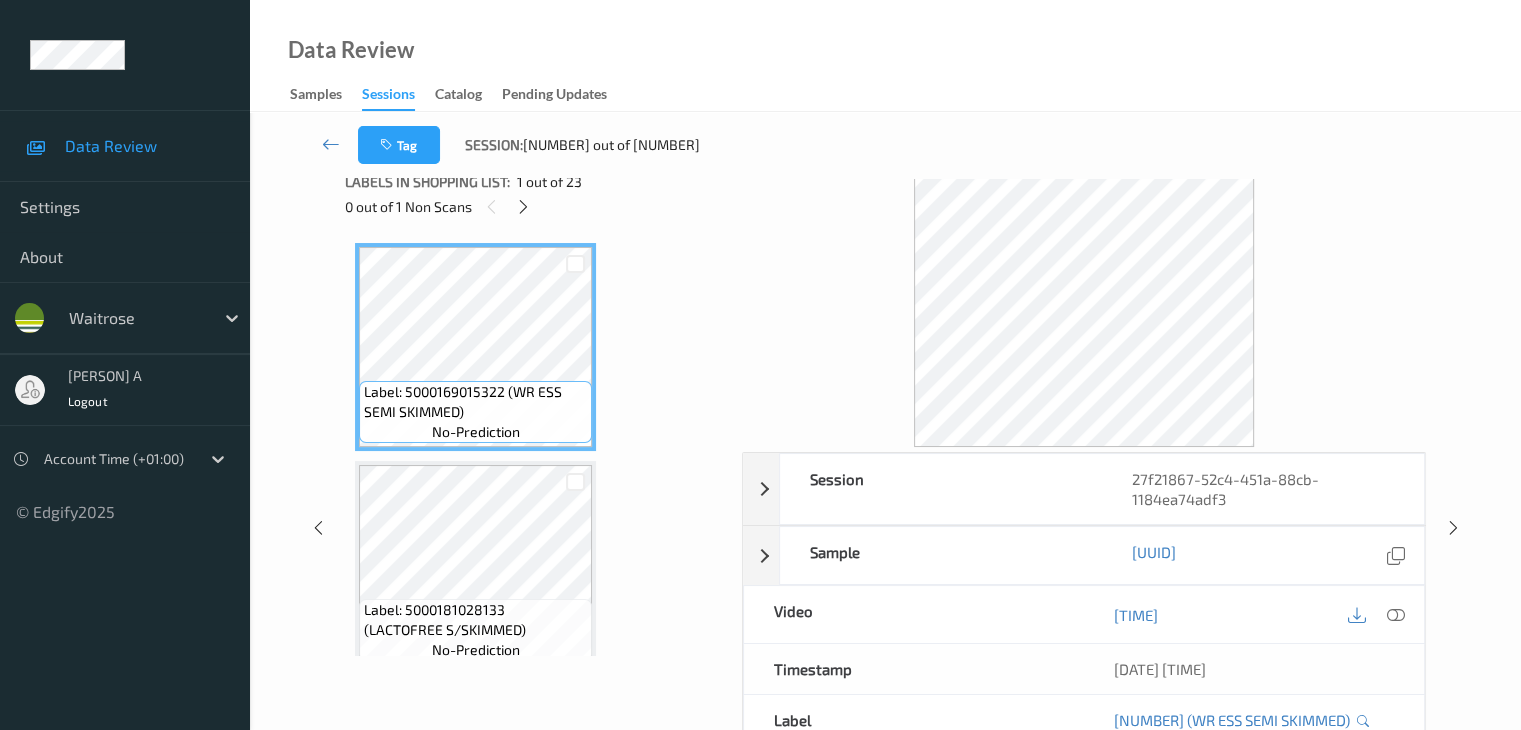 scroll, scrollTop: 0, scrollLeft: 0, axis: both 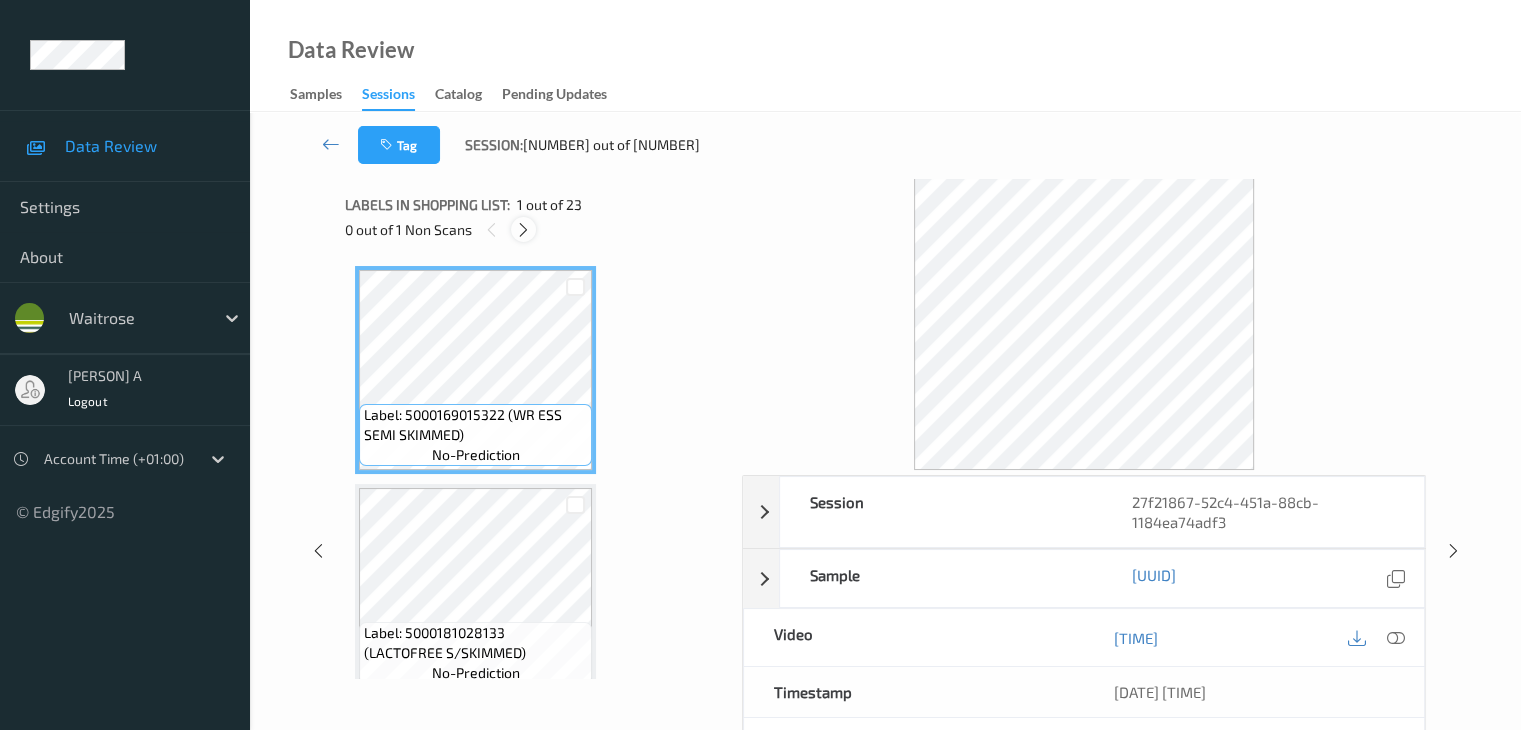 click at bounding box center (523, 230) 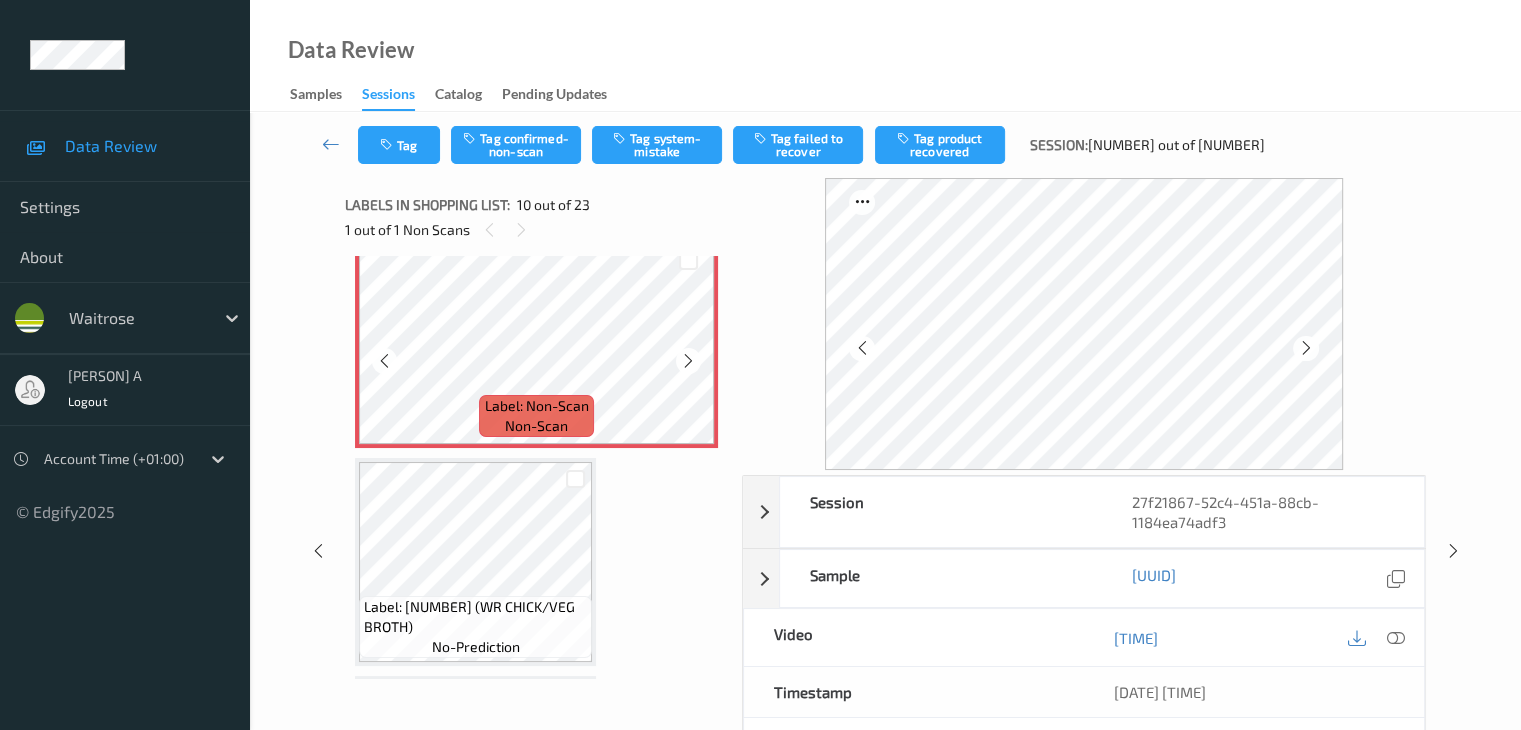 scroll, scrollTop: 1954, scrollLeft: 0, axis: vertical 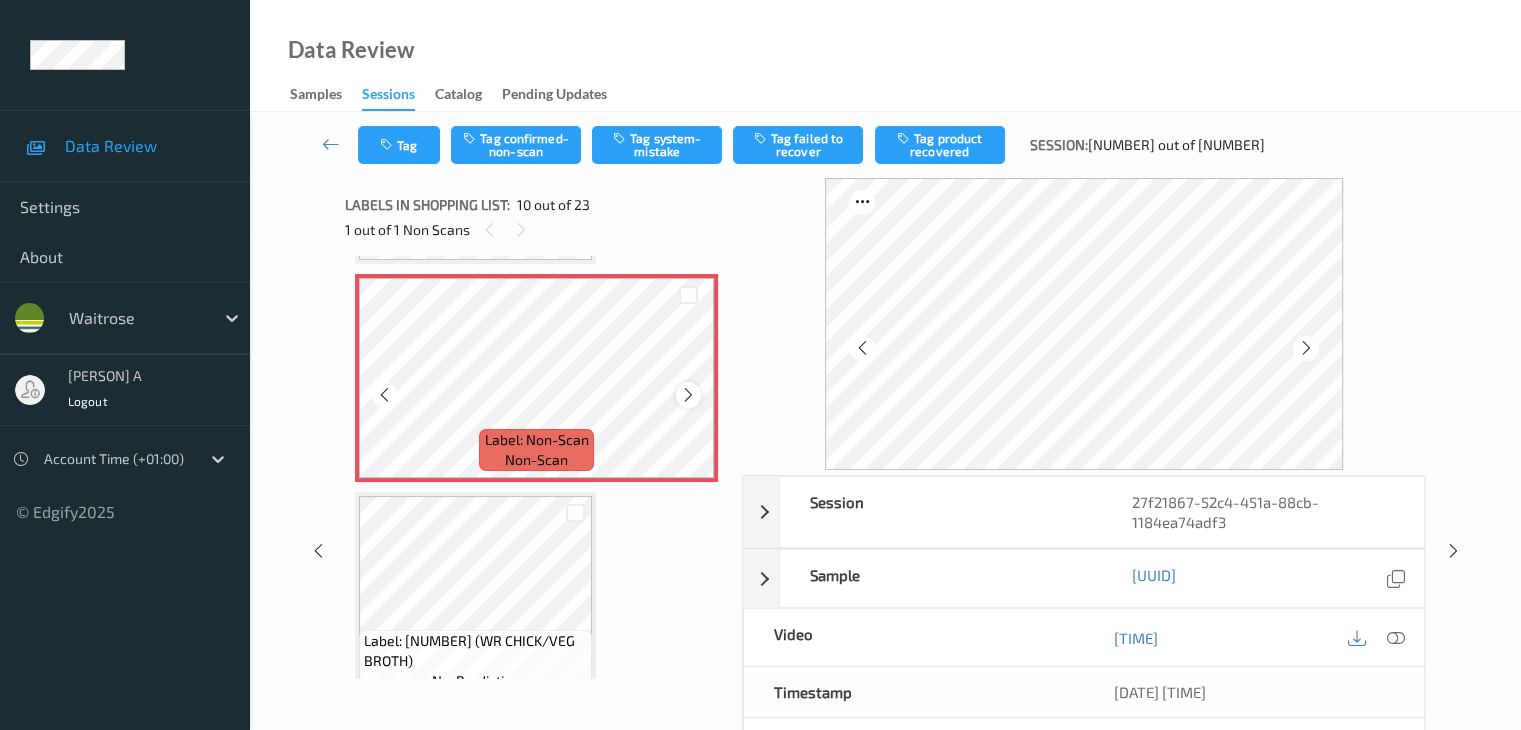 click at bounding box center (688, 395) 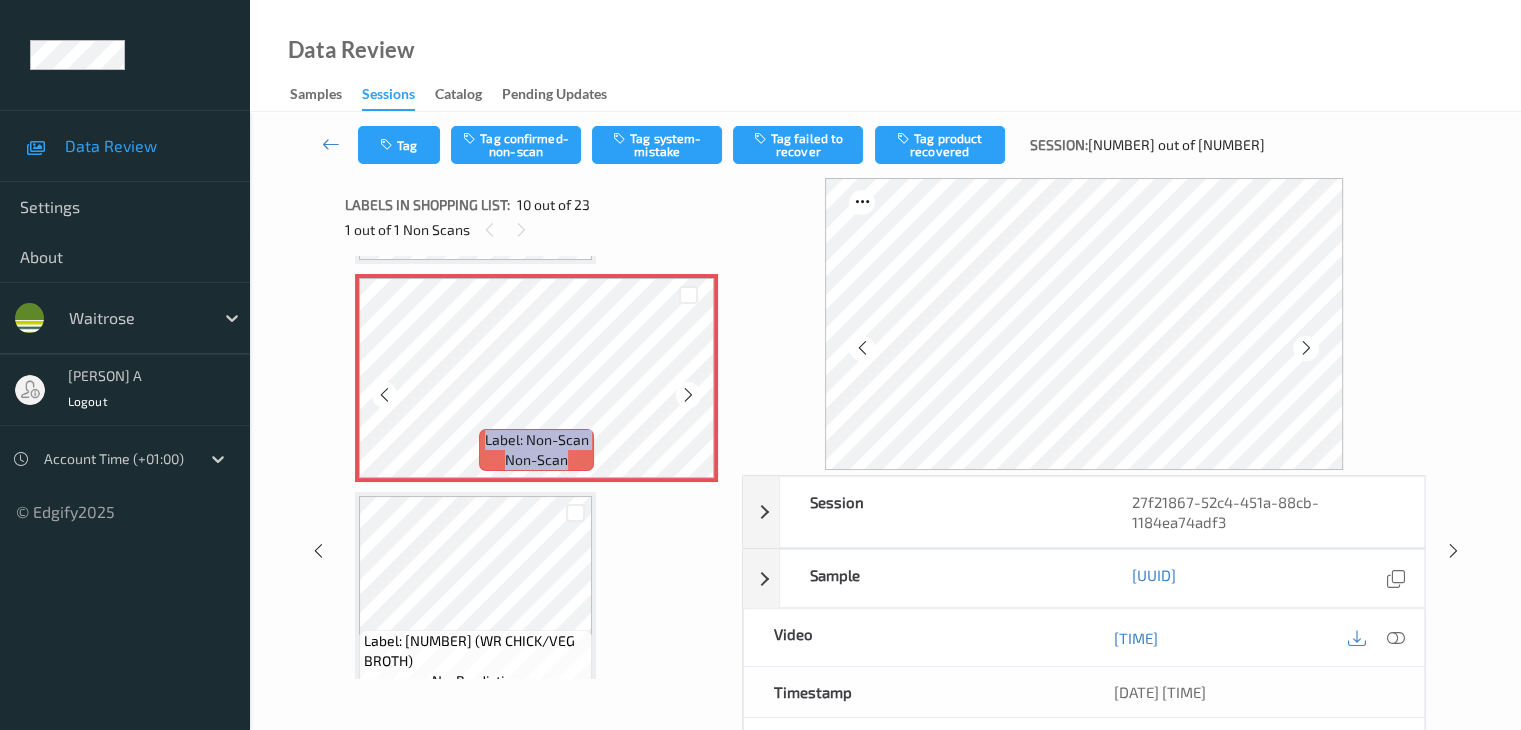 click at bounding box center (688, 395) 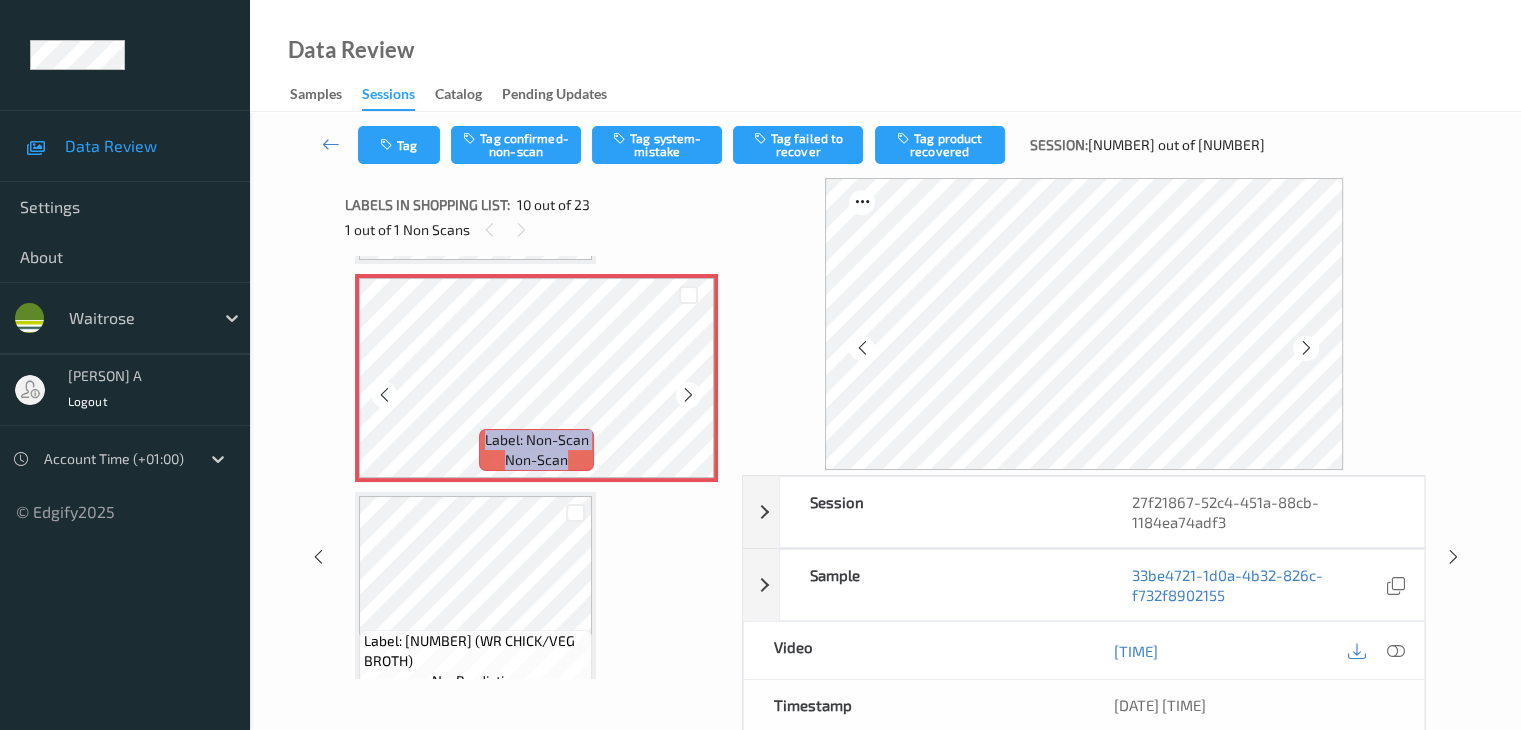 click at bounding box center [688, 395] 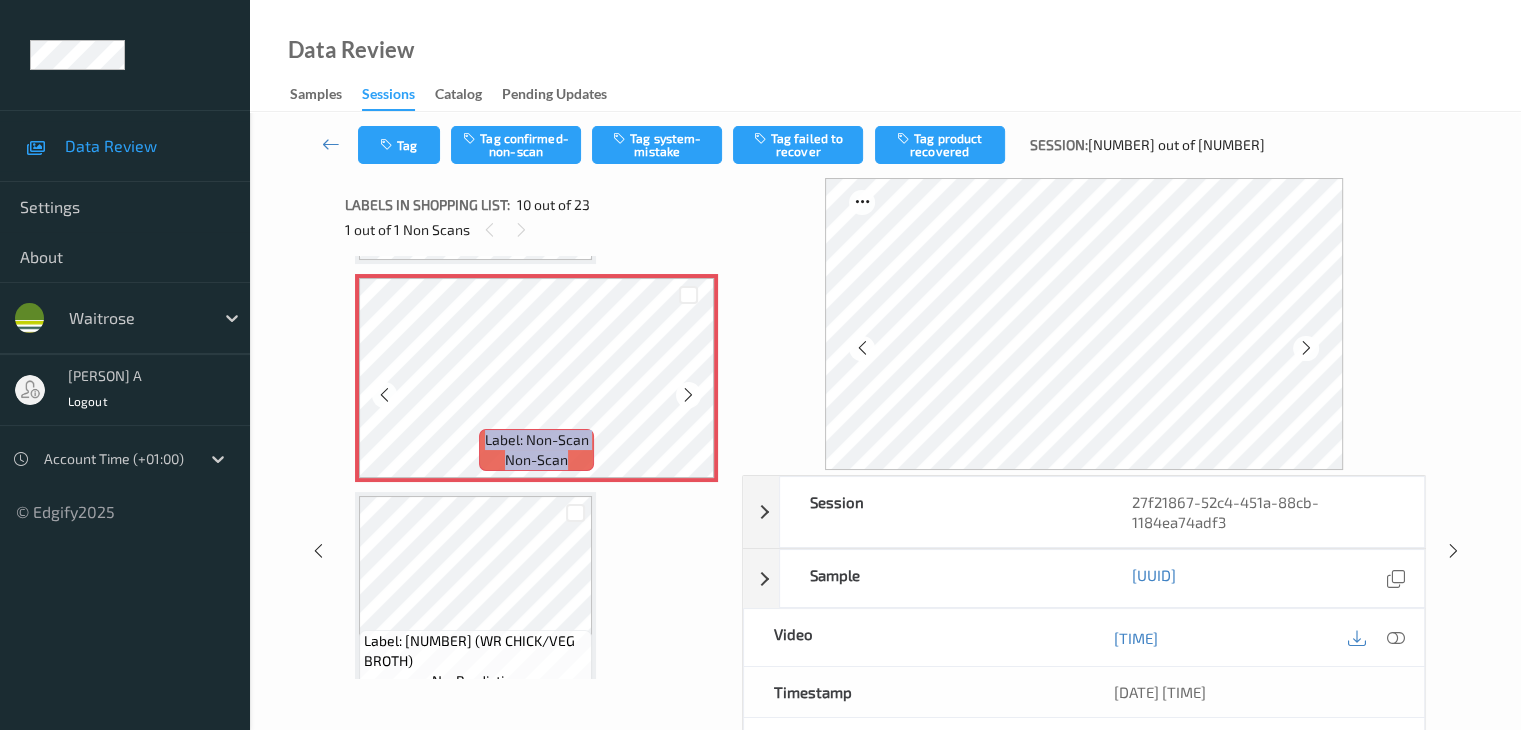 click at bounding box center [688, 395] 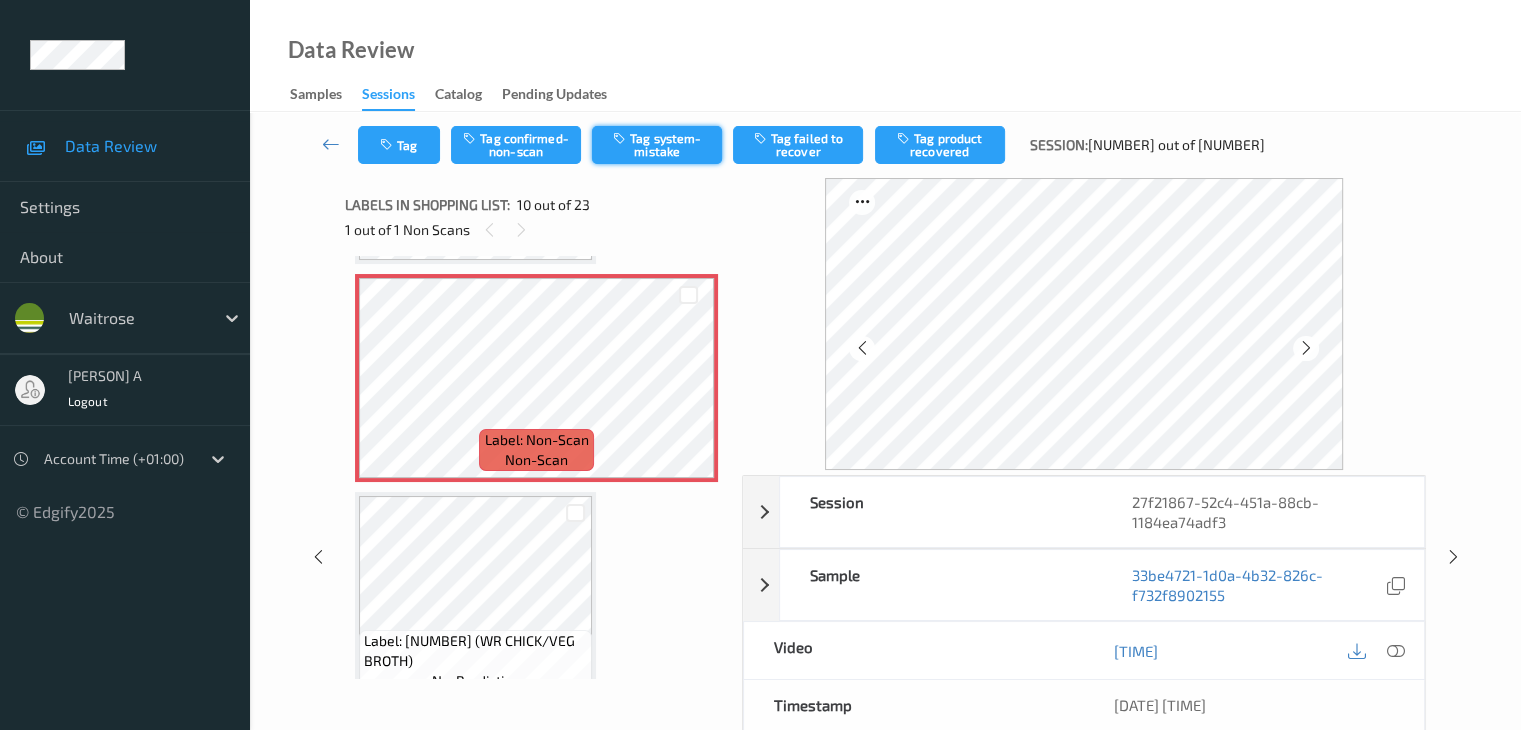 click on "Tag   system-mistake" at bounding box center (657, 145) 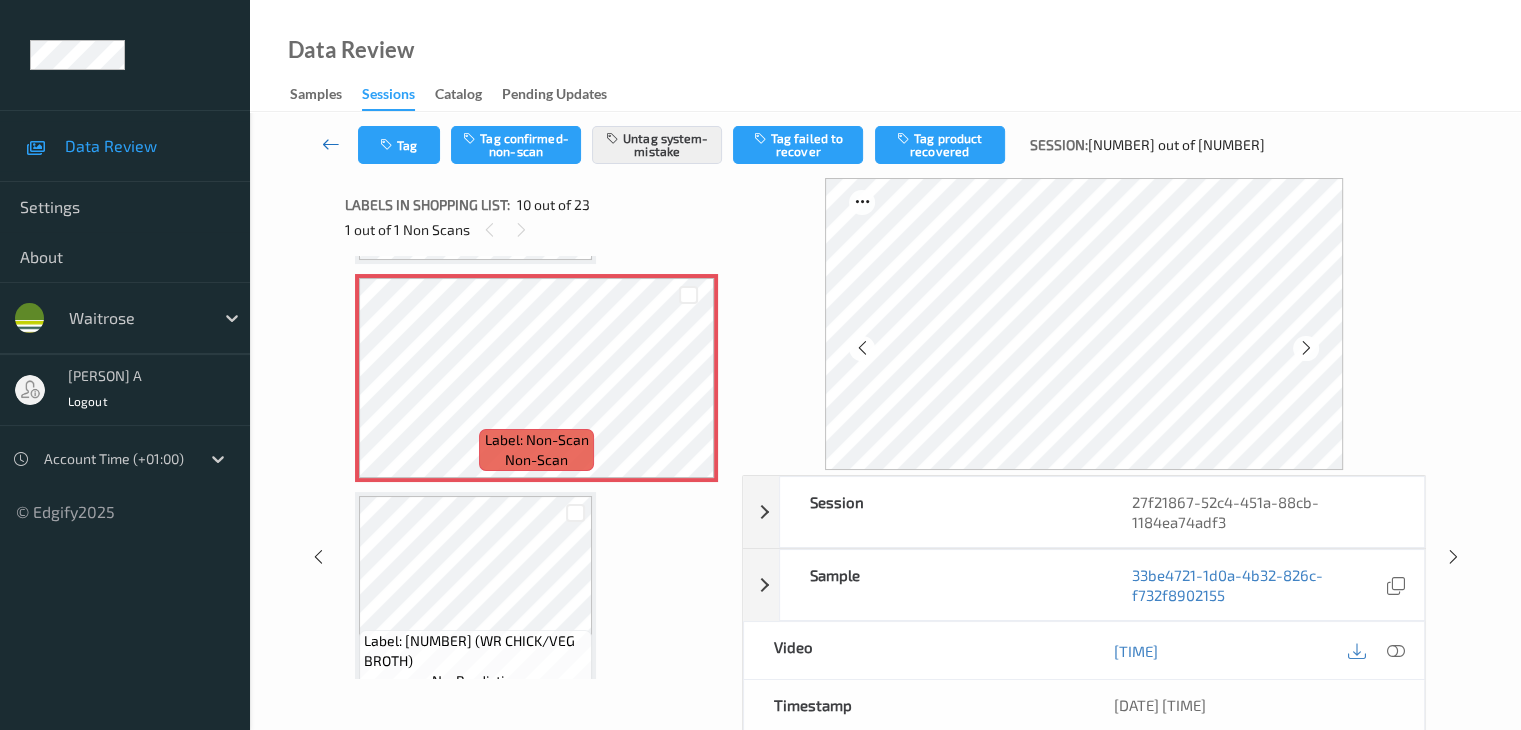 click at bounding box center [331, 144] 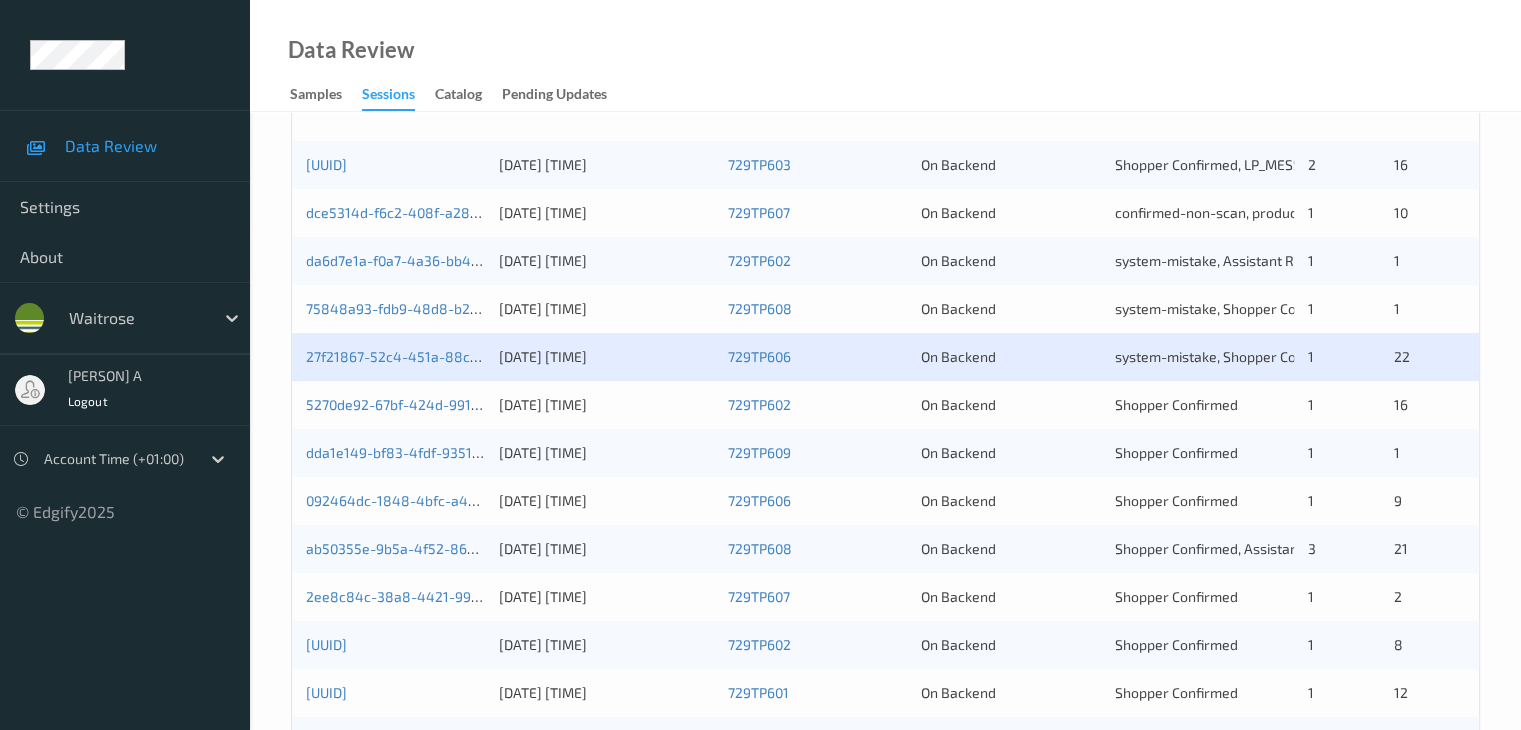 scroll, scrollTop: 500, scrollLeft: 0, axis: vertical 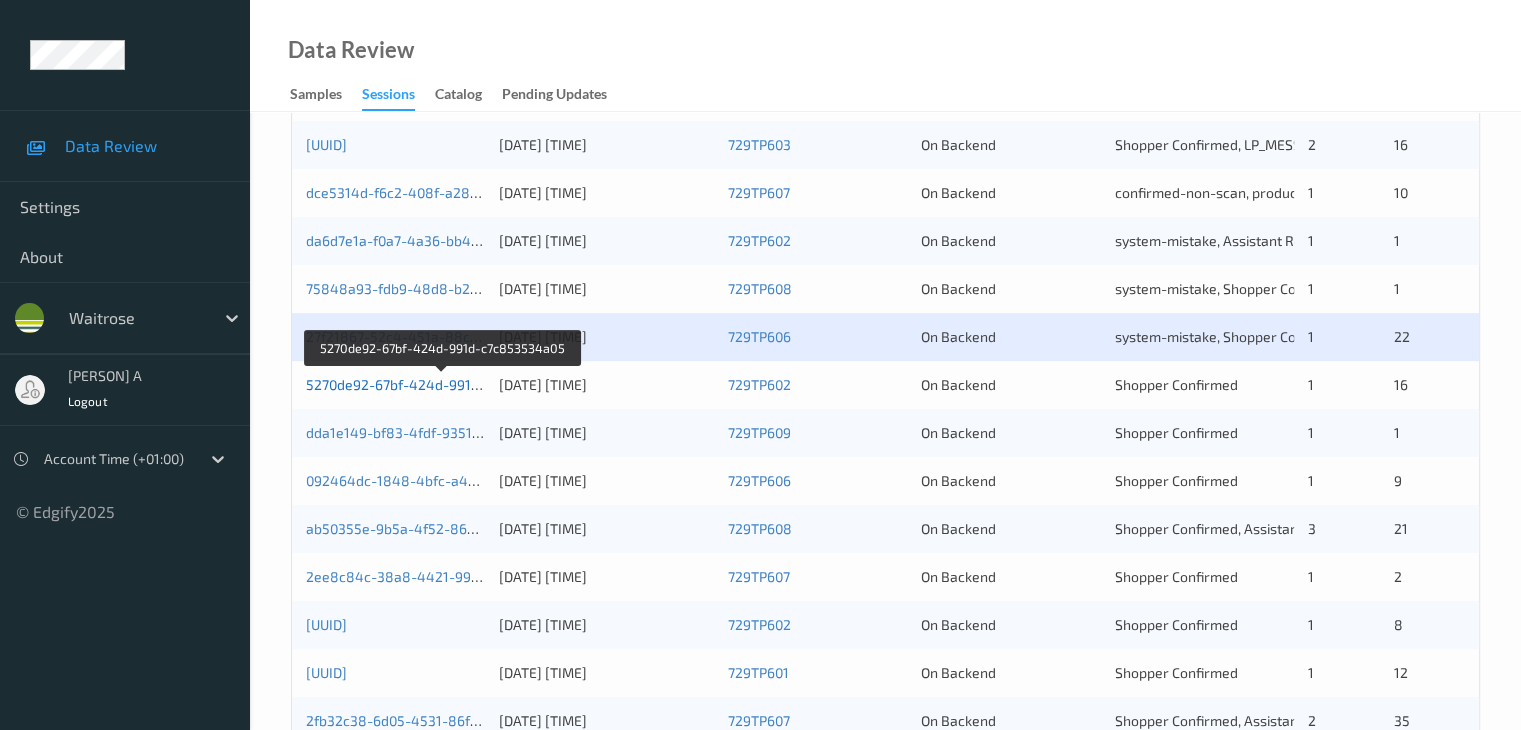 click on "5270de92-67bf-424d-991d-c7c853534a05" at bounding box center (443, 384) 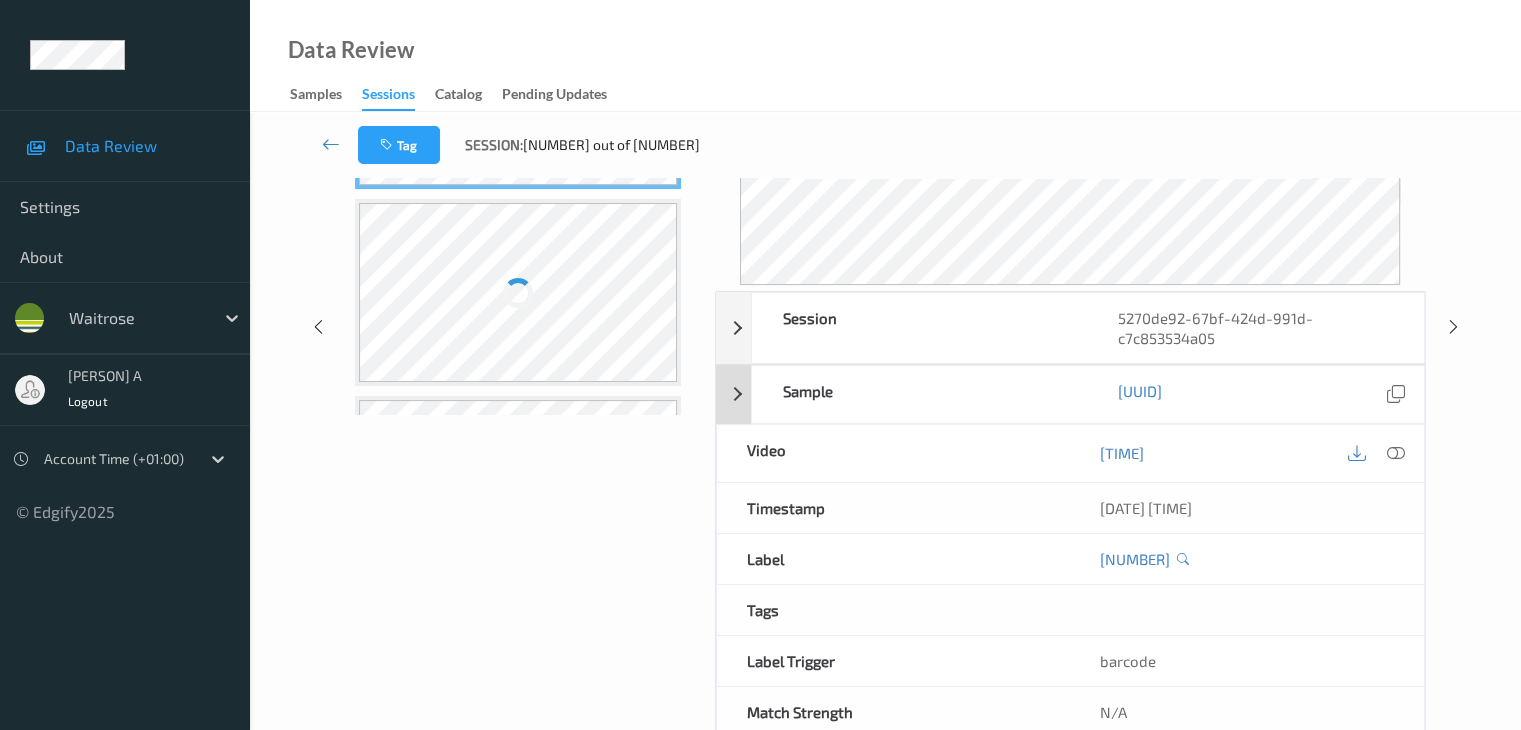 scroll, scrollTop: 324, scrollLeft: 0, axis: vertical 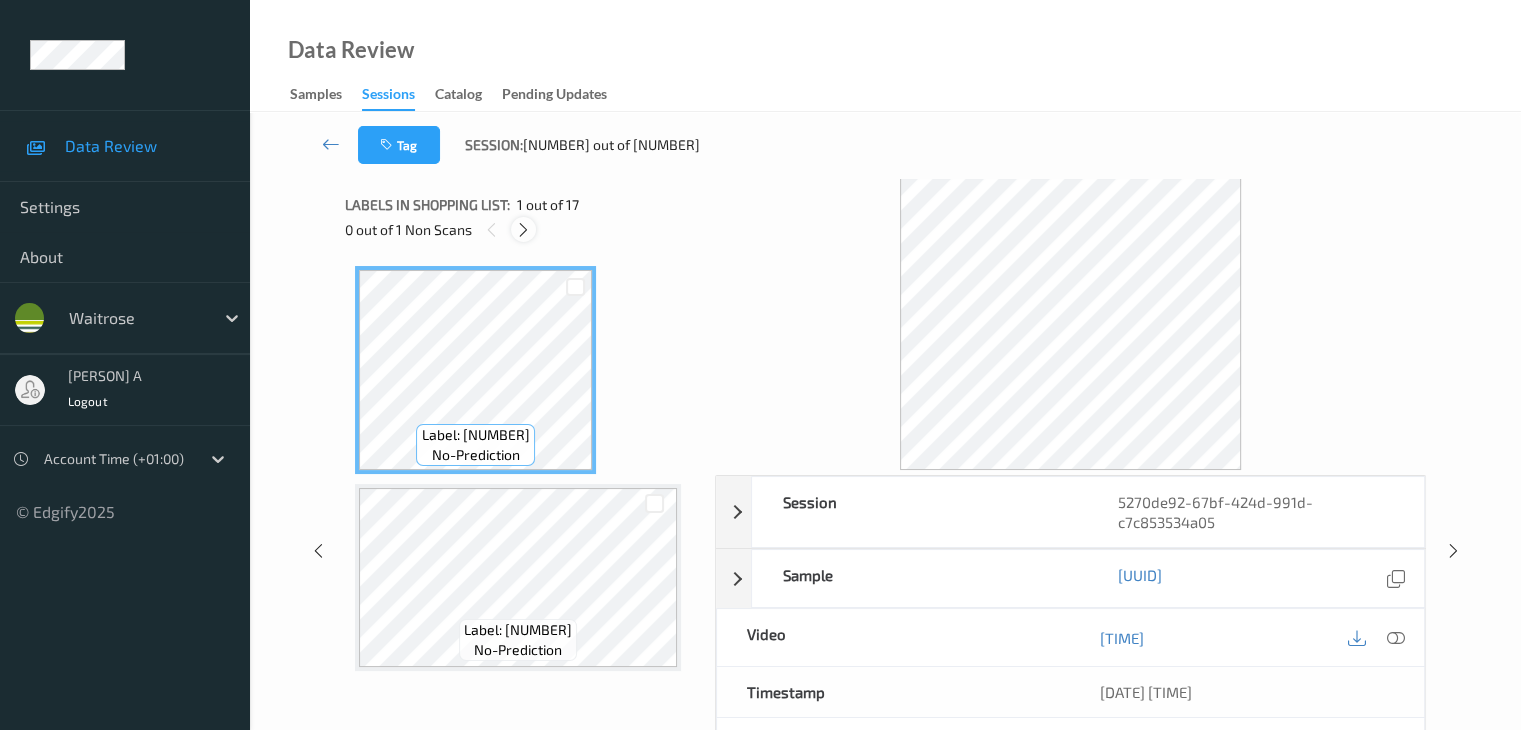 click at bounding box center [523, 230] 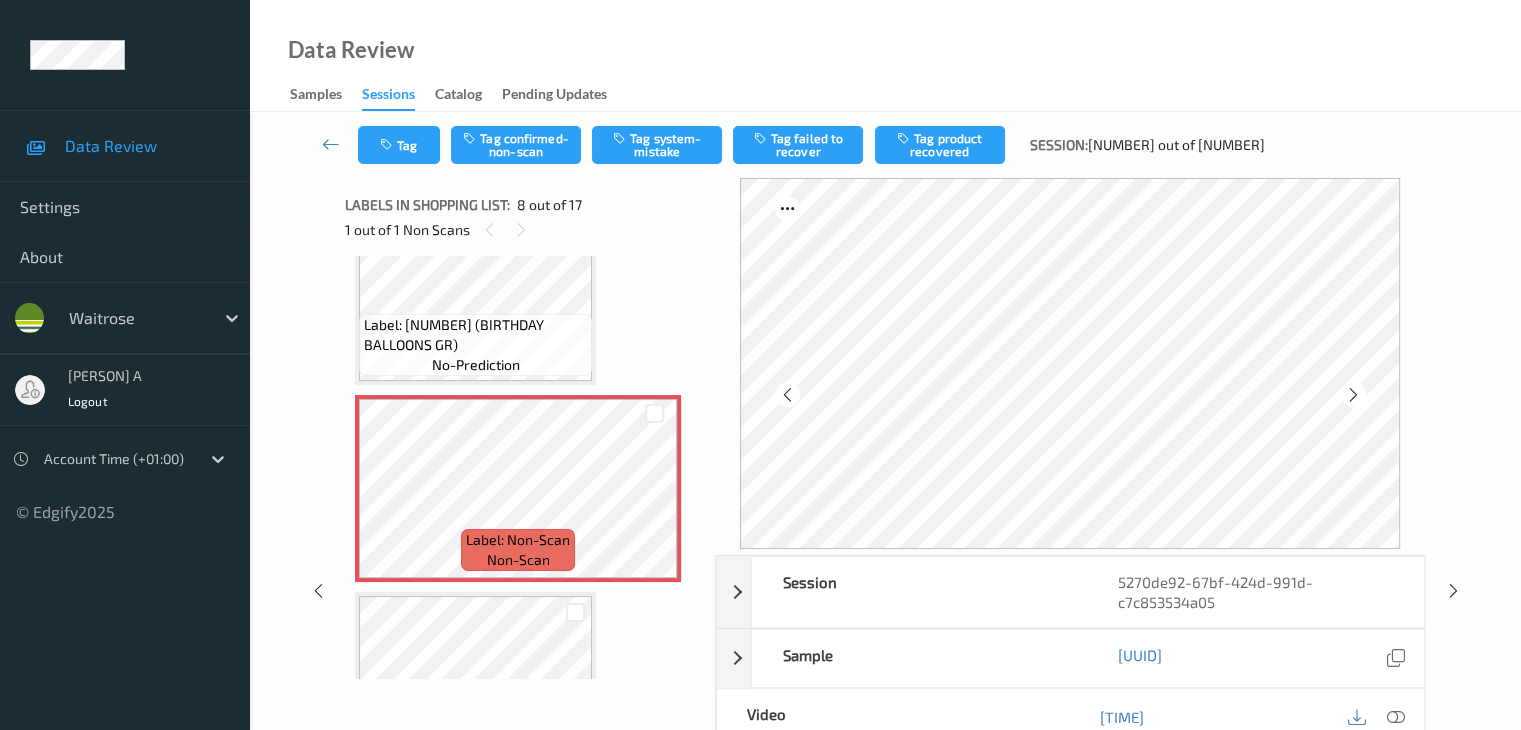 scroll, scrollTop: 1455, scrollLeft: 0, axis: vertical 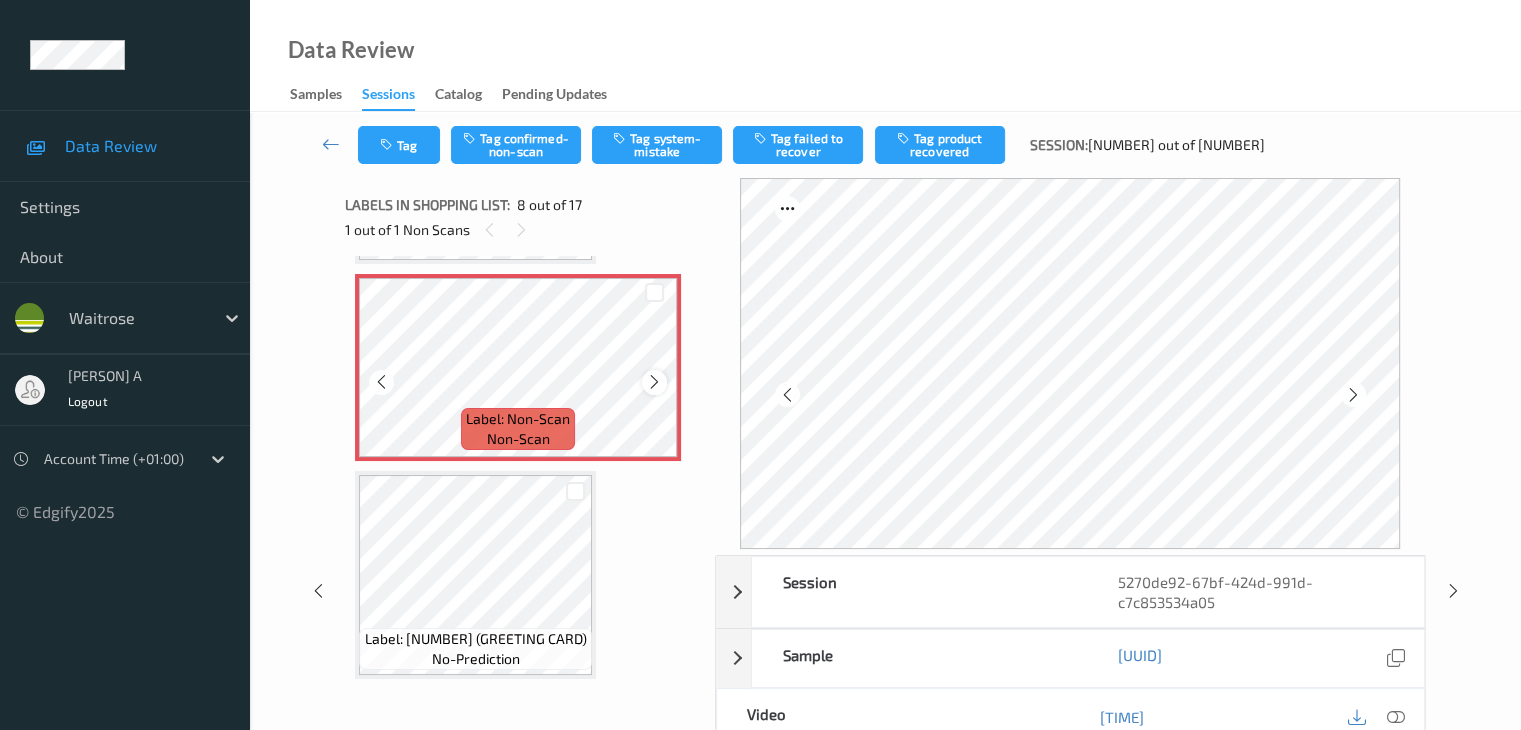click at bounding box center [654, 382] 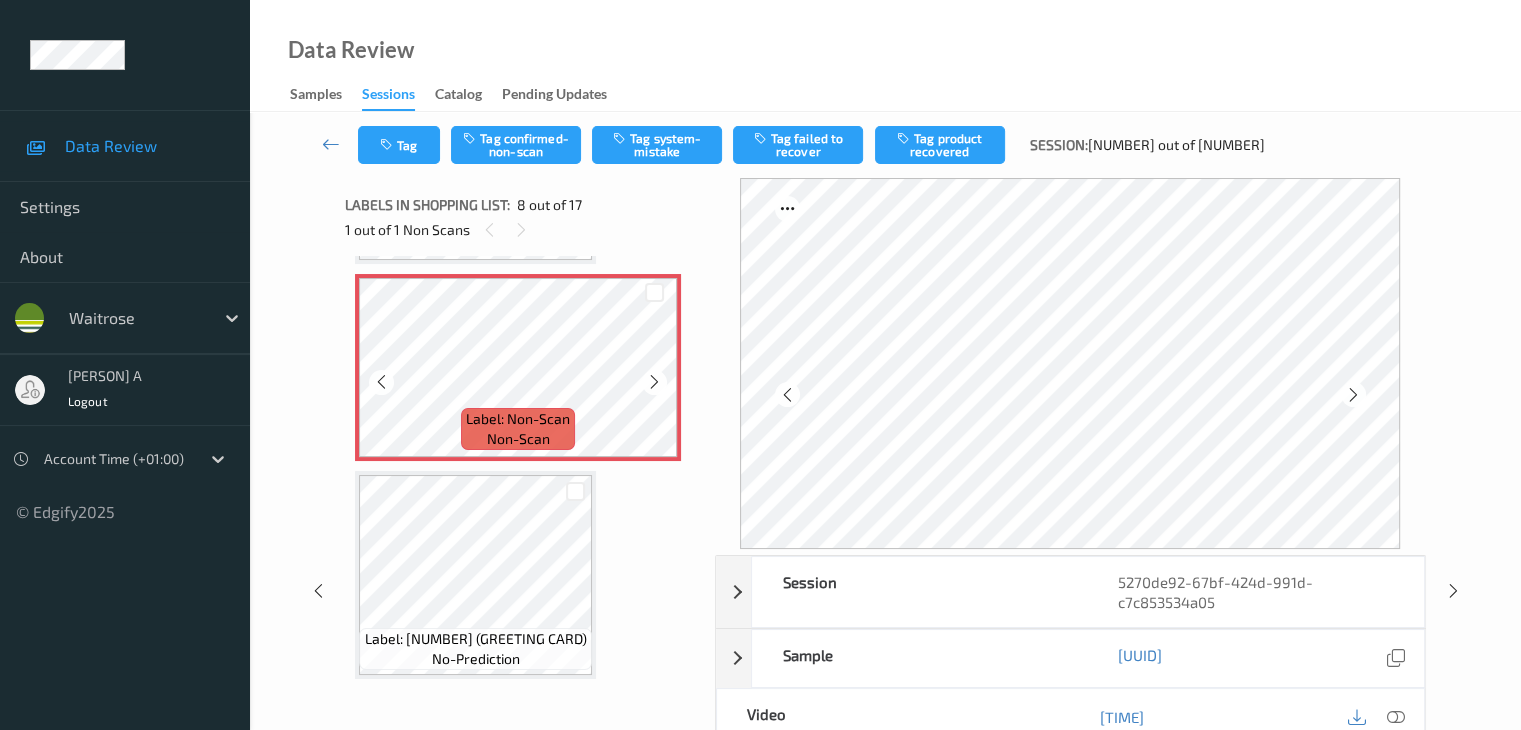 click at bounding box center (654, 382) 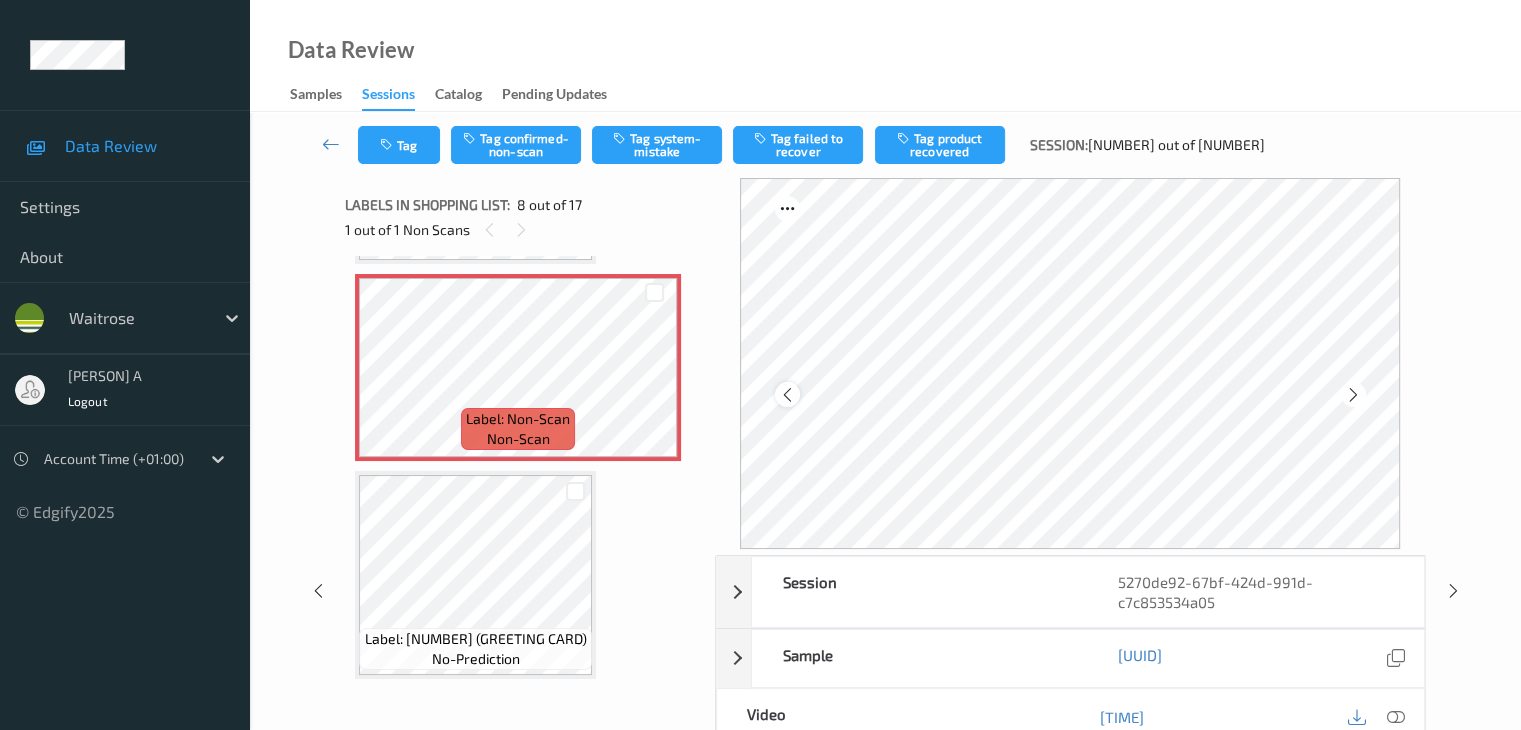 click at bounding box center (787, 395) 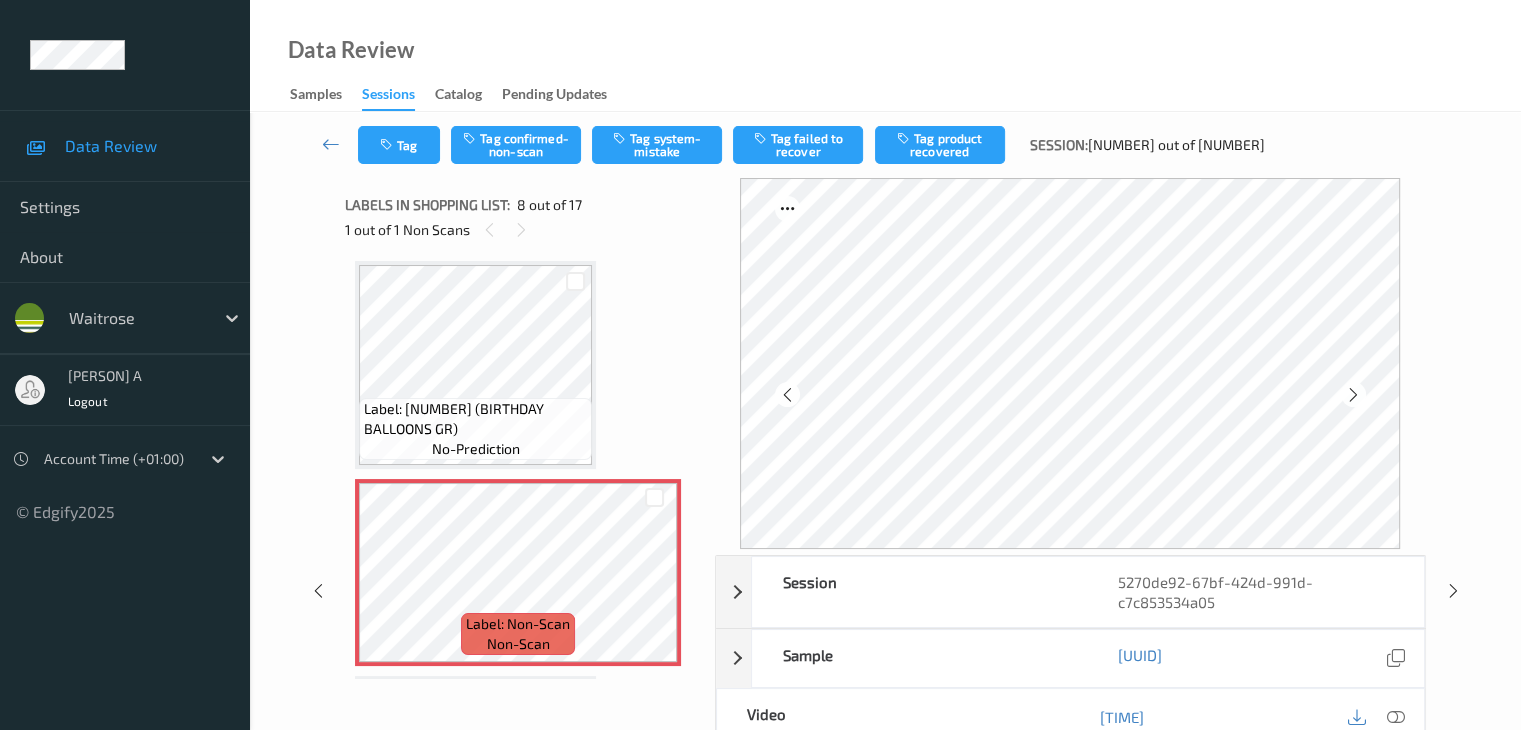 scroll, scrollTop: 1355, scrollLeft: 0, axis: vertical 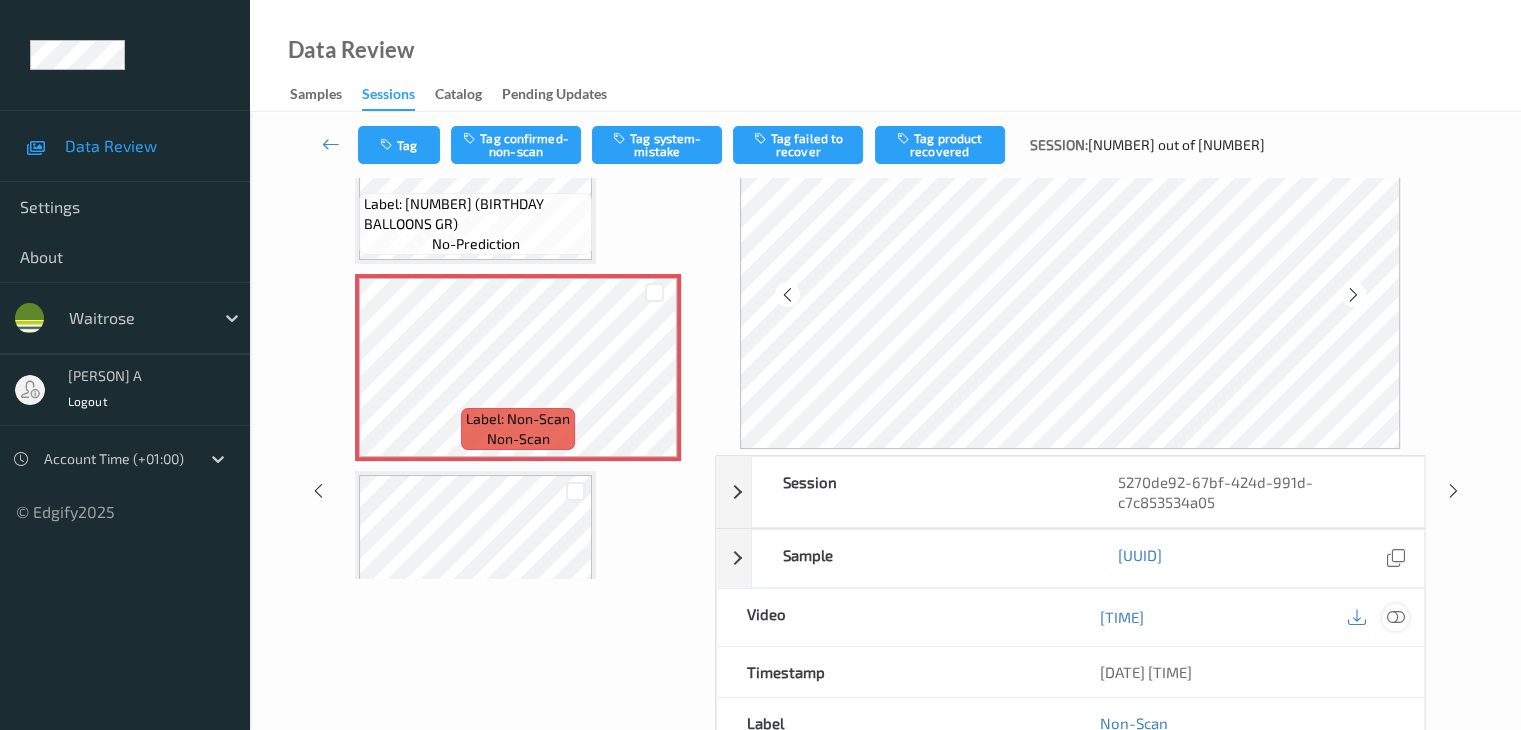 click at bounding box center (1395, 617) 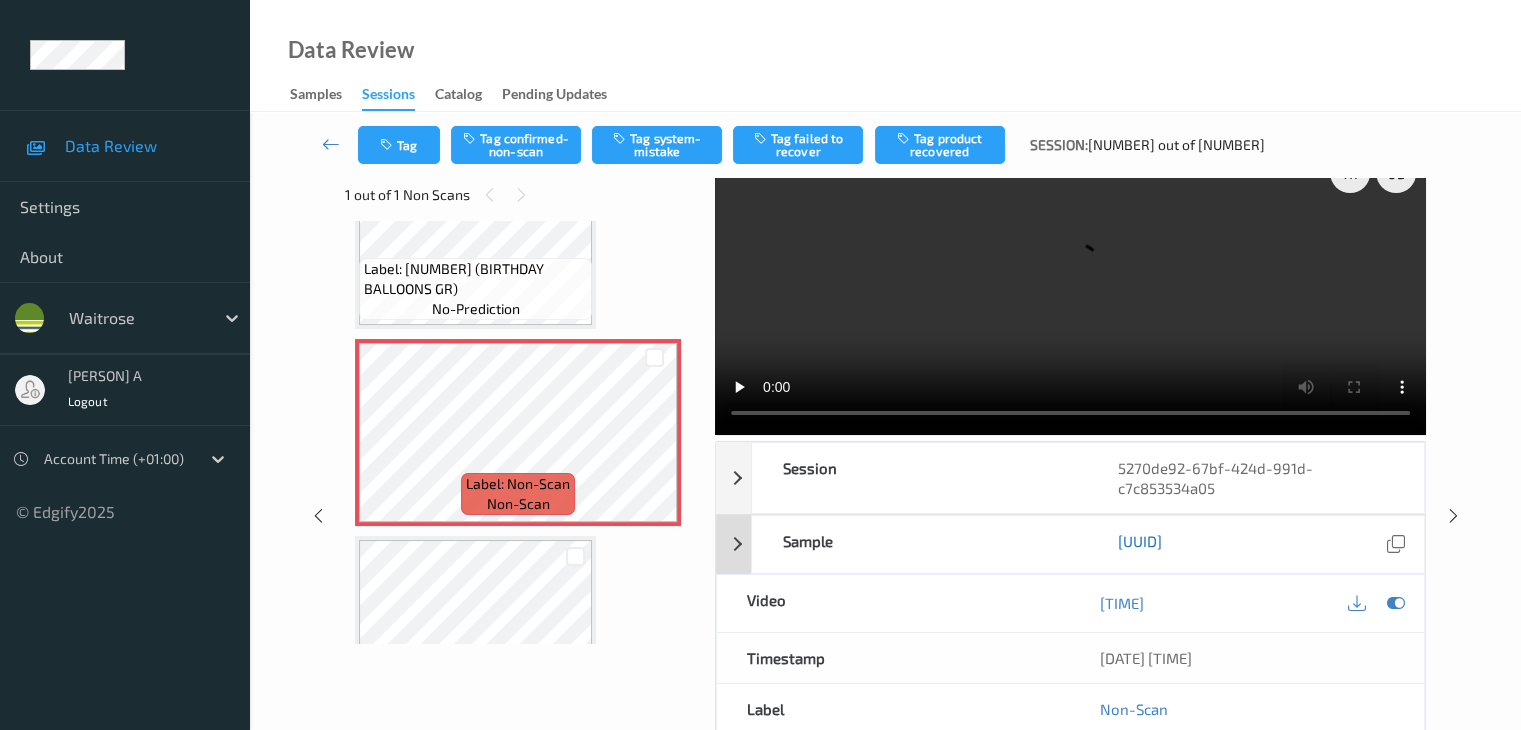 scroll, scrollTop: 0, scrollLeft: 0, axis: both 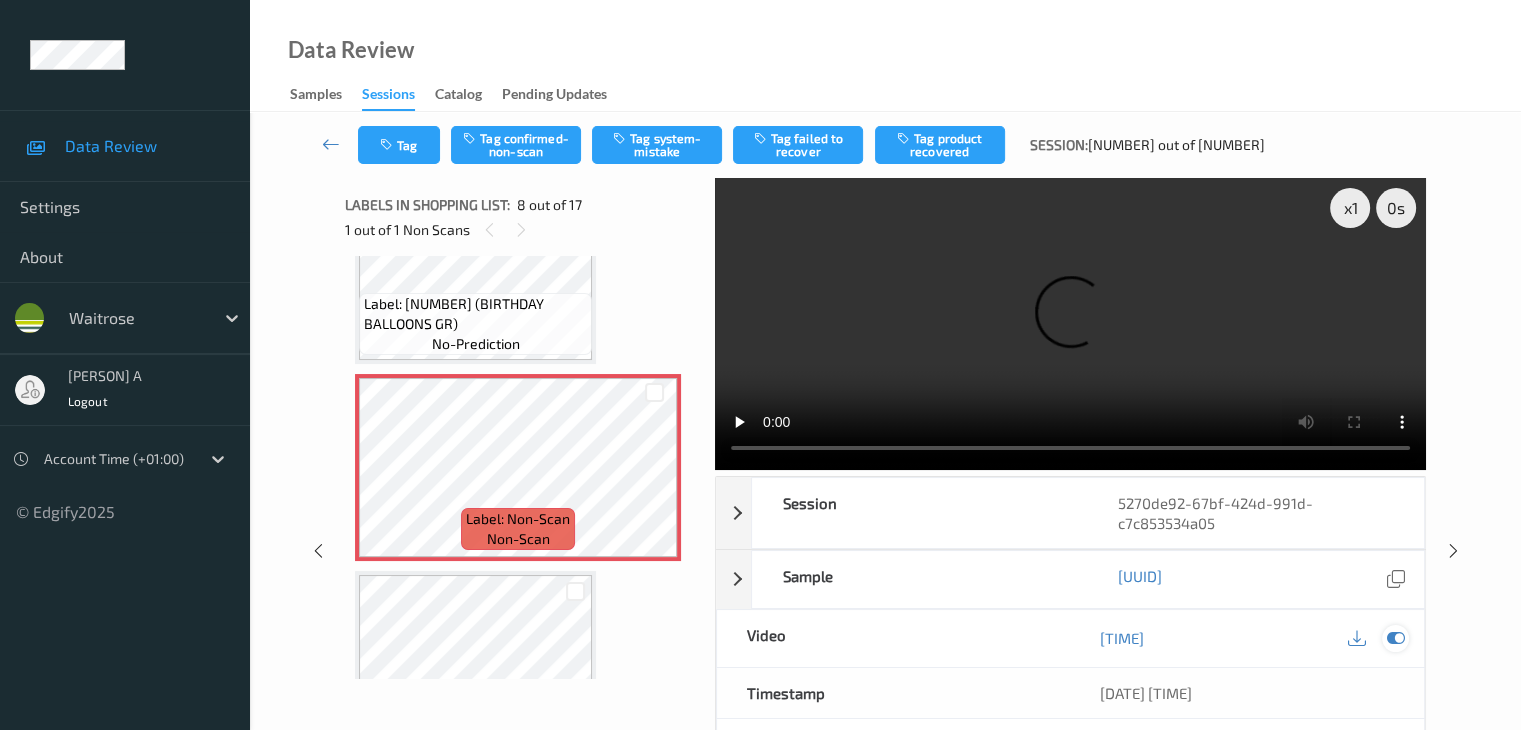 click at bounding box center [1395, 638] 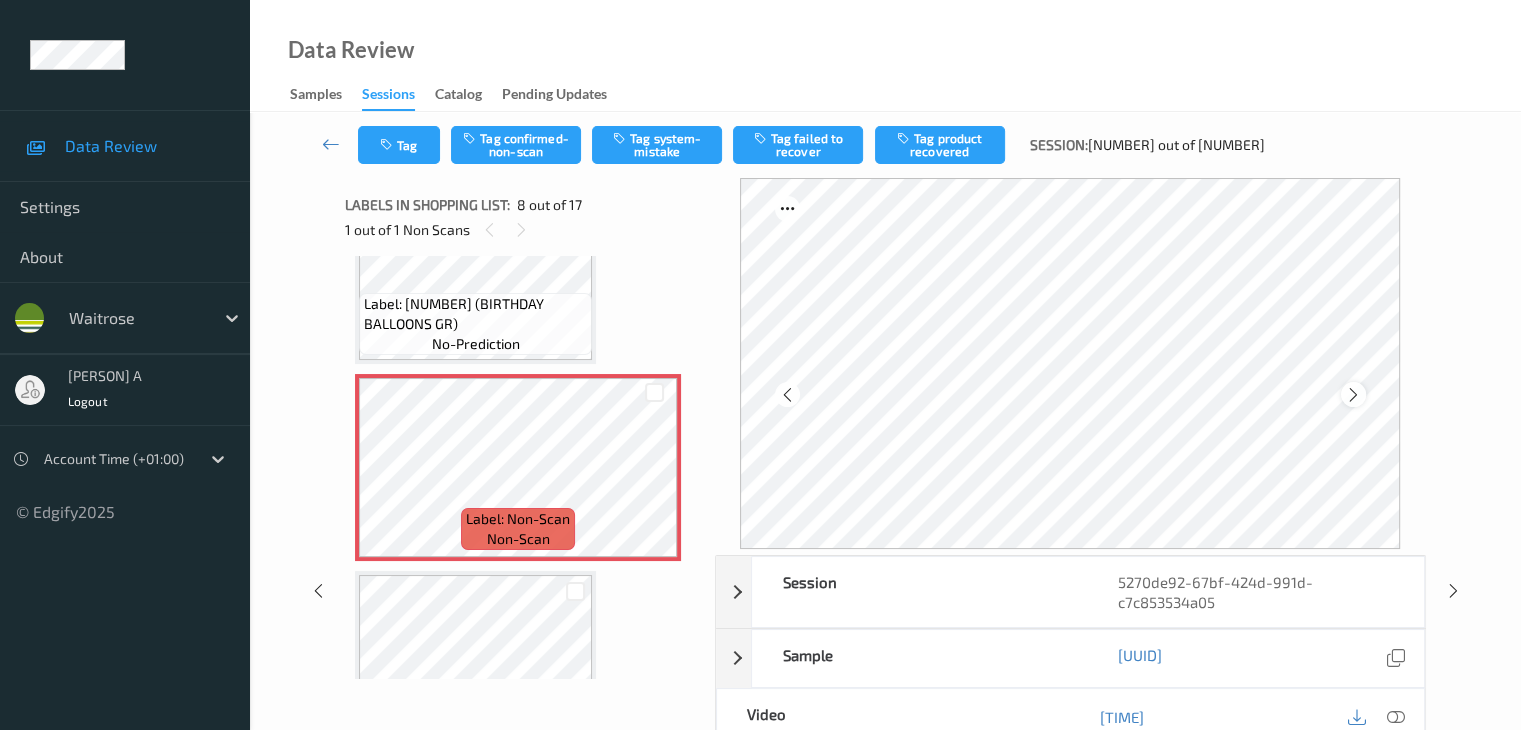 click at bounding box center [1353, 395] 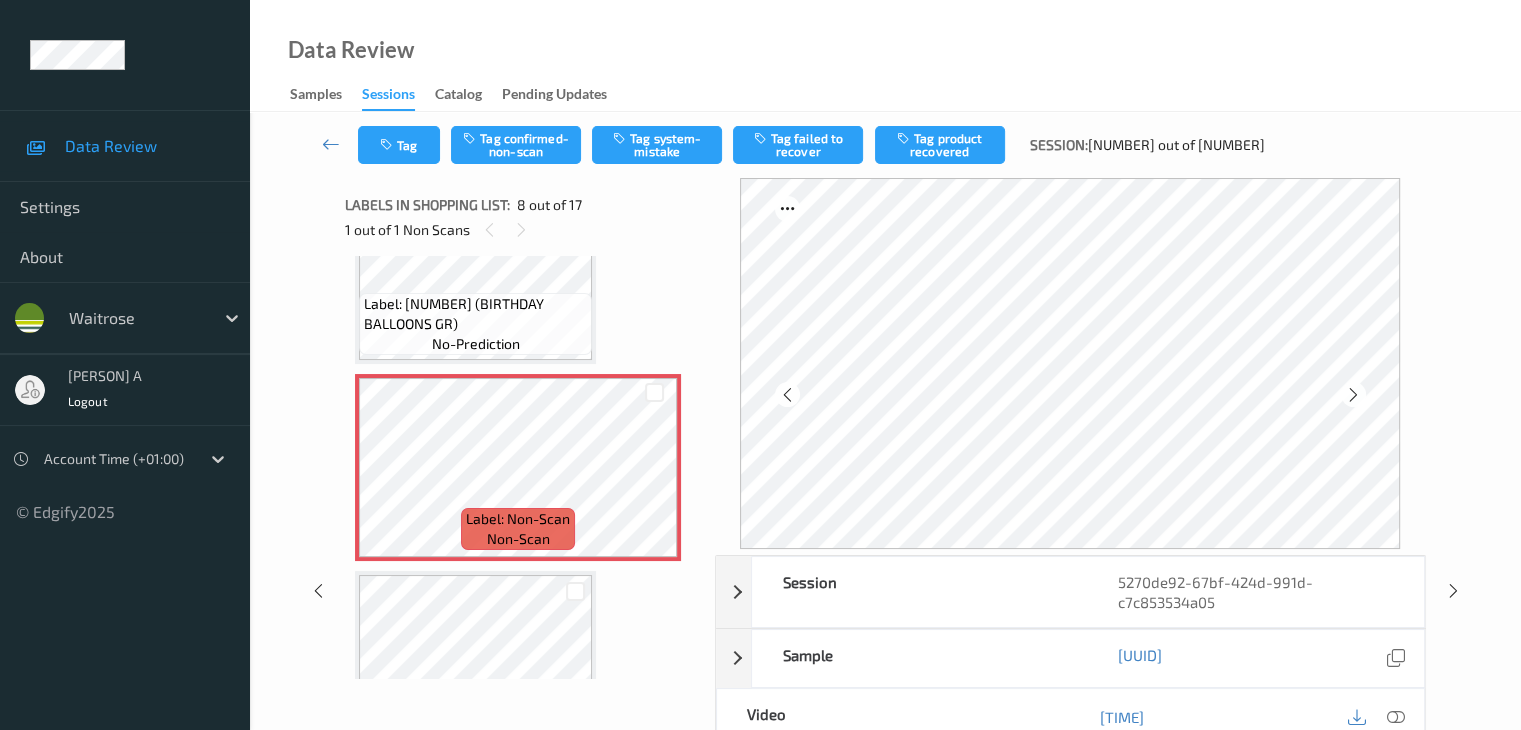 click at bounding box center (1353, 395) 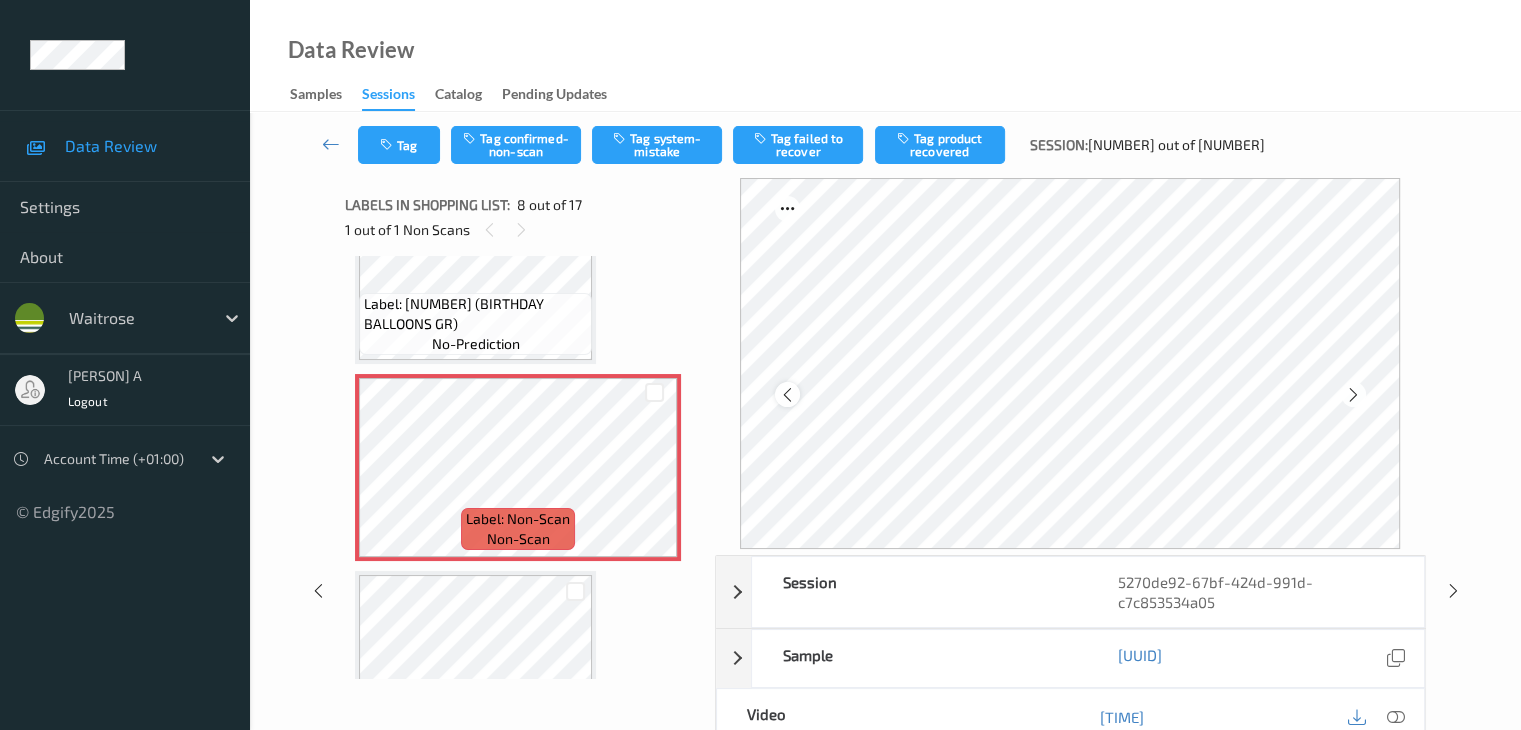 click at bounding box center (787, 395) 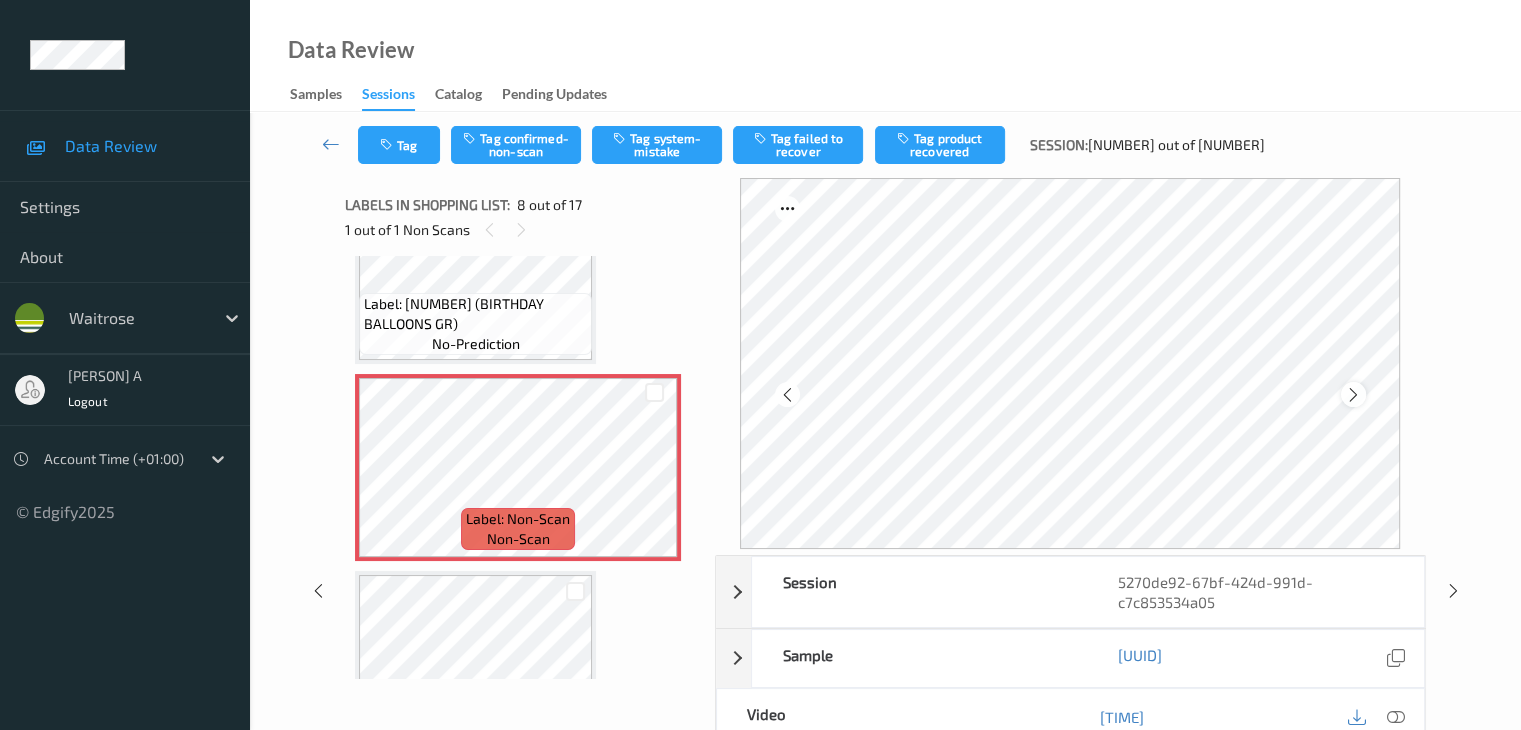click at bounding box center (1353, 395) 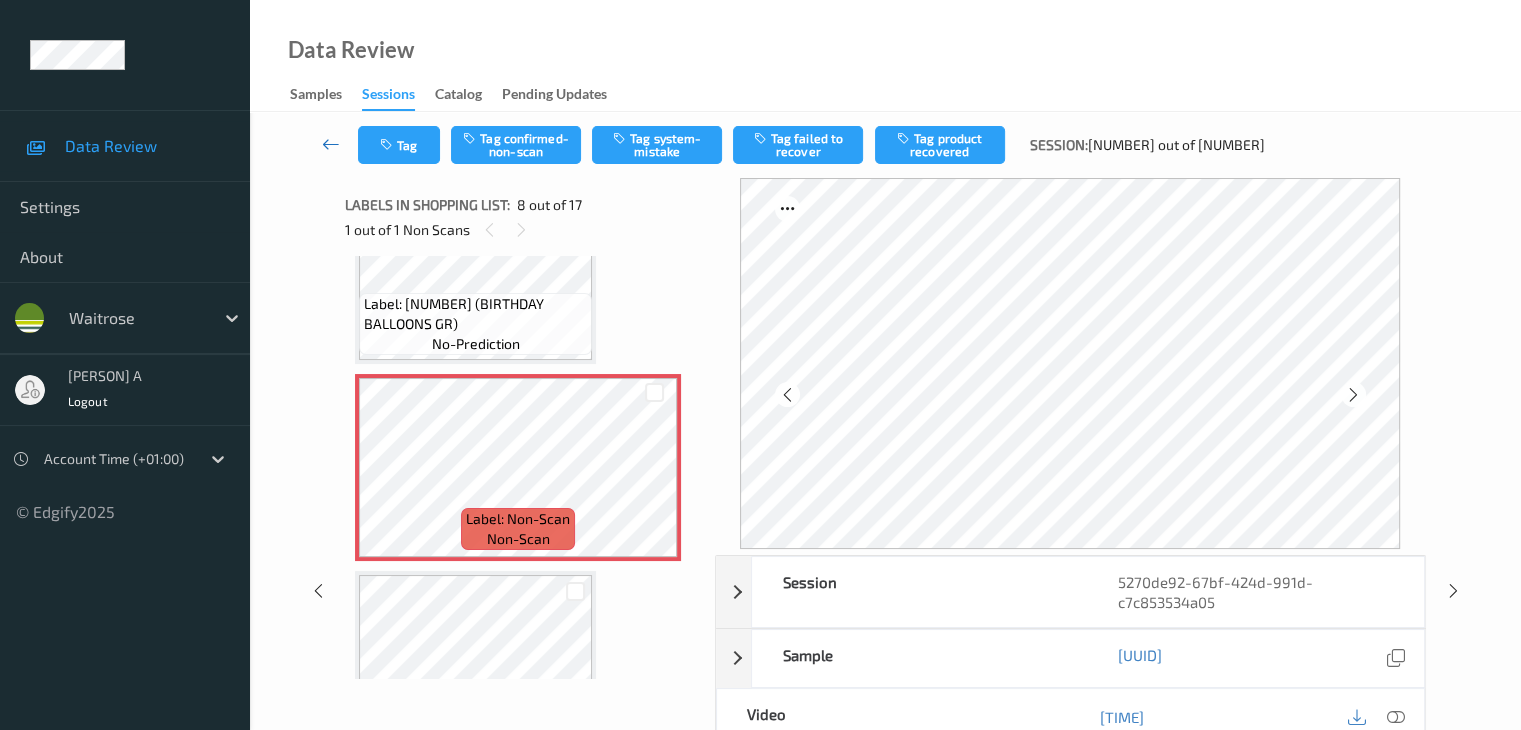 click at bounding box center [331, 144] 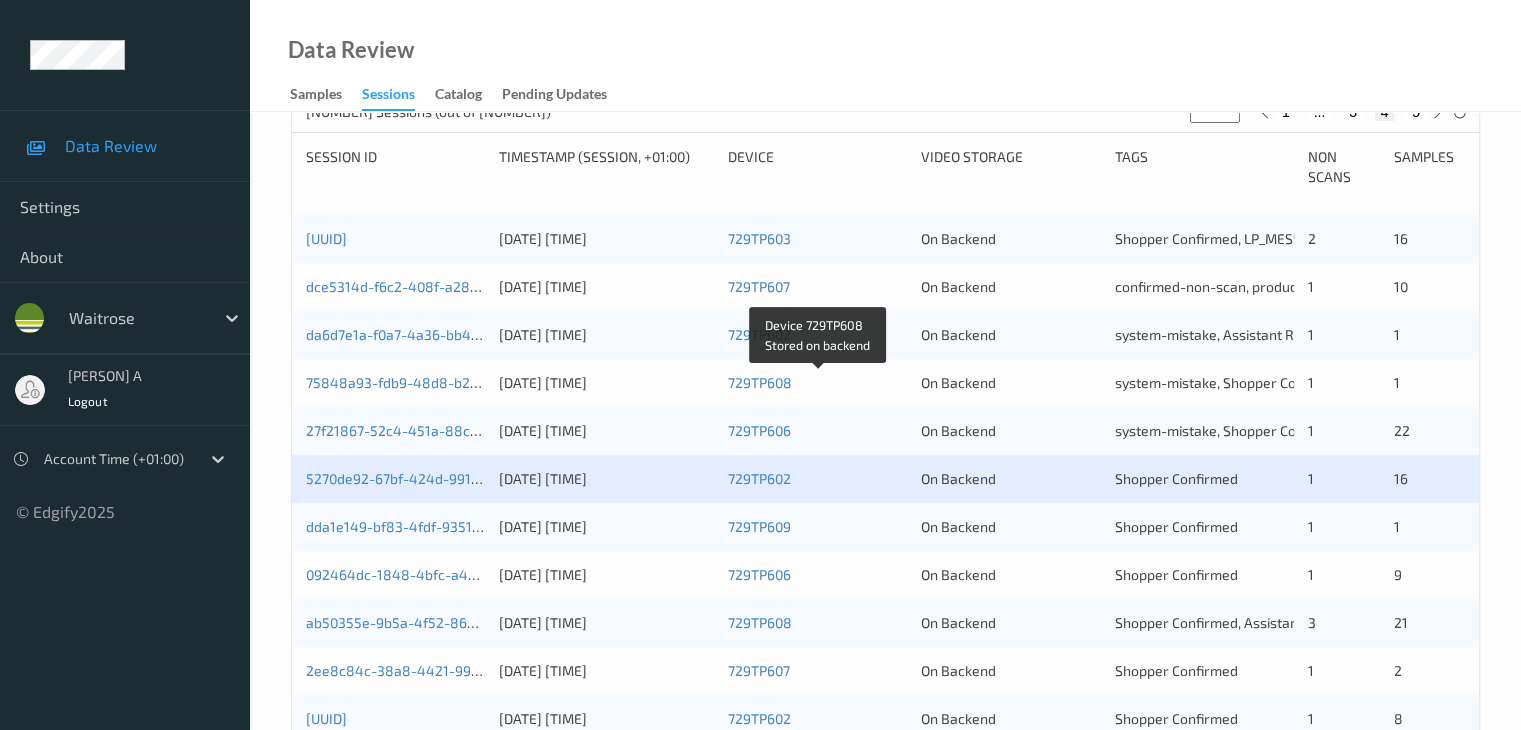 scroll, scrollTop: 500, scrollLeft: 0, axis: vertical 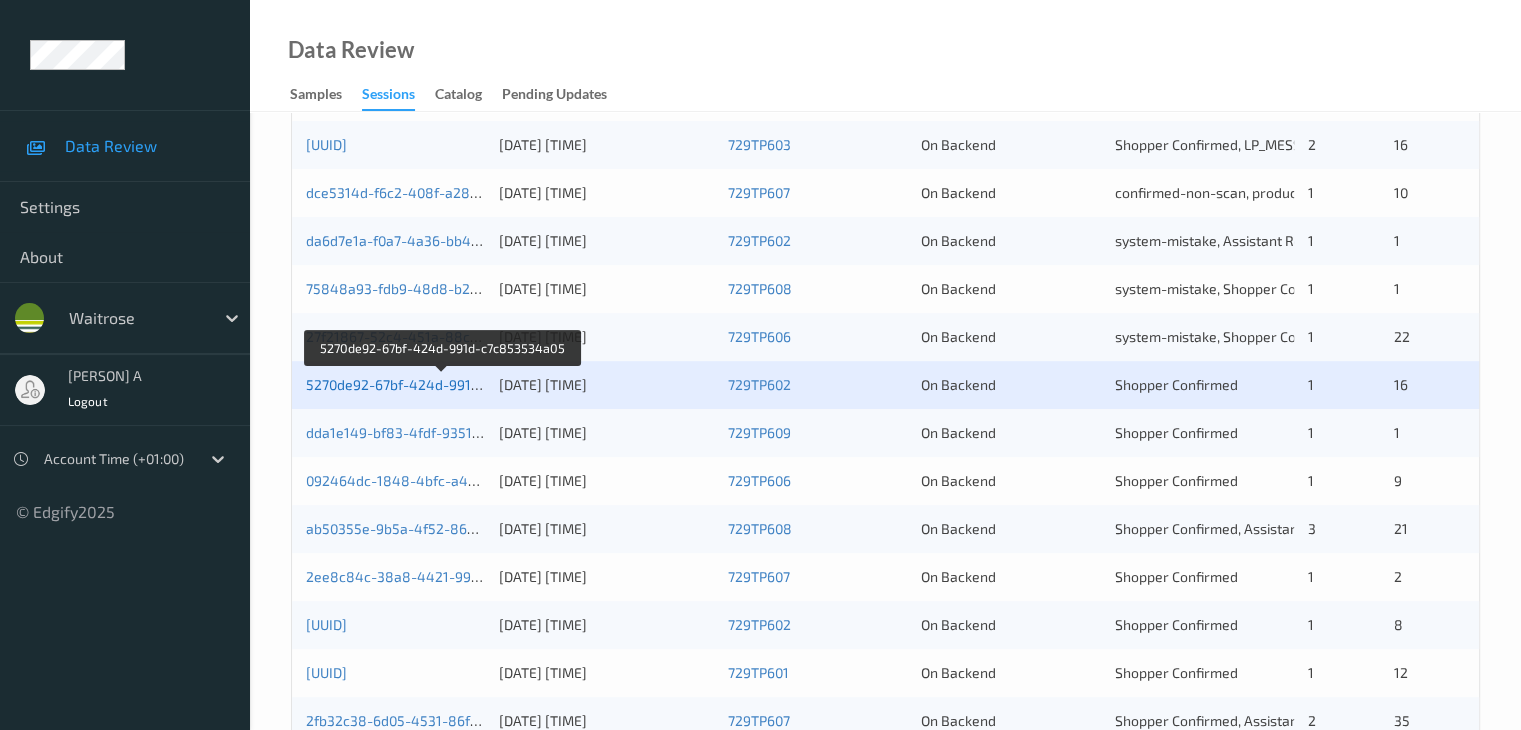 click on "5270de92-67bf-424d-991d-c7c853534a05" at bounding box center [443, 384] 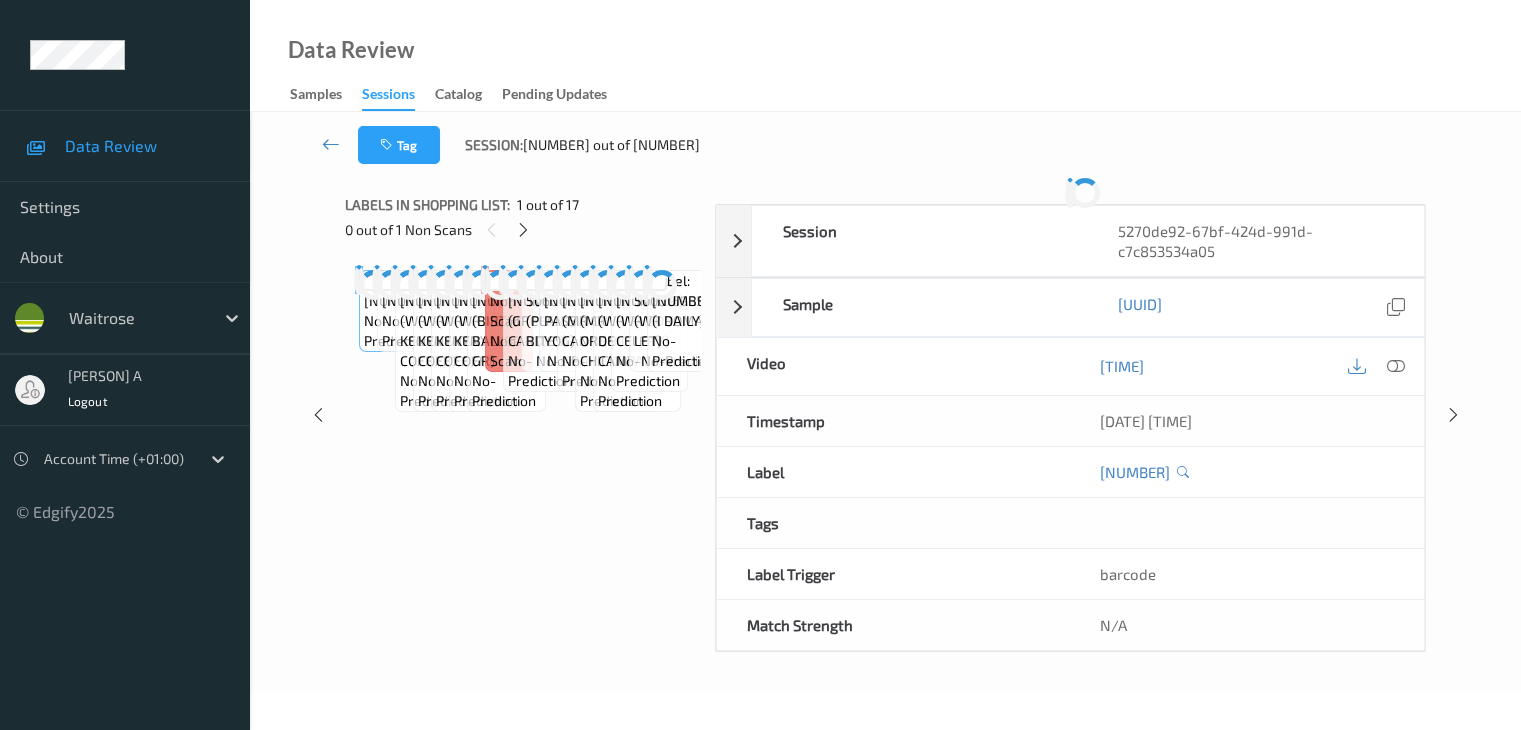 scroll, scrollTop: 244, scrollLeft: 0, axis: vertical 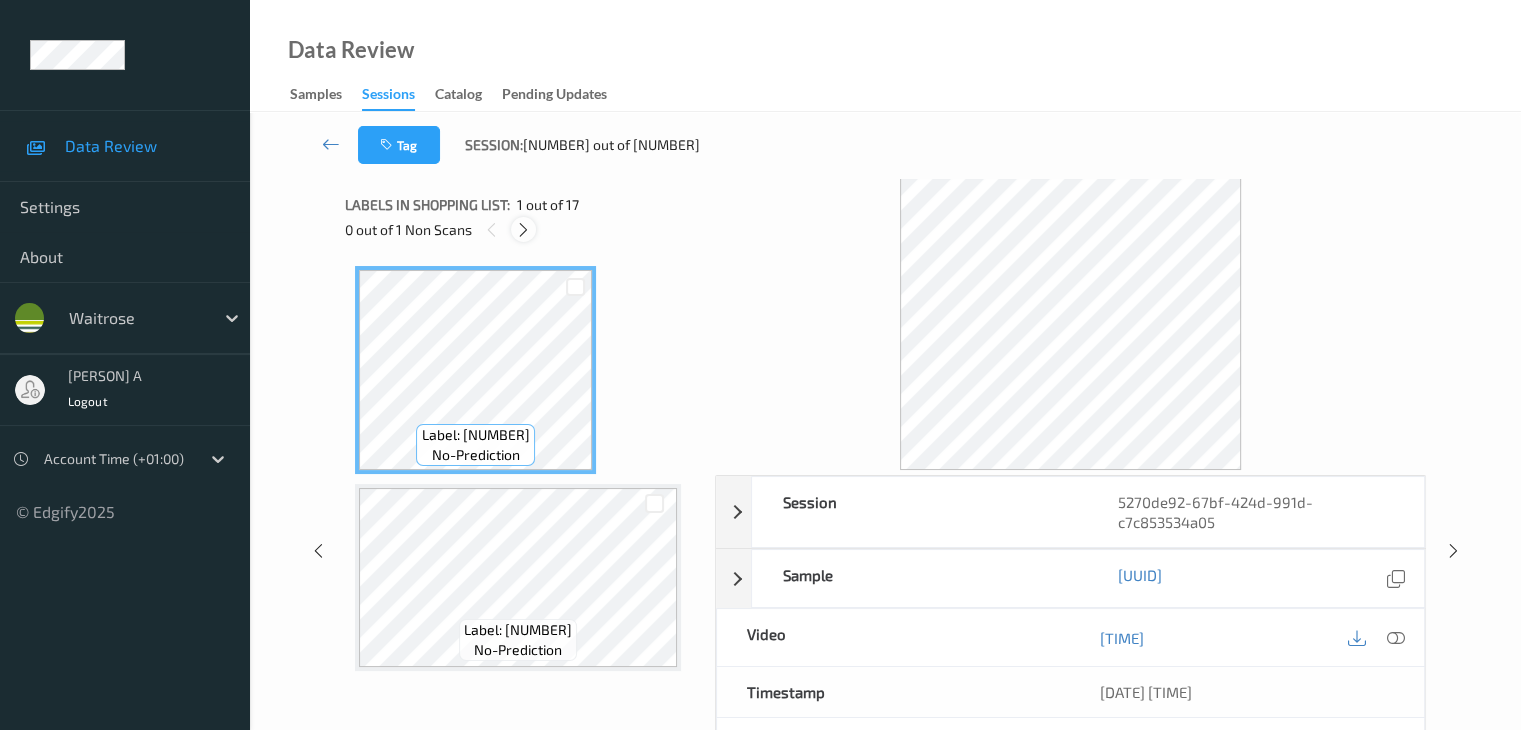 click at bounding box center [523, 230] 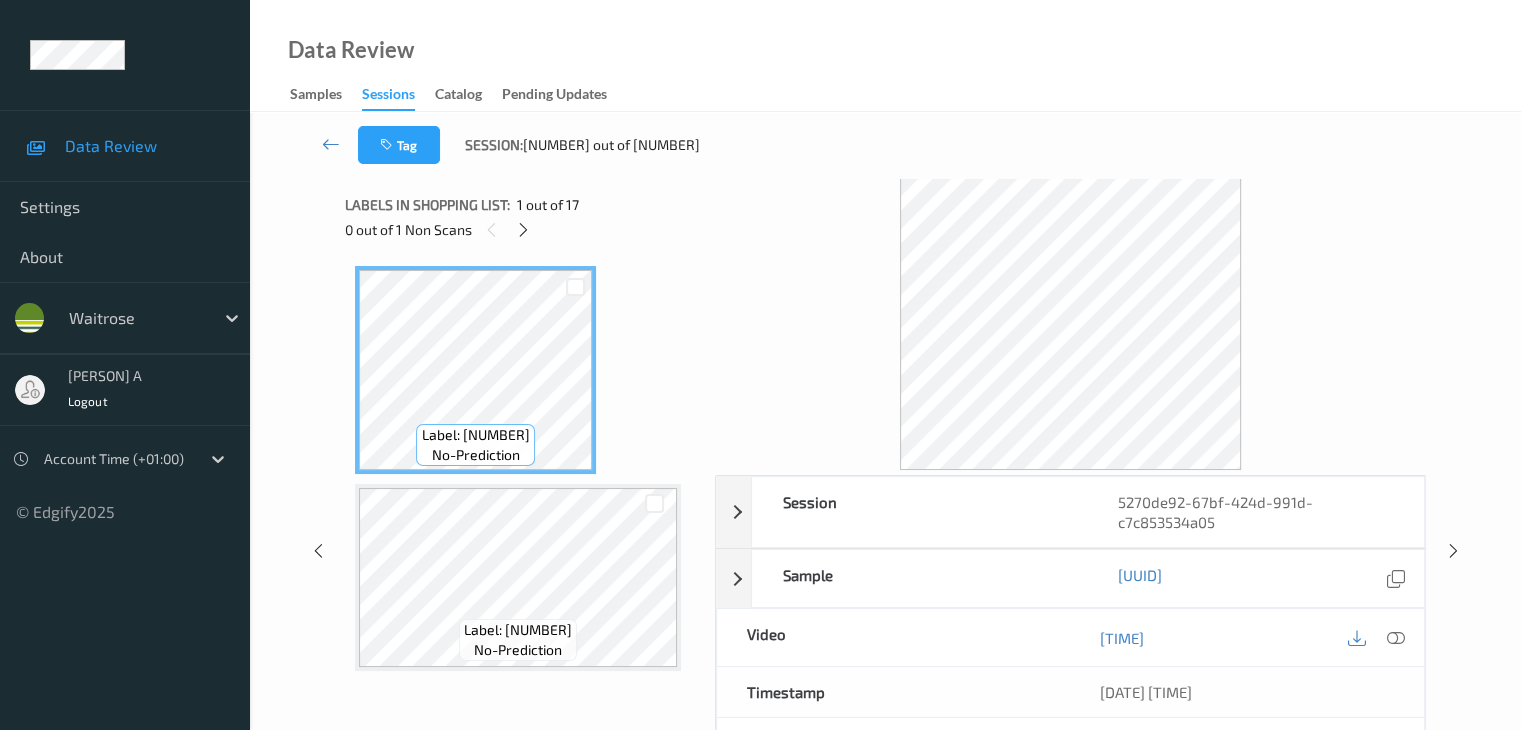 scroll, scrollTop: 1255, scrollLeft: 0, axis: vertical 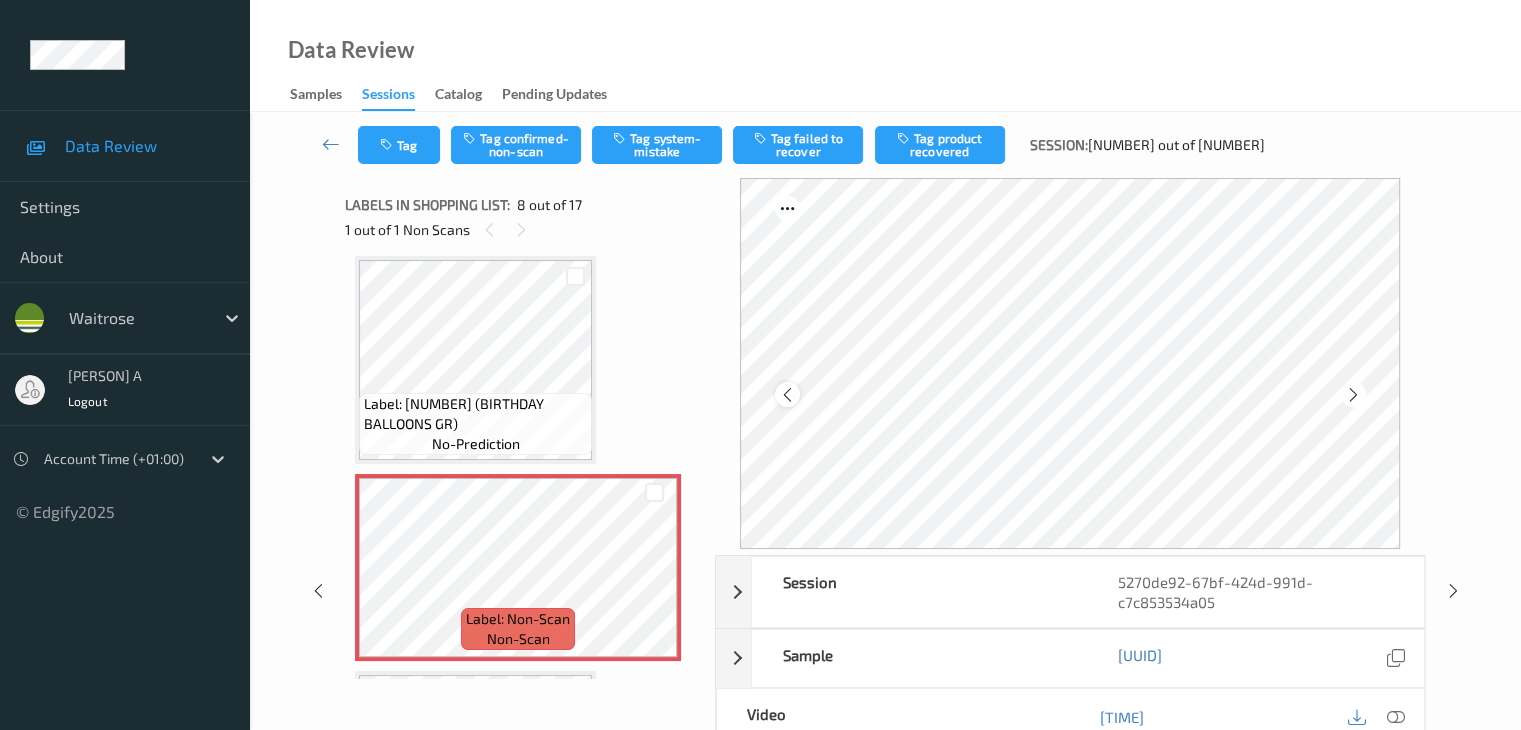 click at bounding box center (787, 395) 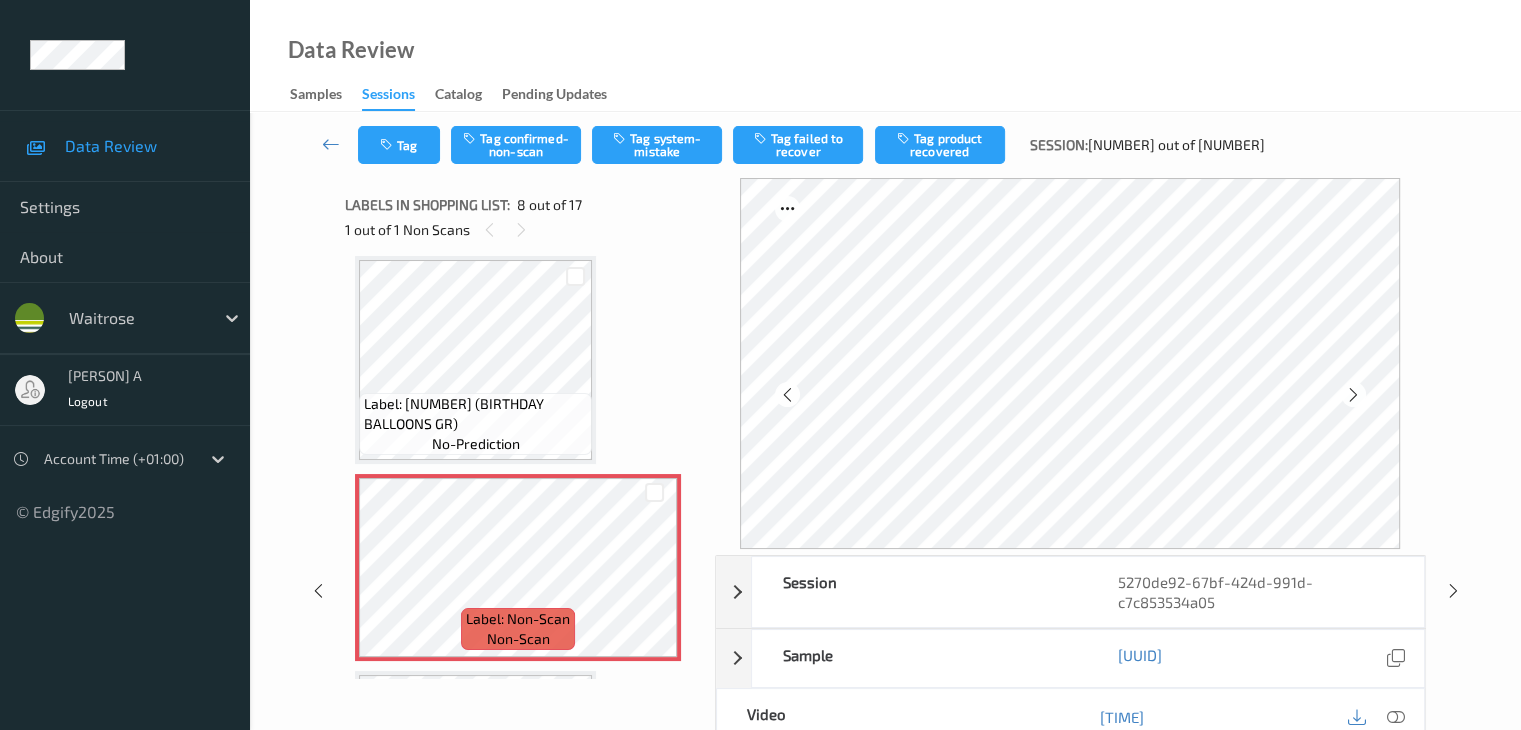 click on "Label: [NUMBER] (BIRTHDAY BALLOONS GR) no-prediction" at bounding box center [475, 424] 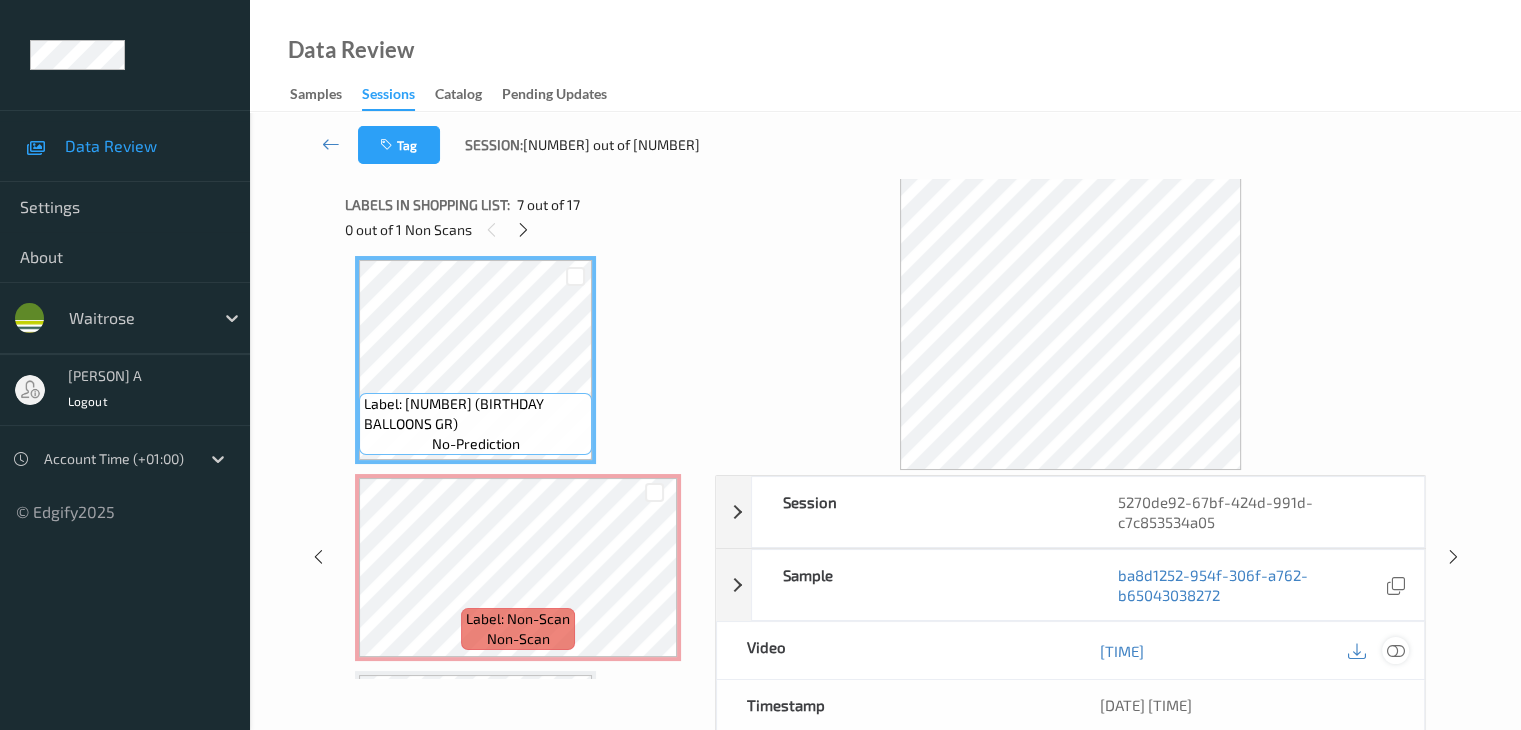 click at bounding box center [1395, 651] 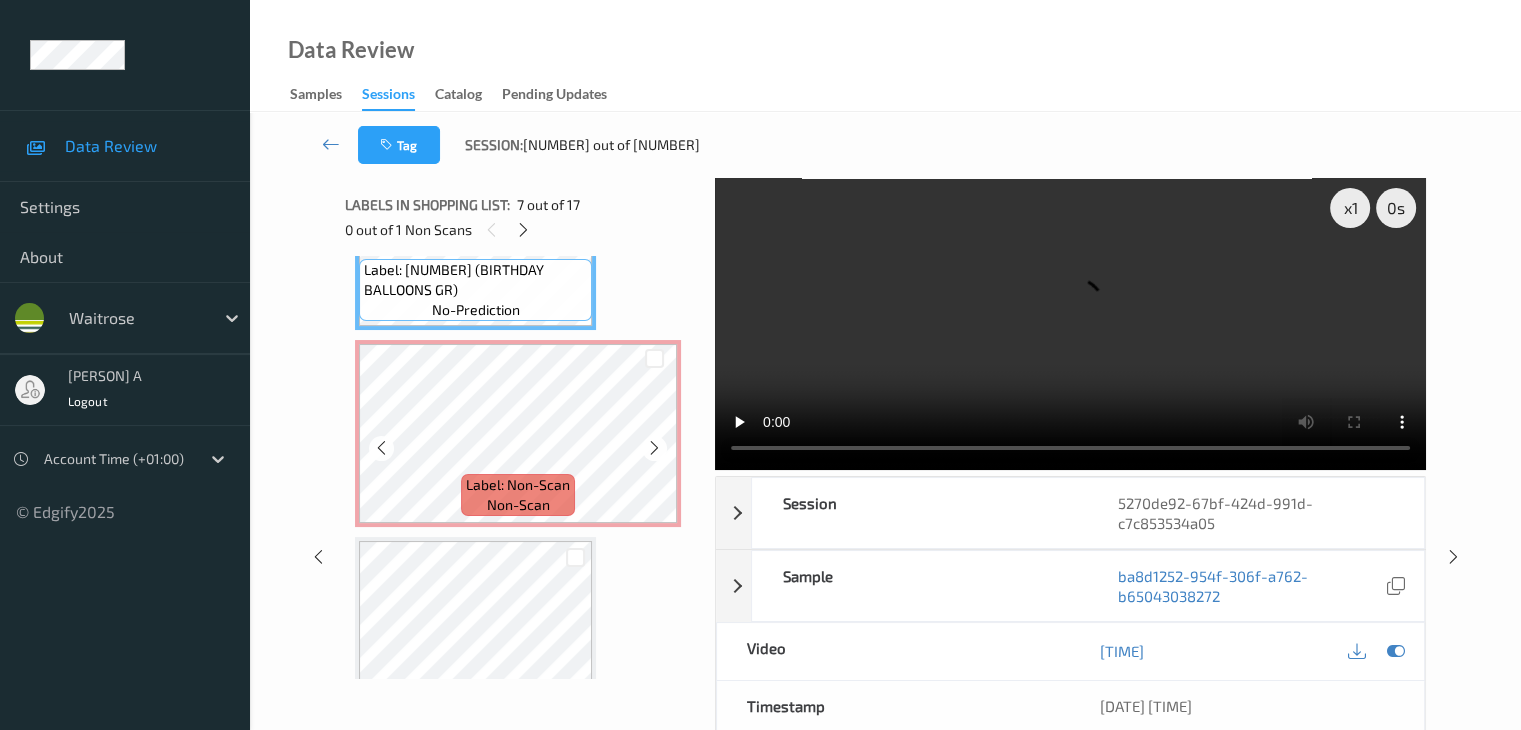scroll, scrollTop: 1355, scrollLeft: 0, axis: vertical 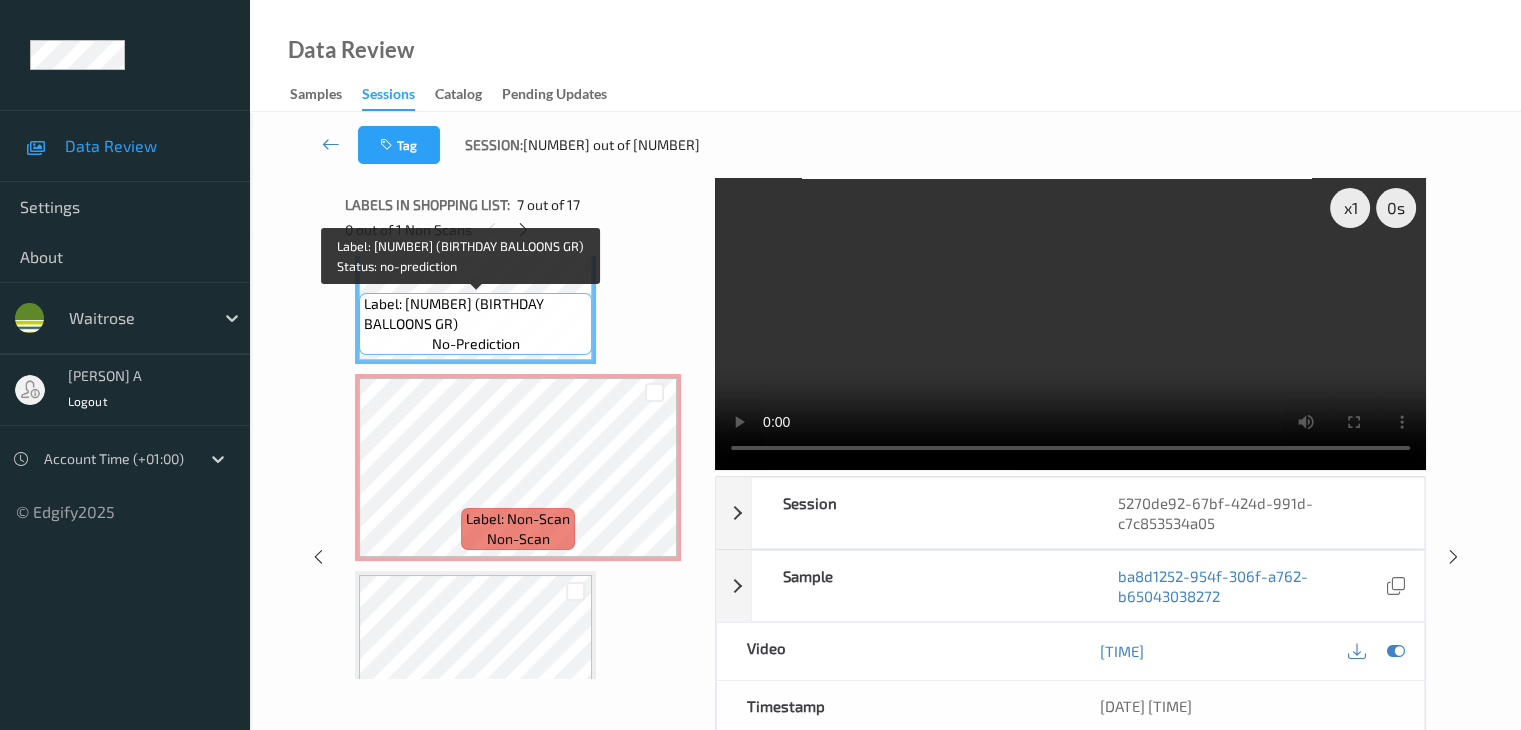 click on "Label: [NUMBER] (BIRTHDAY BALLOONS GR)" at bounding box center (475, 314) 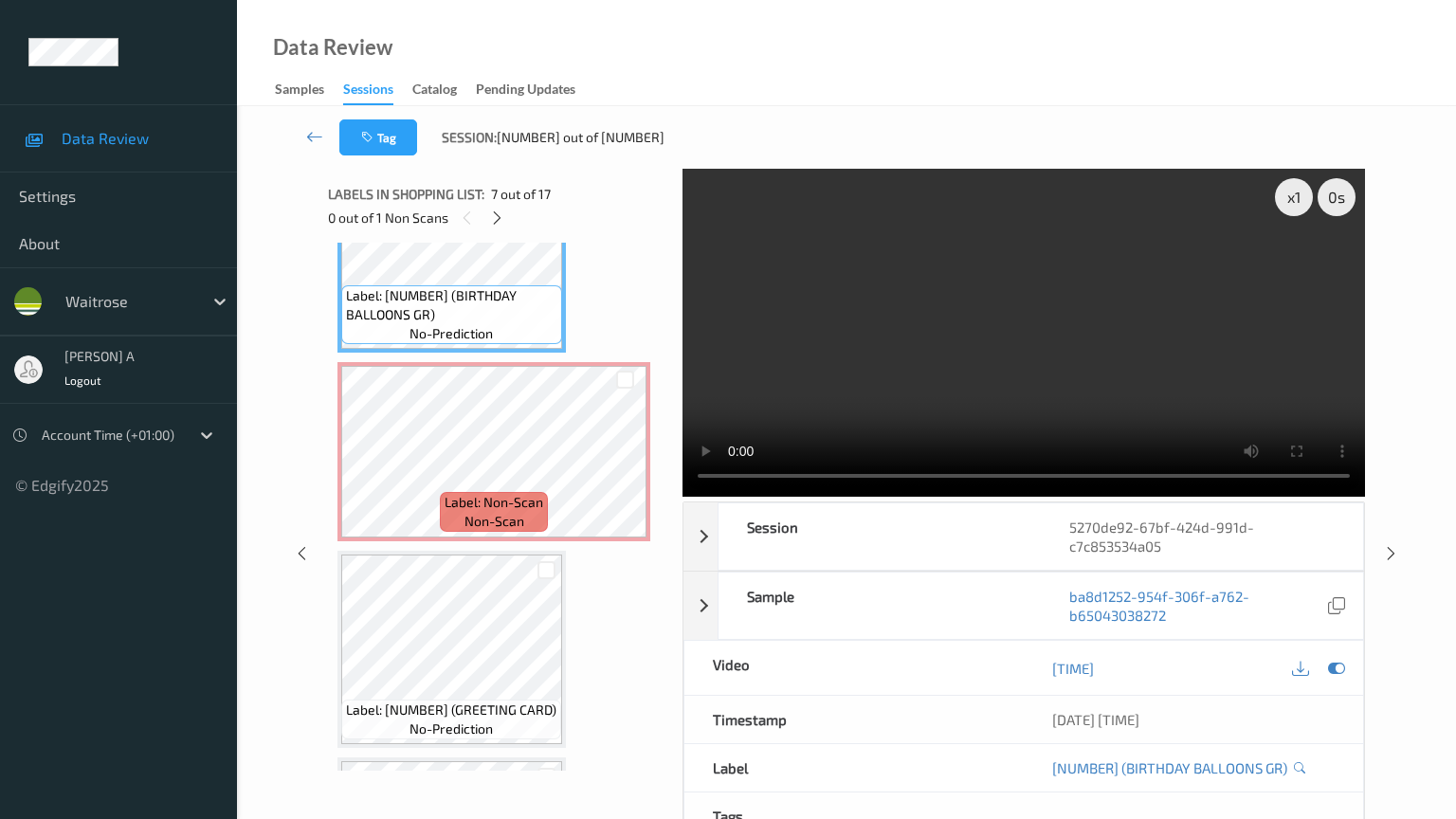 type 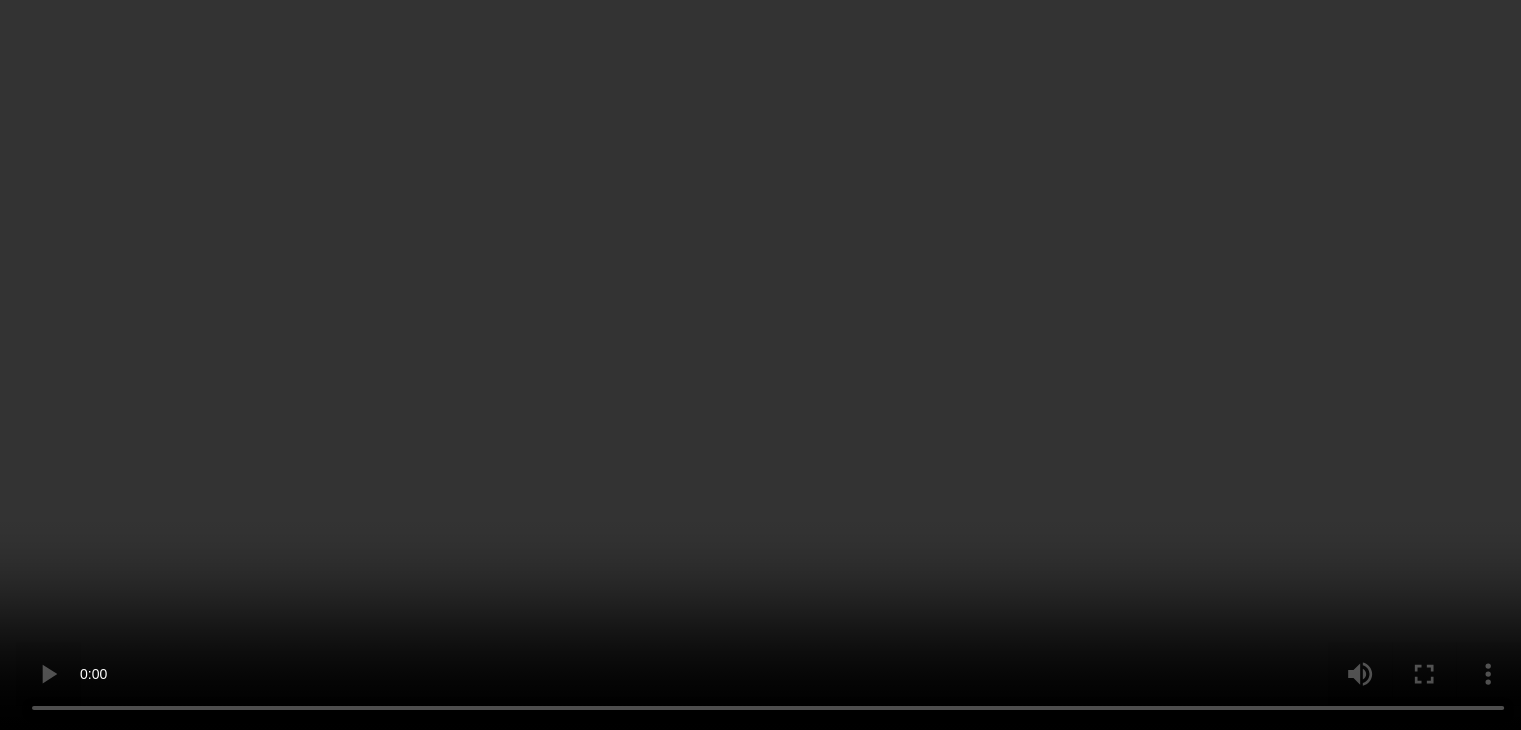 scroll, scrollTop: 1455, scrollLeft: 0, axis: vertical 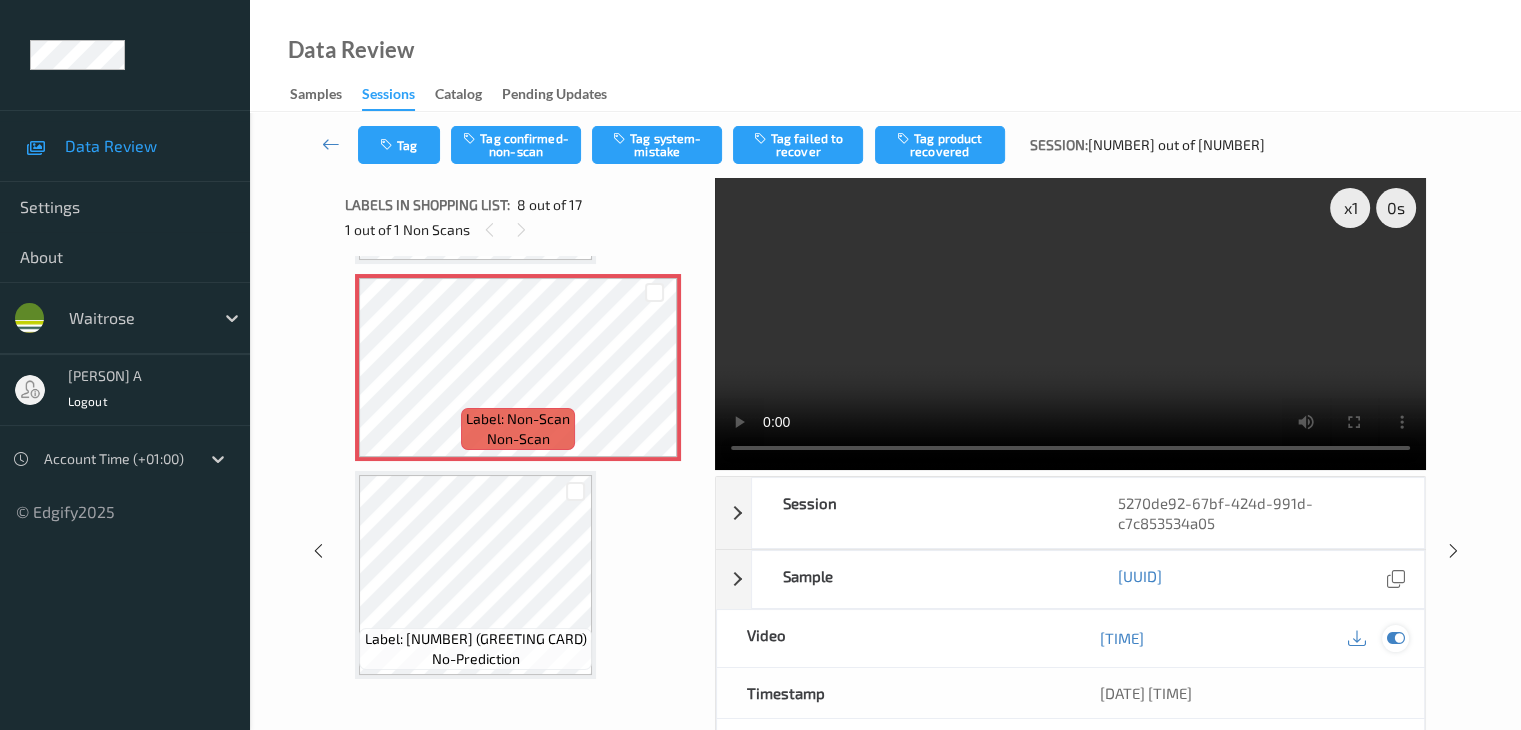 click at bounding box center [1395, 638] 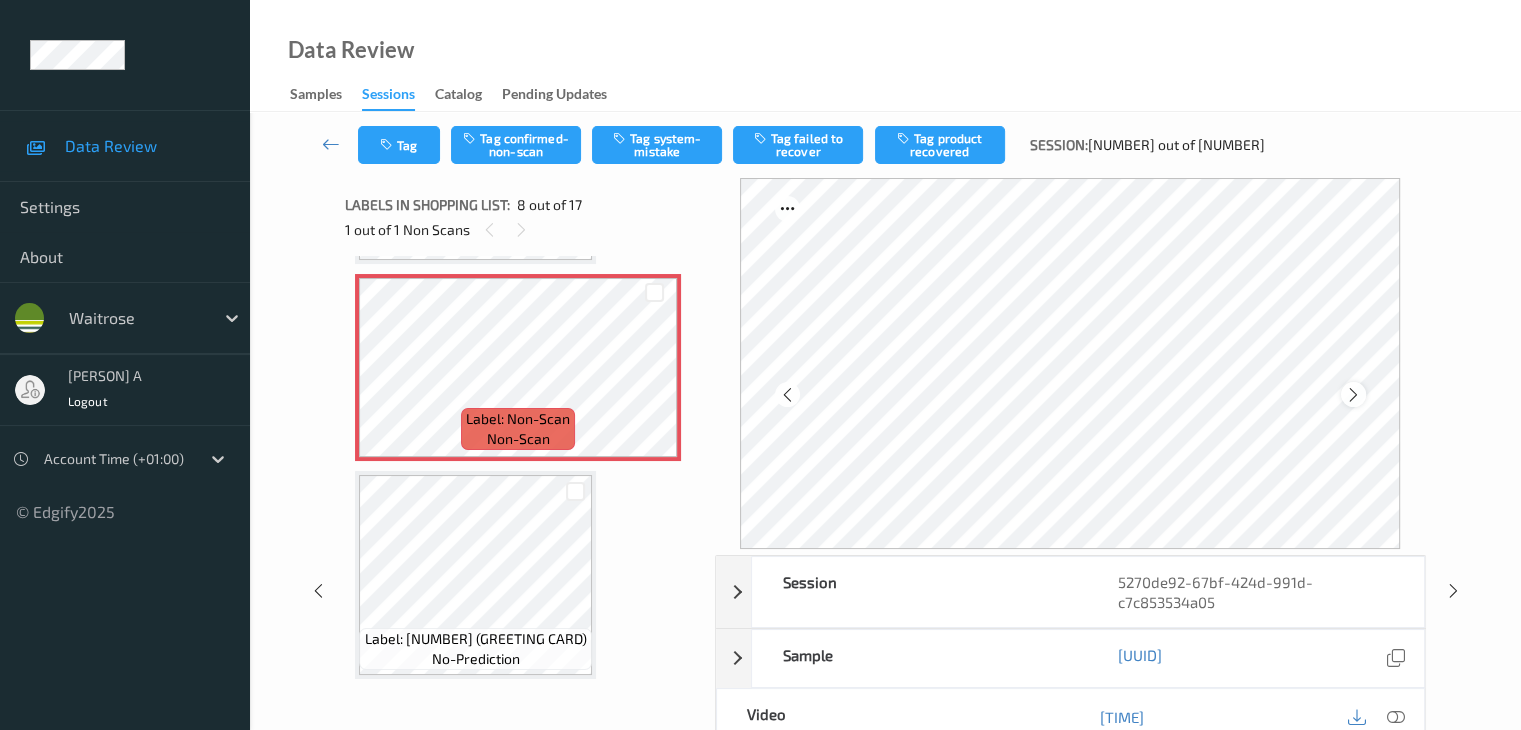 click at bounding box center [1353, 395] 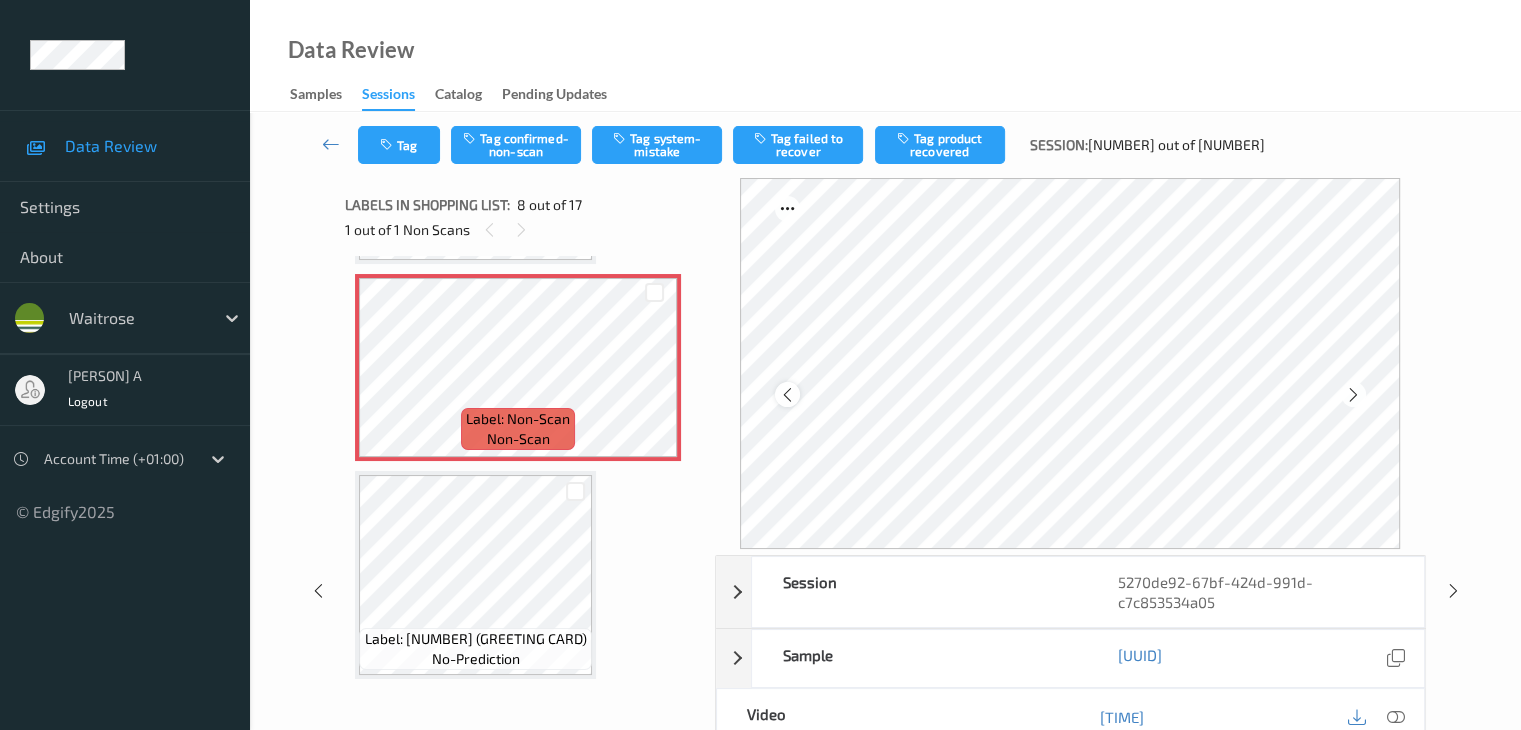 click at bounding box center [787, 394] 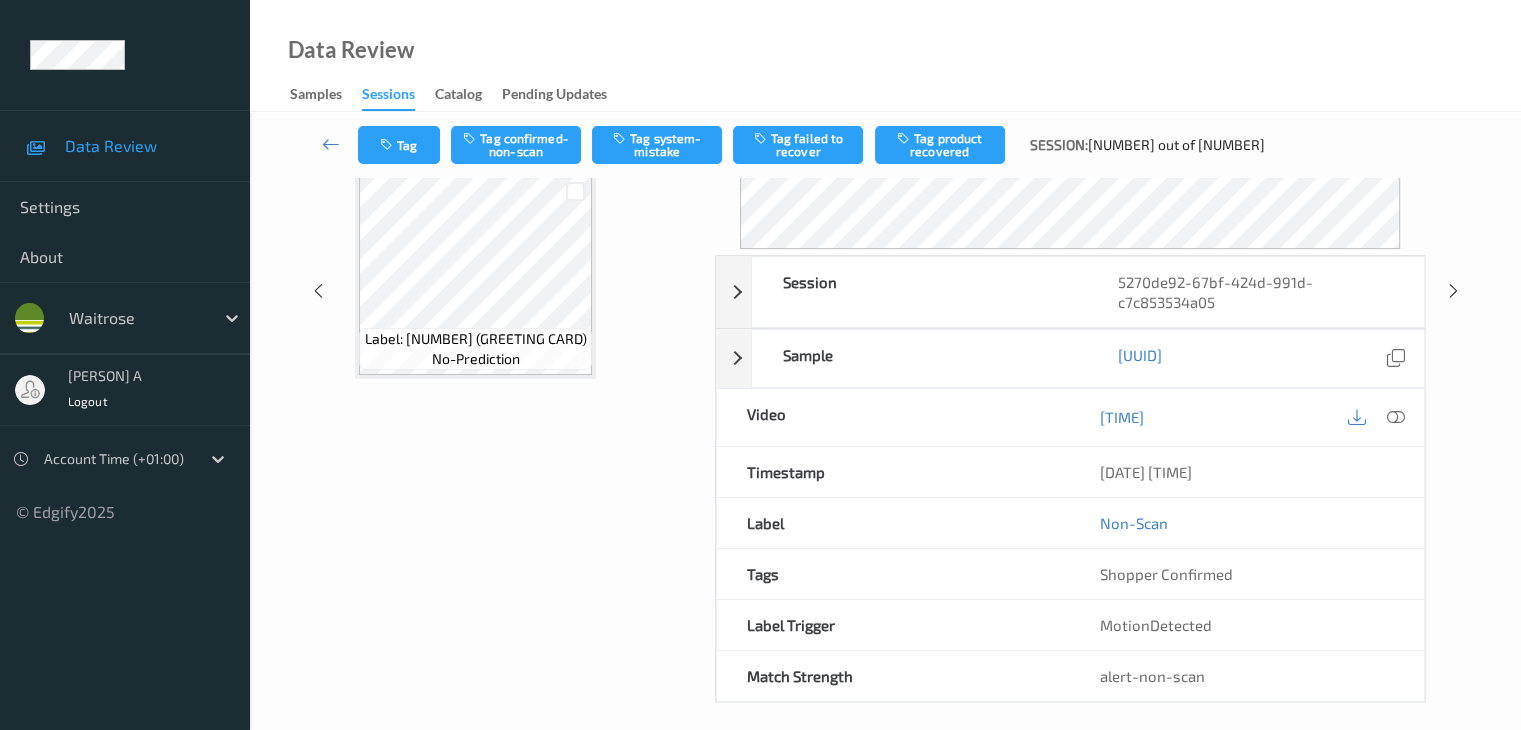 scroll, scrollTop: 0, scrollLeft: 0, axis: both 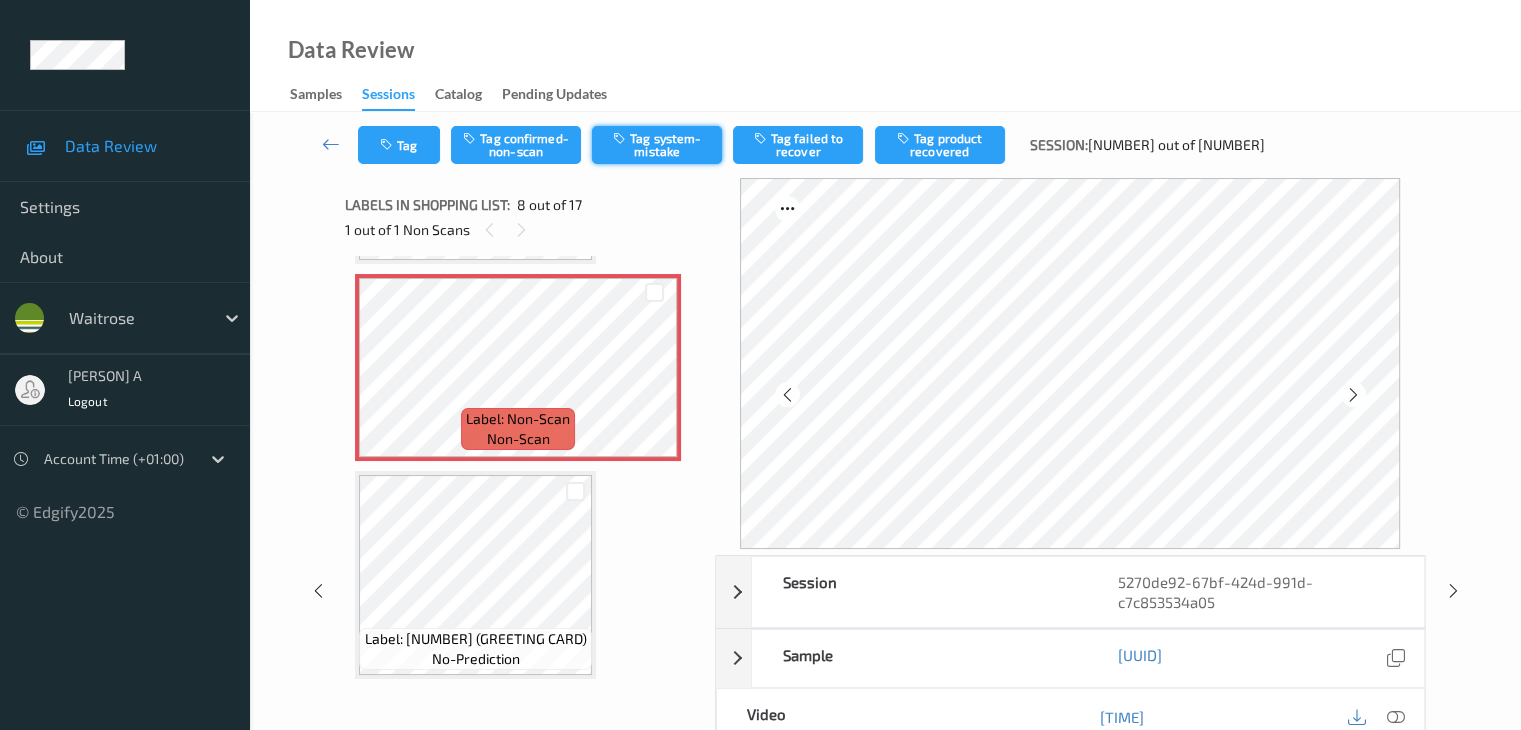 click on "Tag   system-mistake" at bounding box center (657, 145) 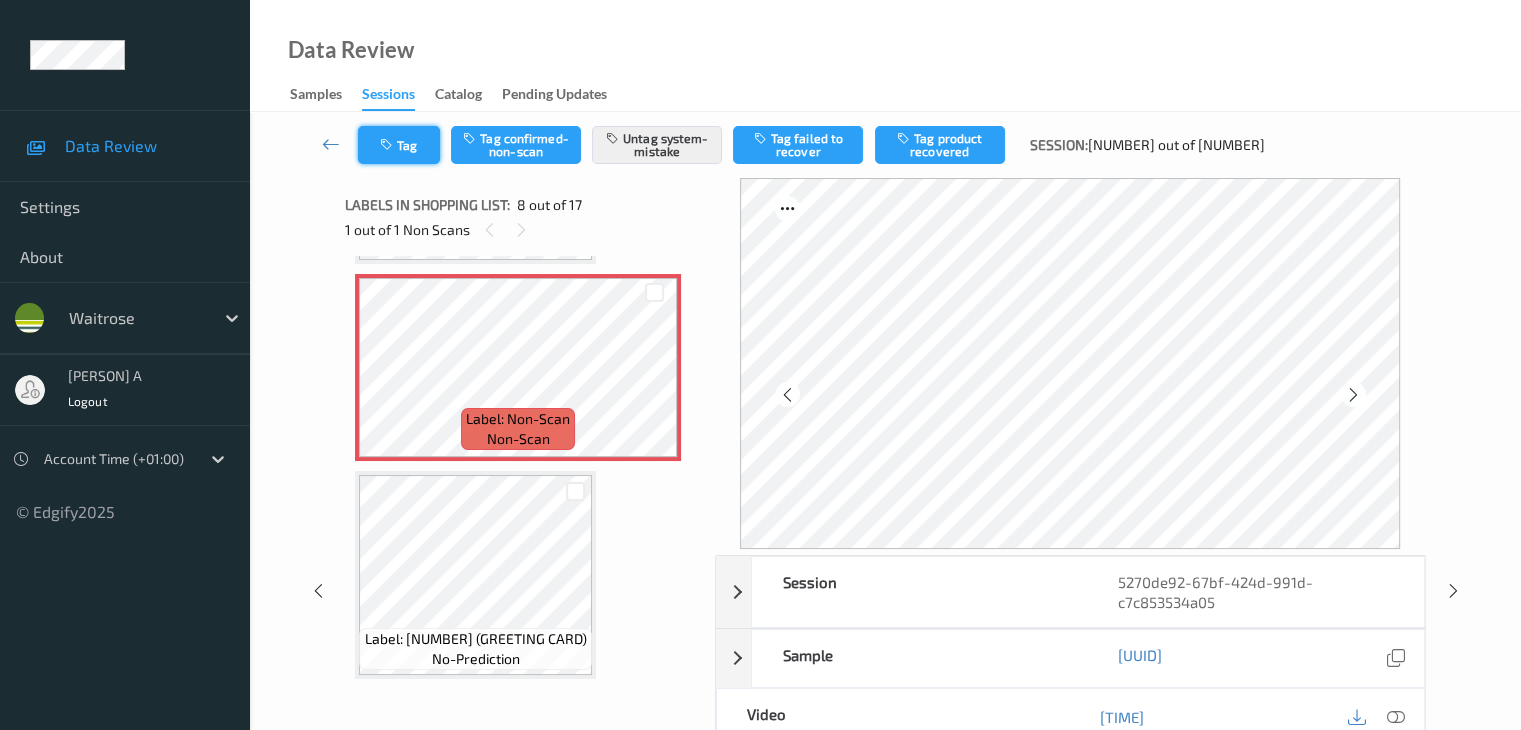 click at bounding box center [388, 145] 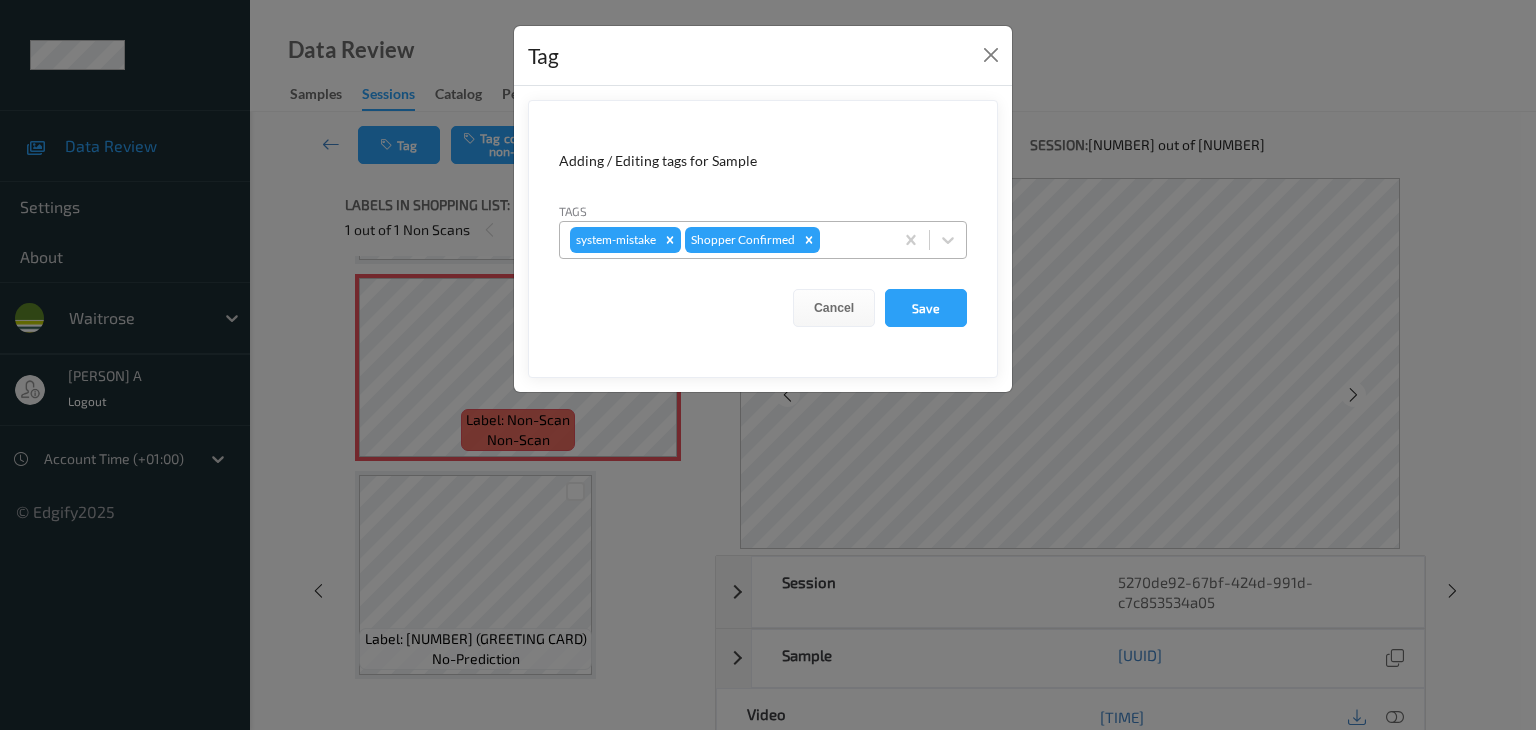click on "system-mistake Shopper Confirmed" at bounding box center (726, 240) 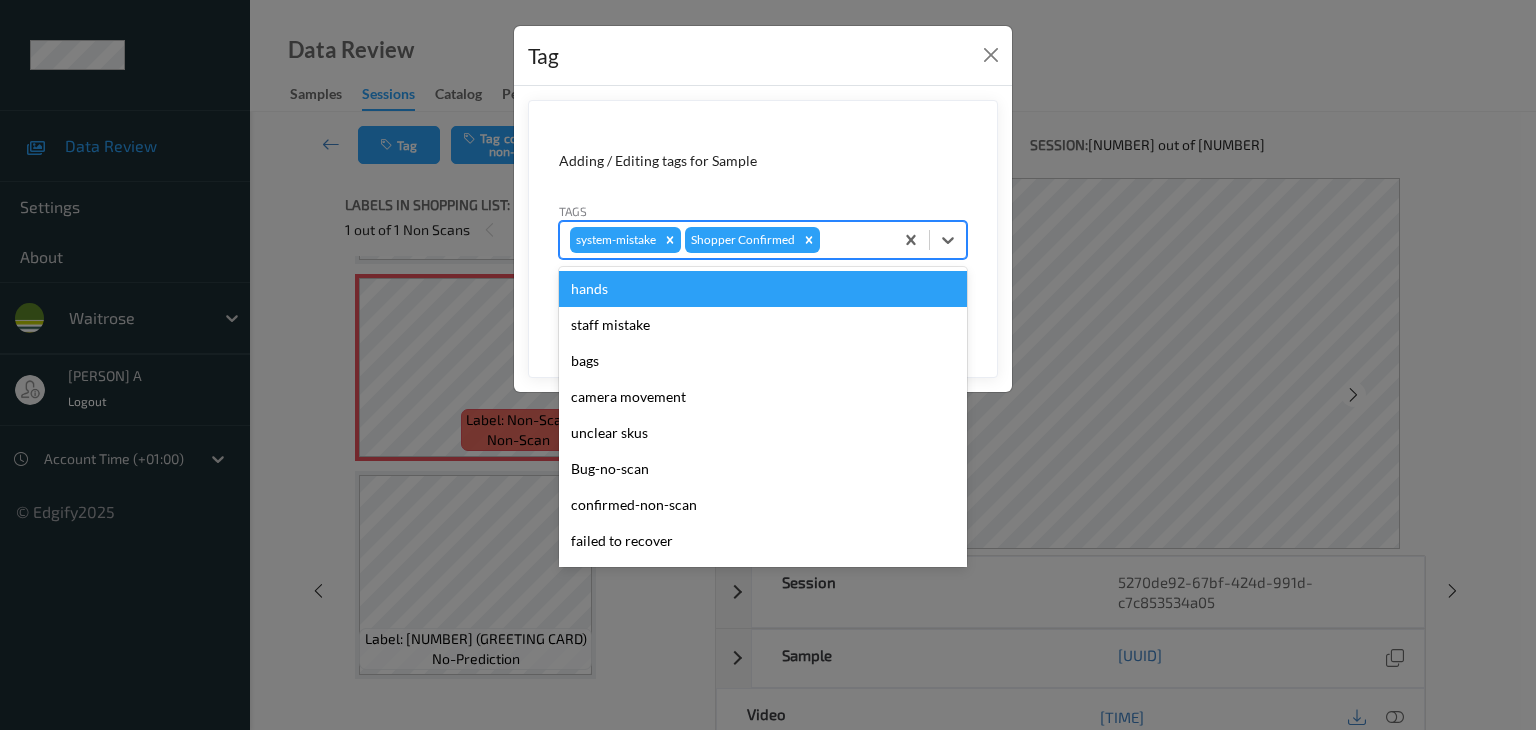 type on "u" 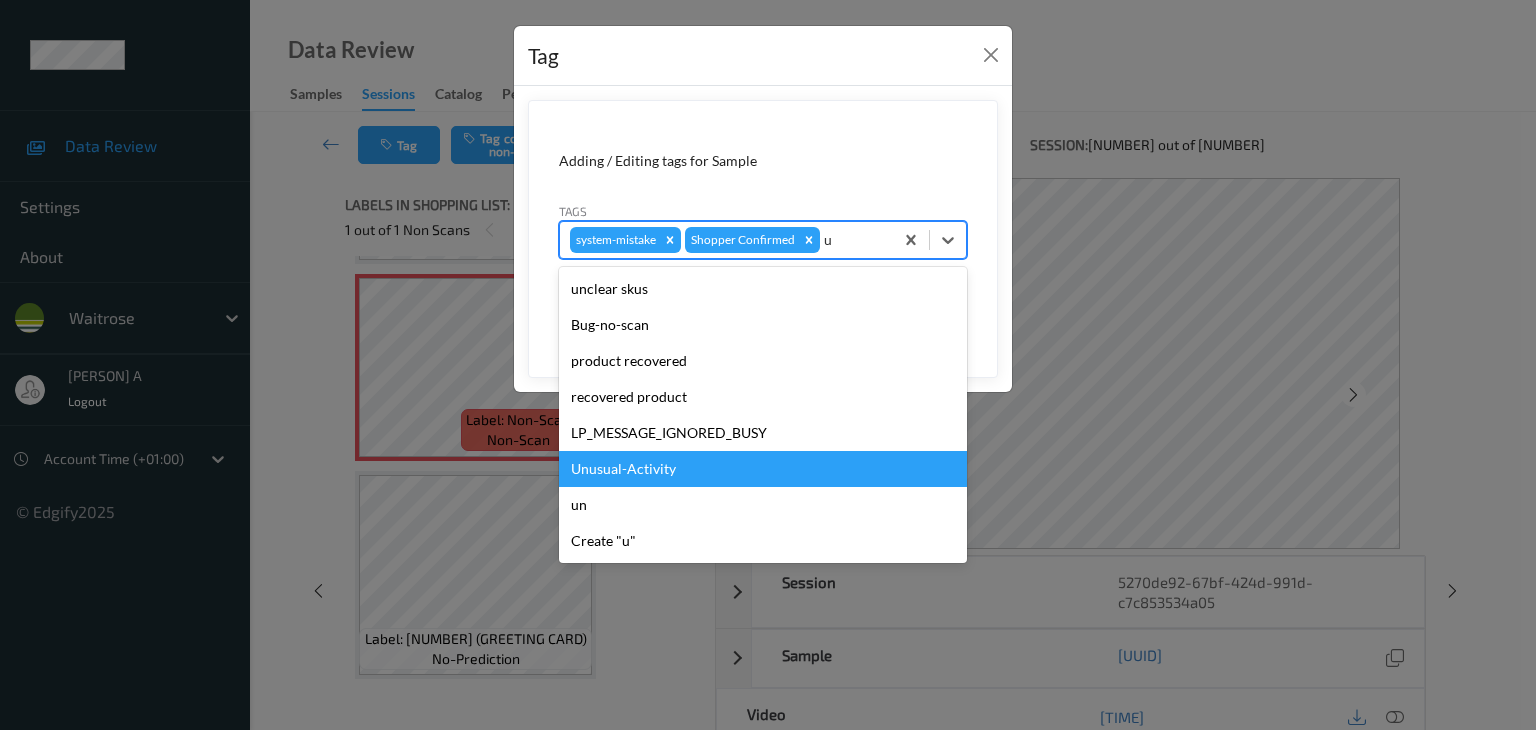 click on "Unusual-Activity" at bounding box center (763, 469) 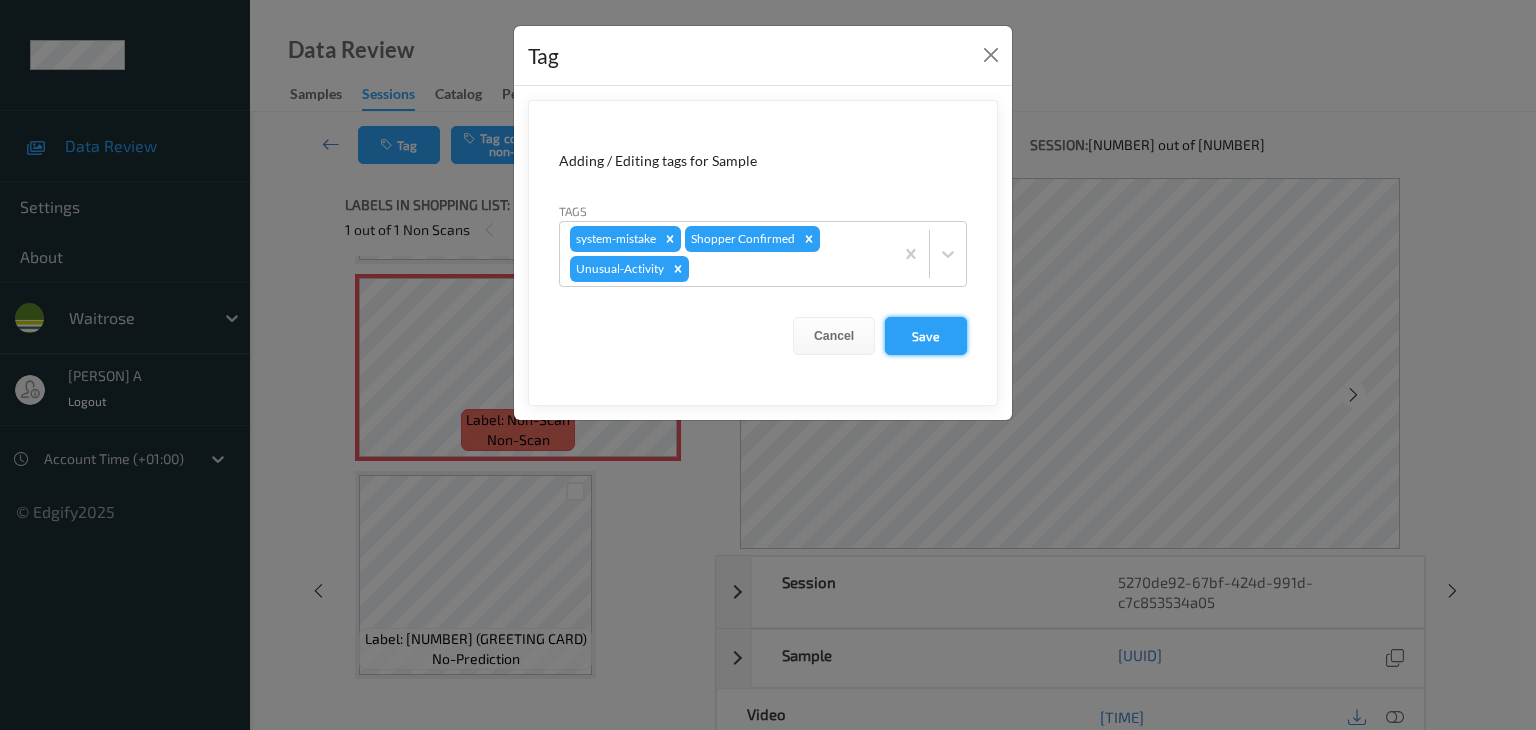 click on "Save" at bounding box center (926, 336) 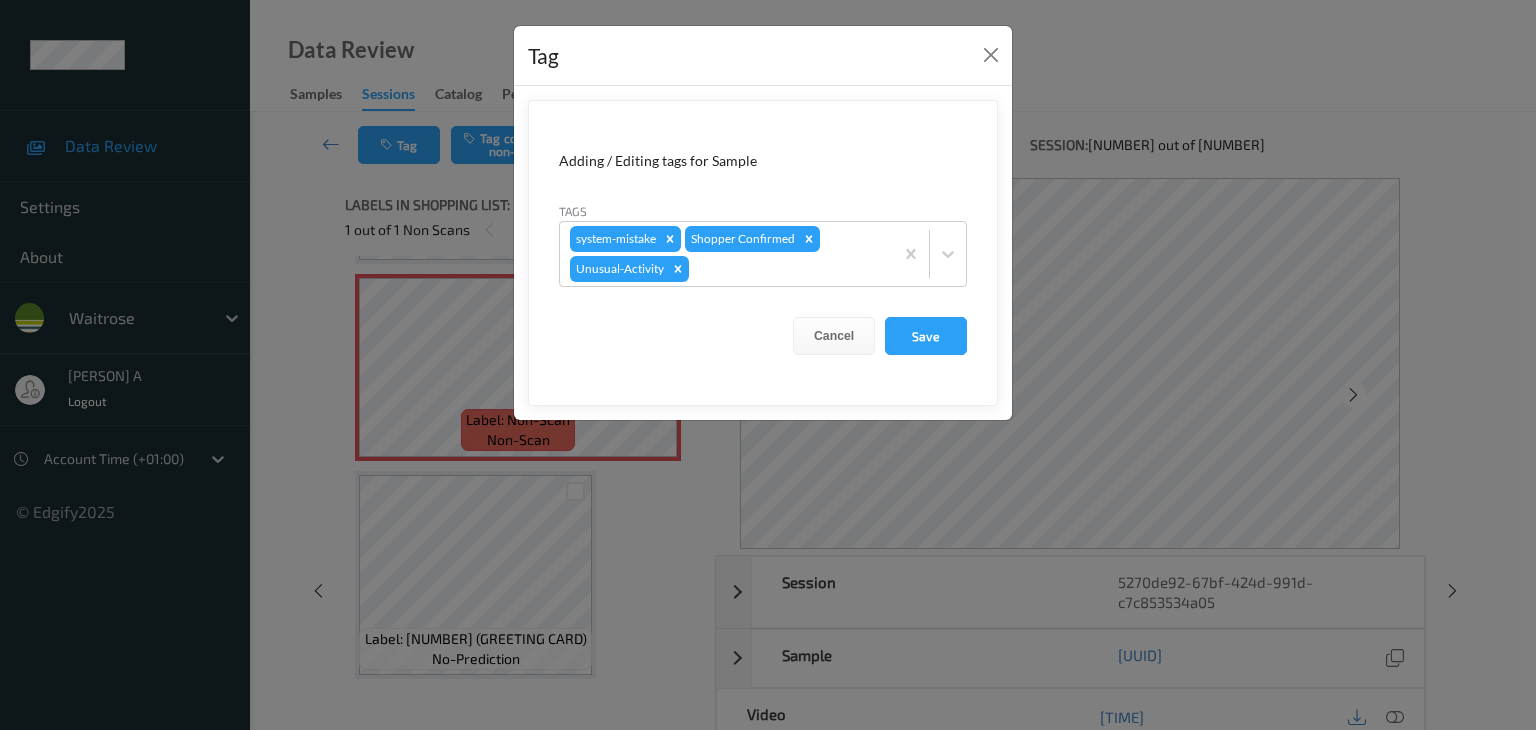 type 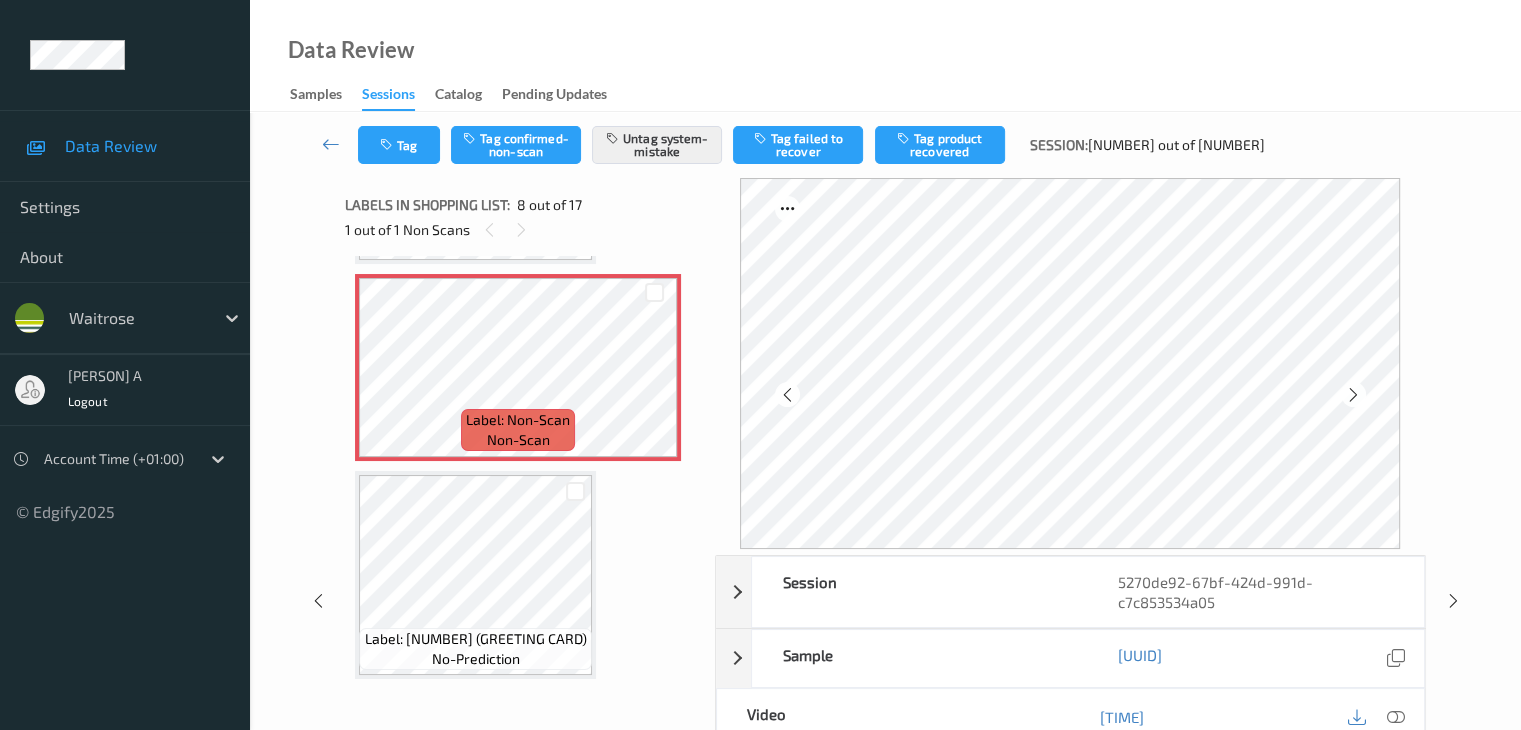 type 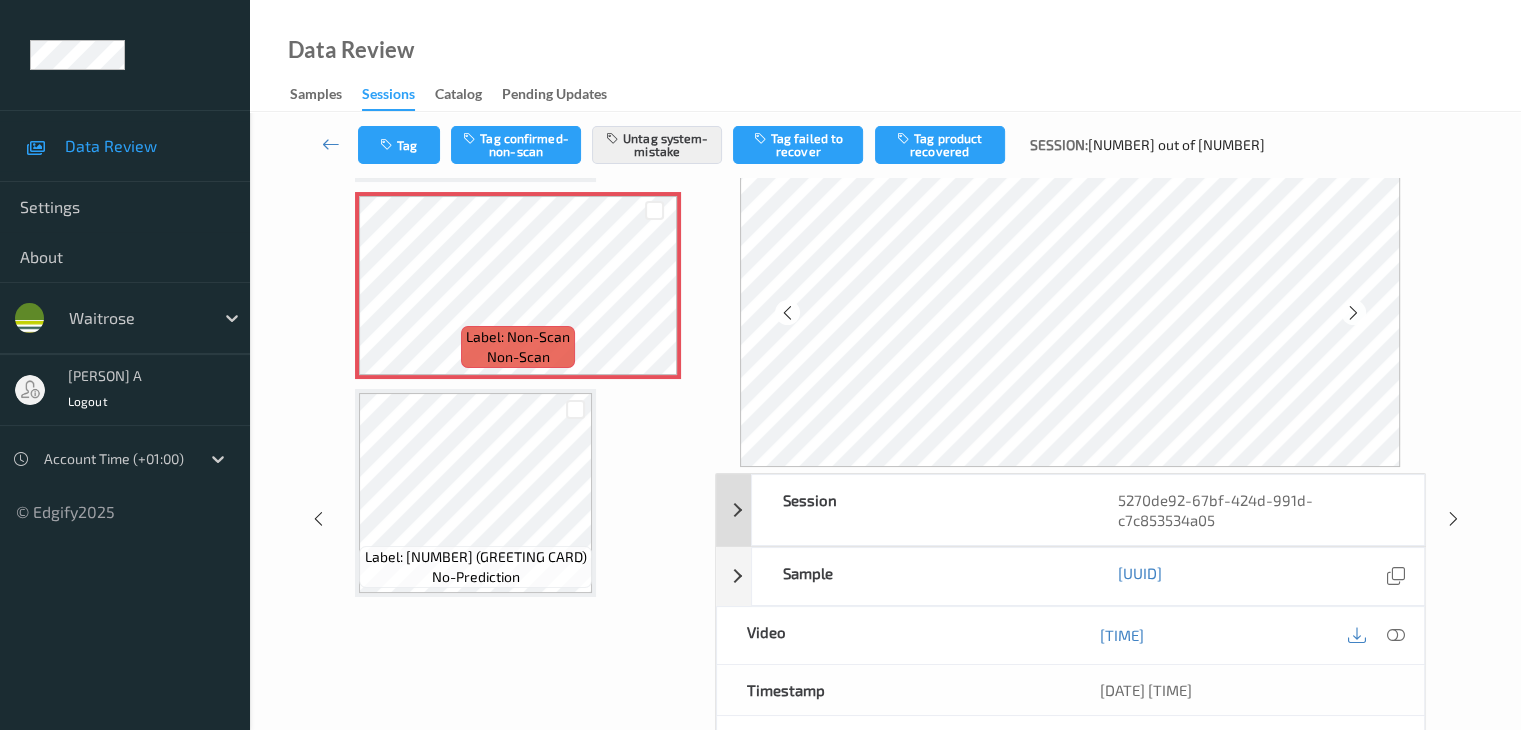 scroll, scrollTop: 0, scrollLeft: 0, axis: both 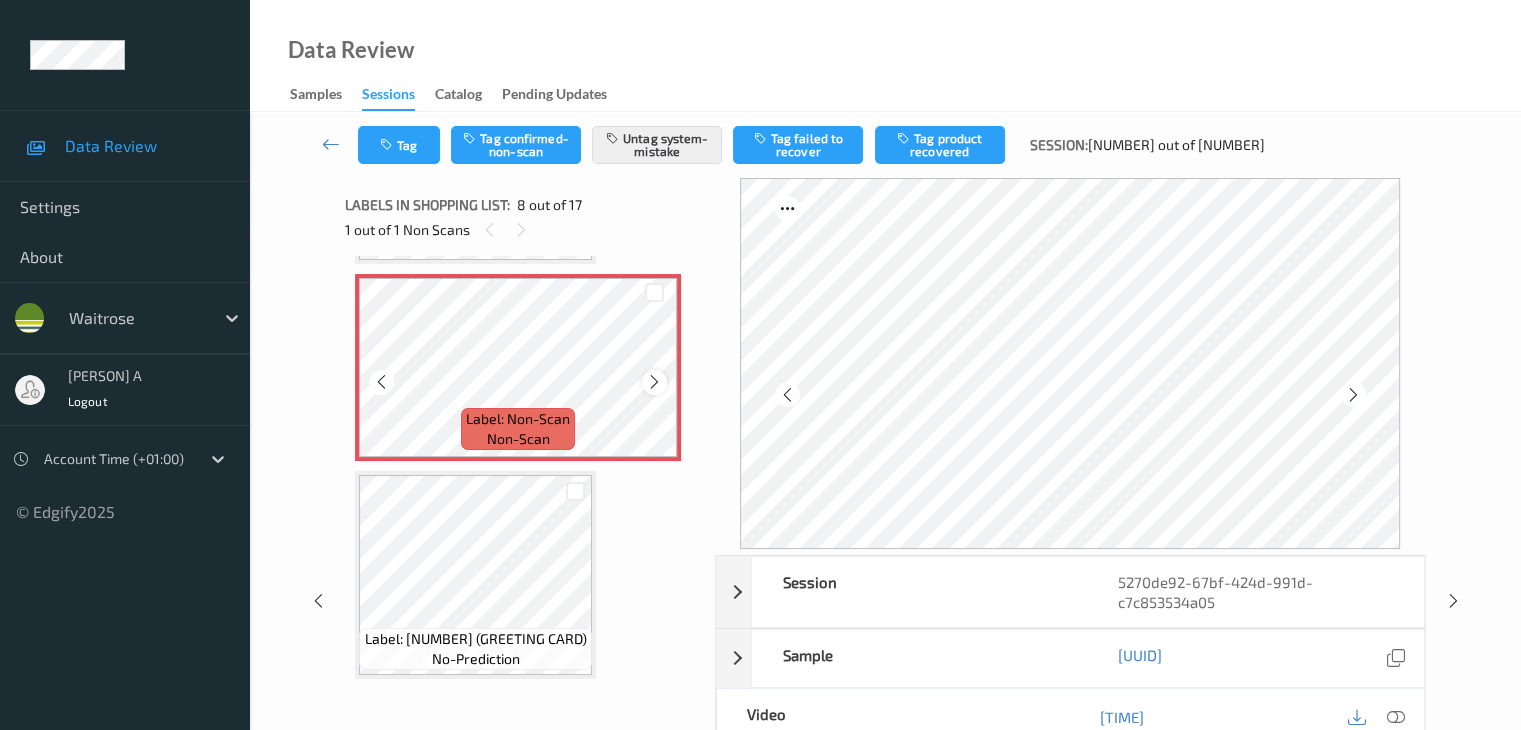 click at bounding box center (654, 382) 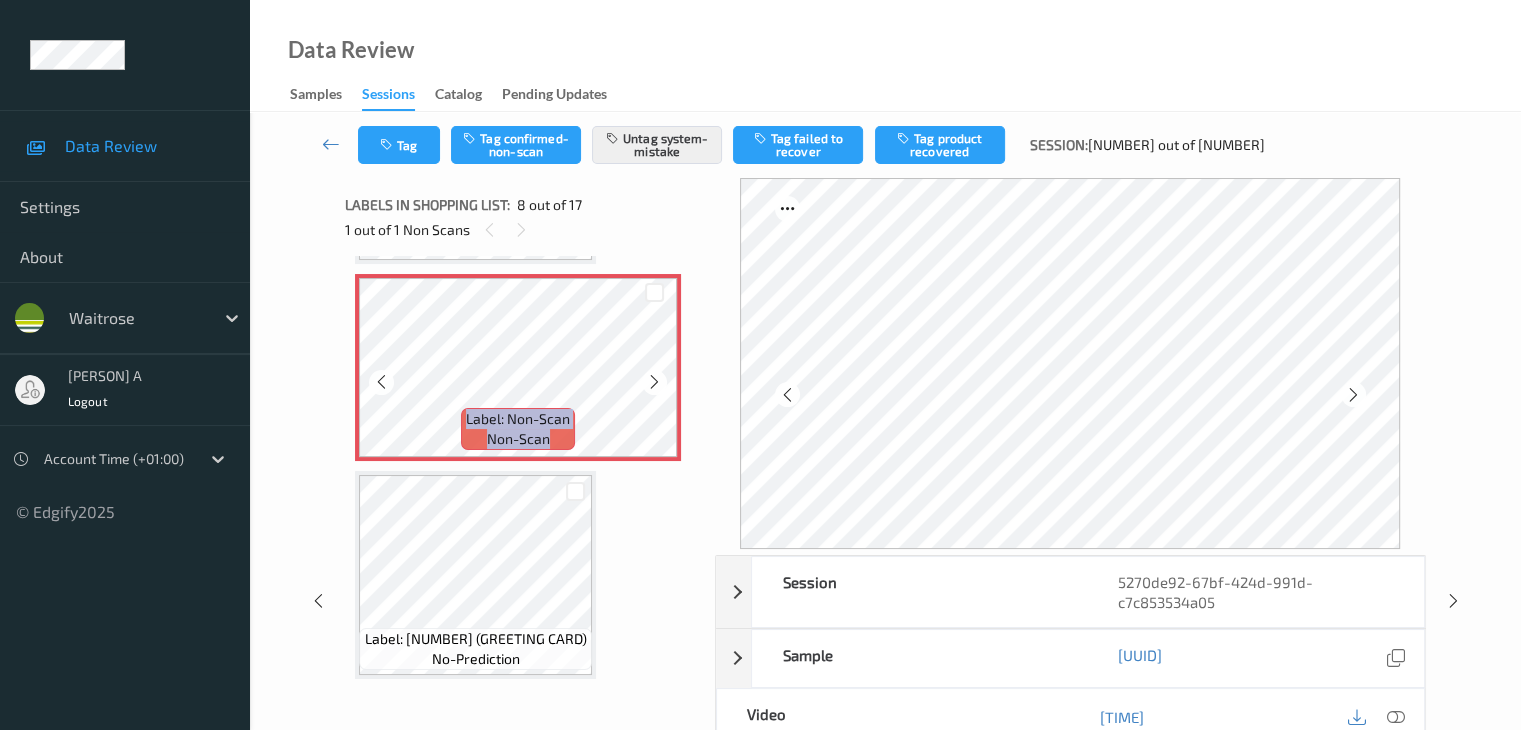 click at bounding box center (654, 382) 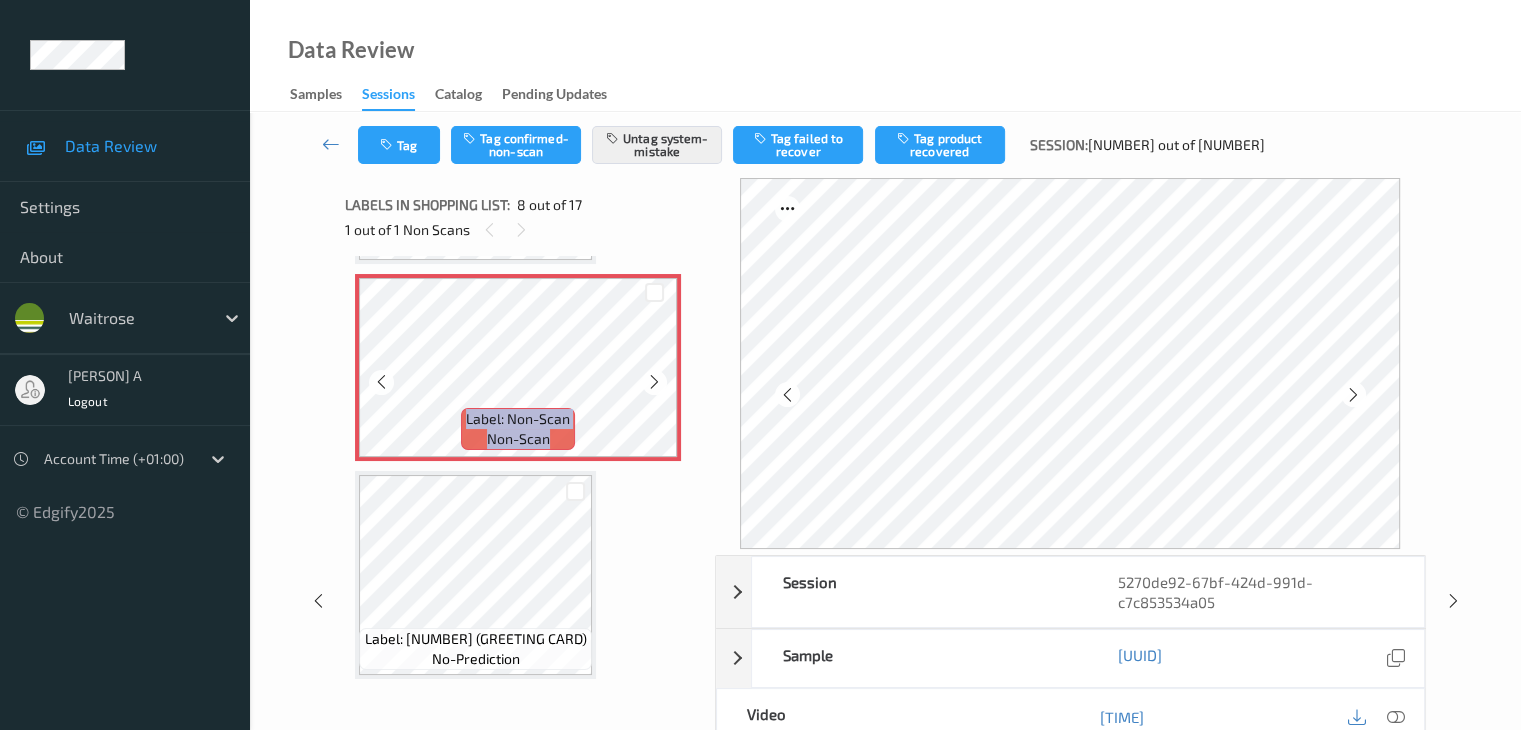 click at bounding box center (654, 382) 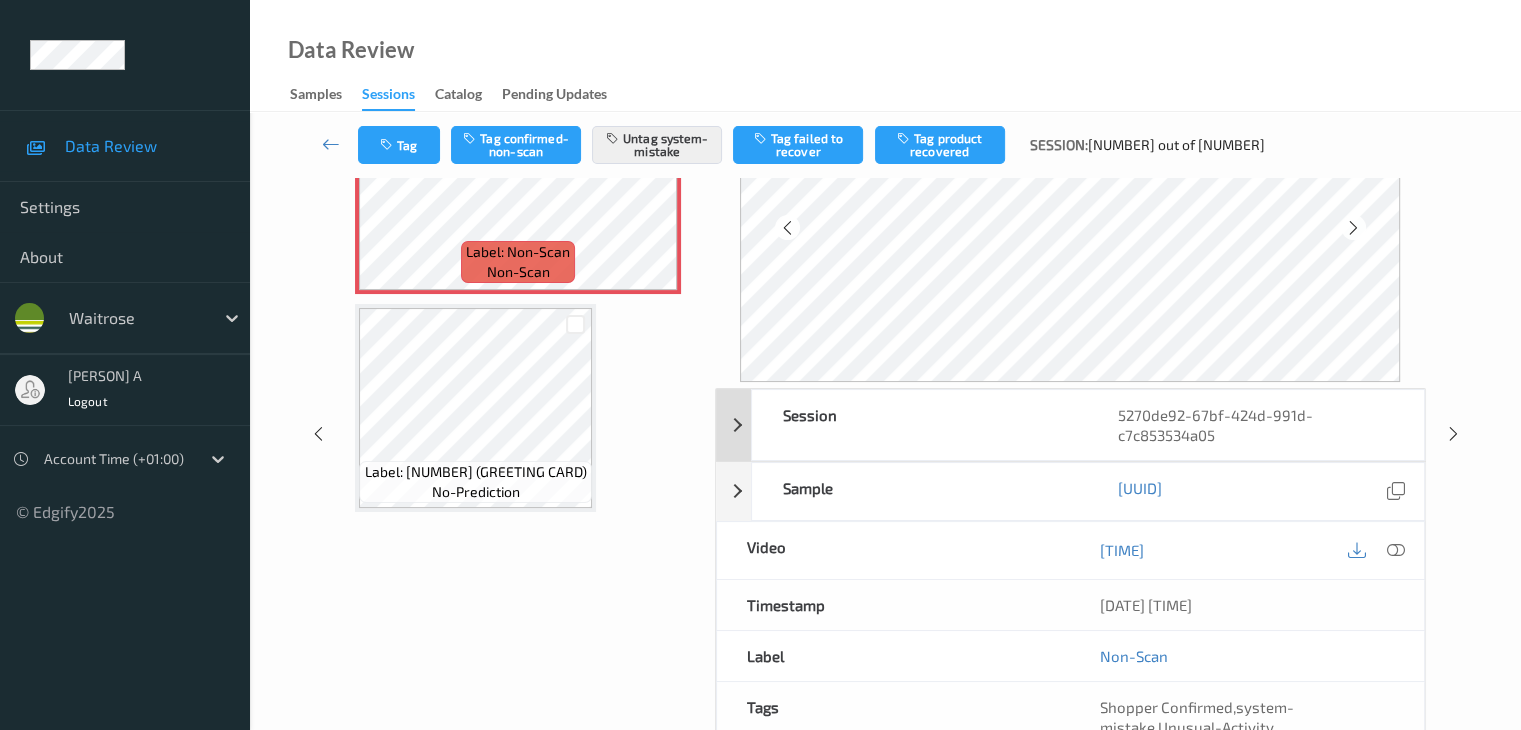 scroll, scrollTop: 0, scrollLeft: 0, axis: both 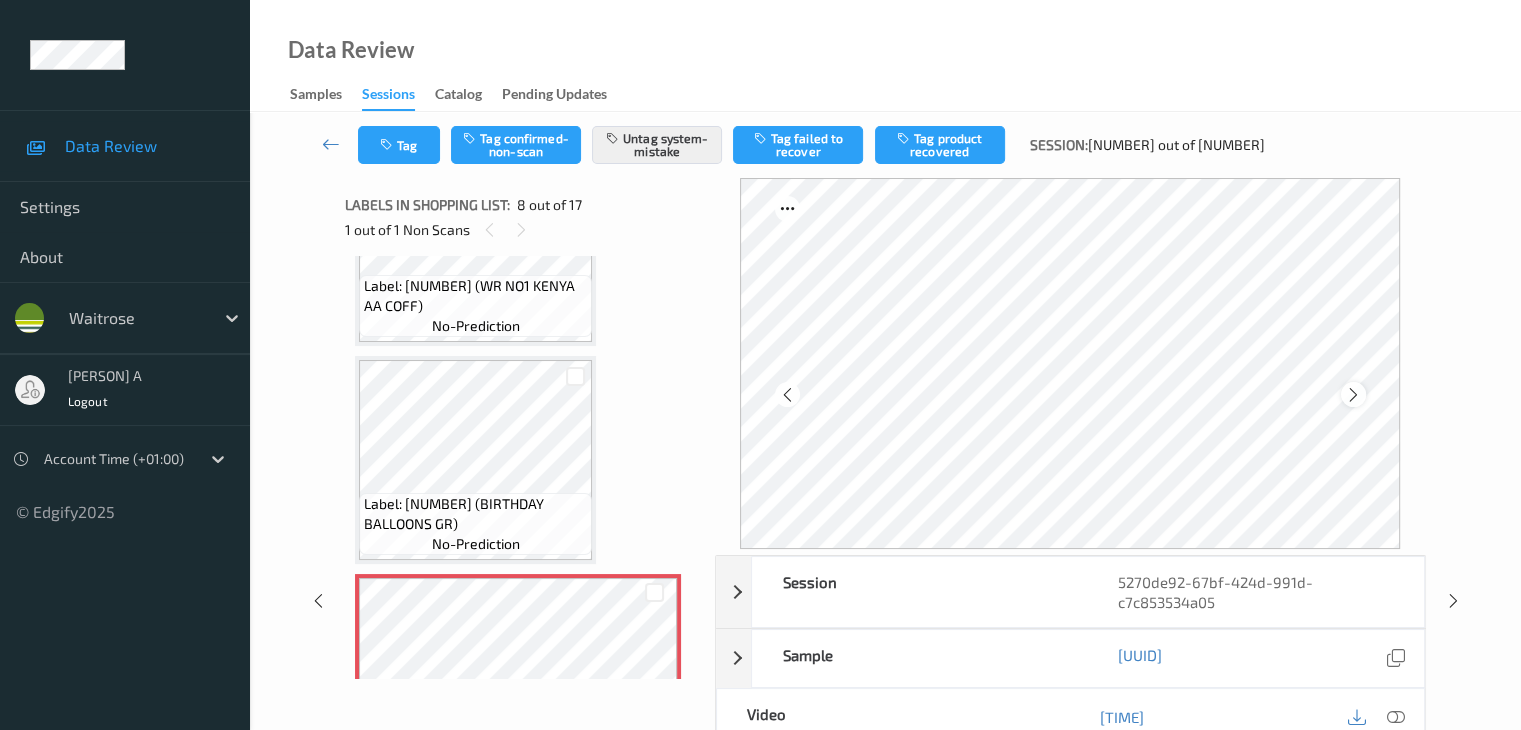 click at bounding box center [1353, 395] 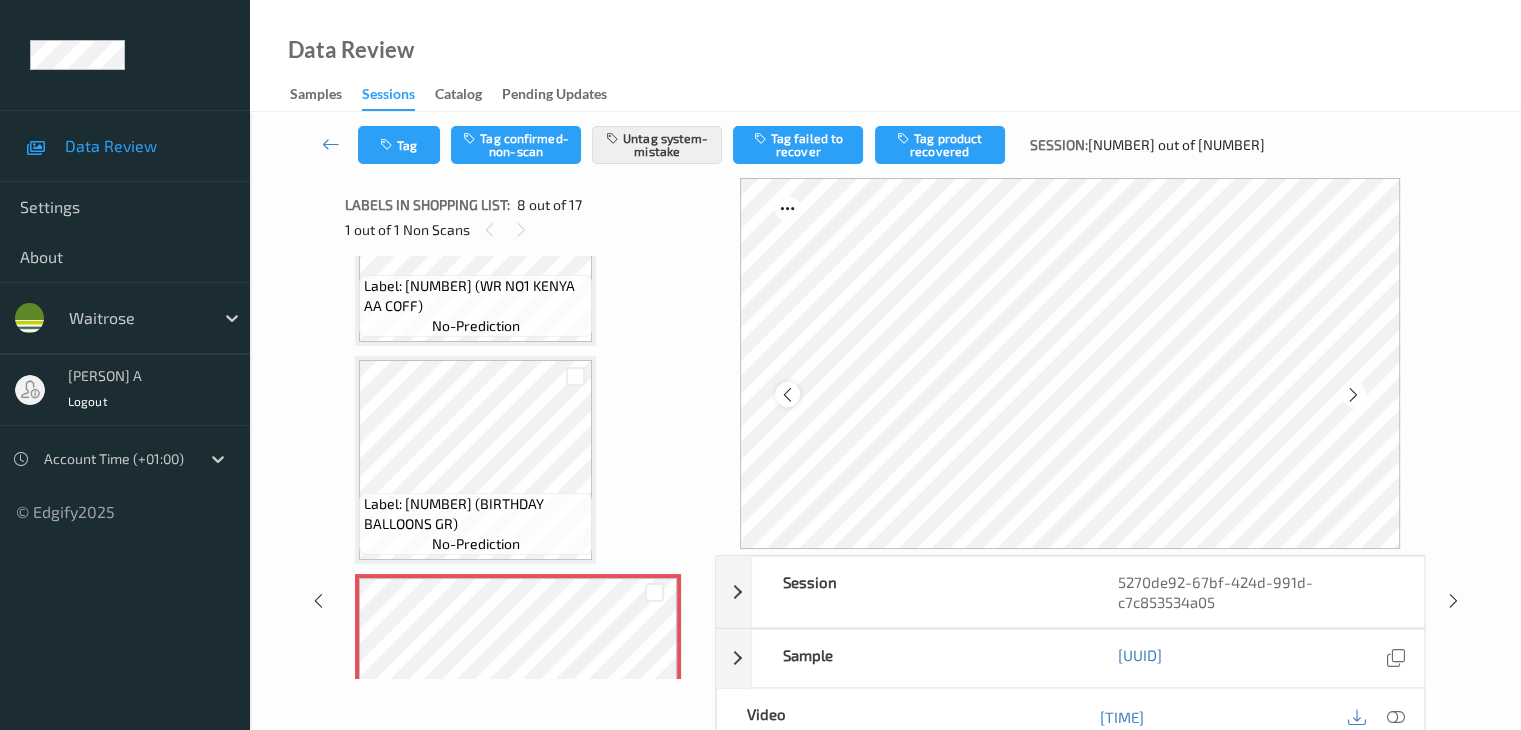 click at bounding box center [787, 395] 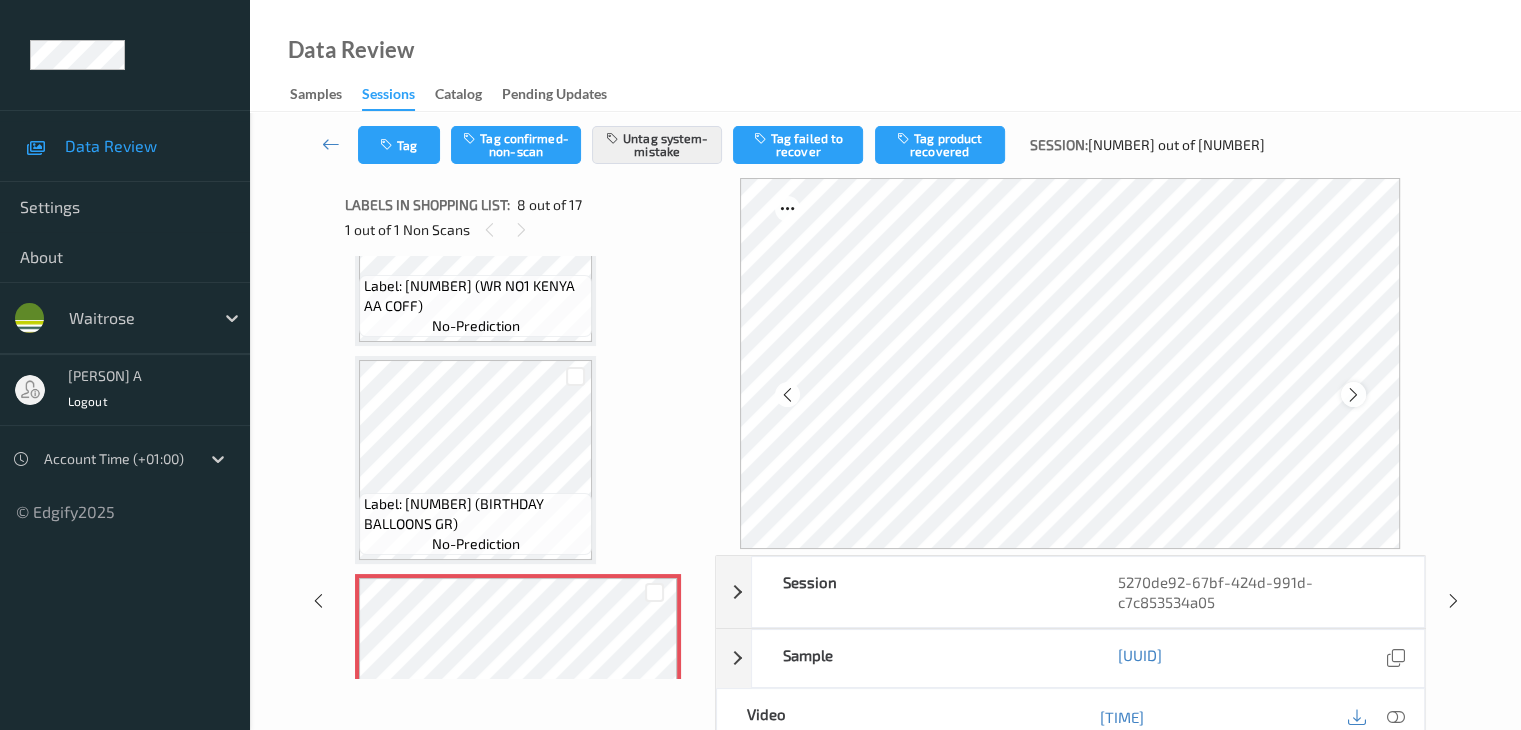 click at bounding box center (1353, 395) 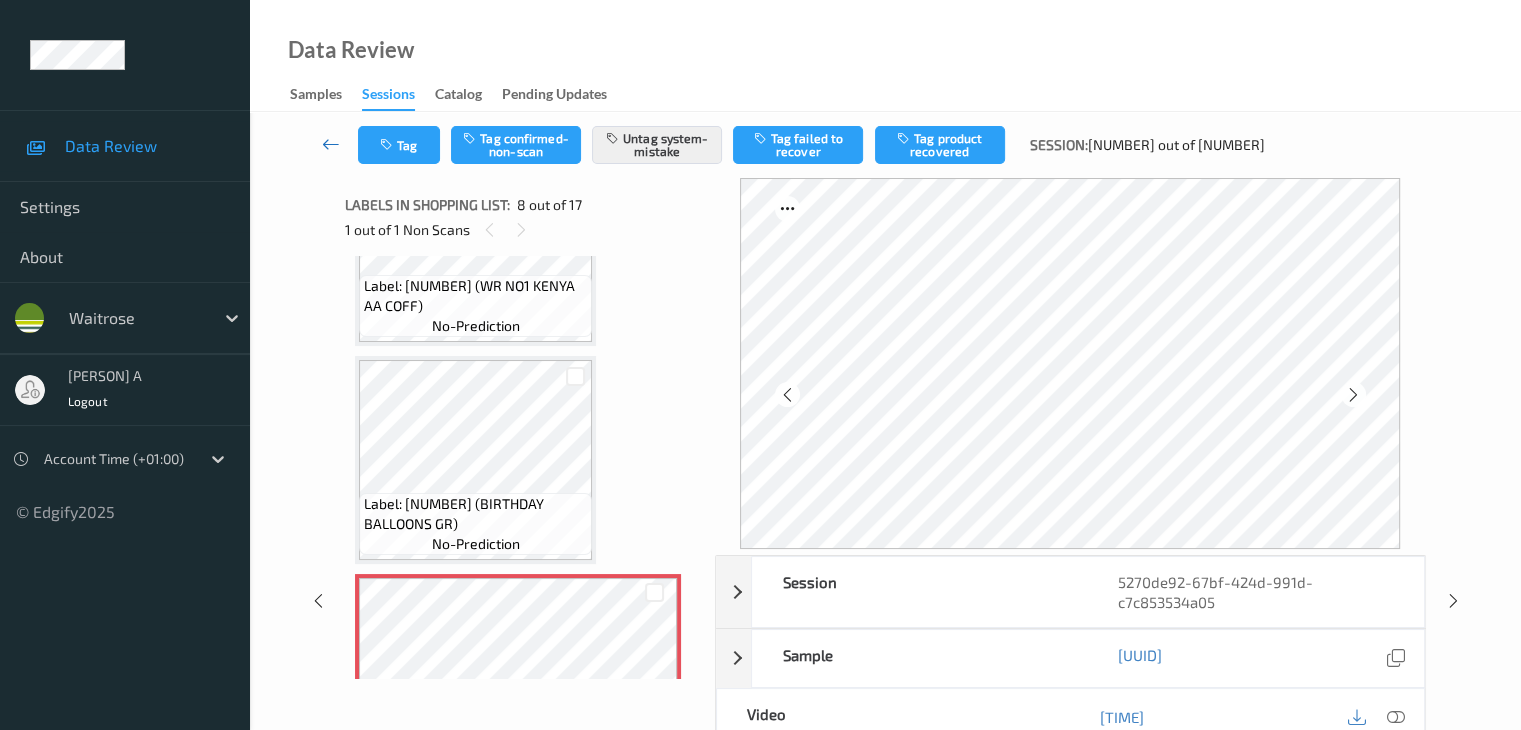 click at bounding box center (331, 144) 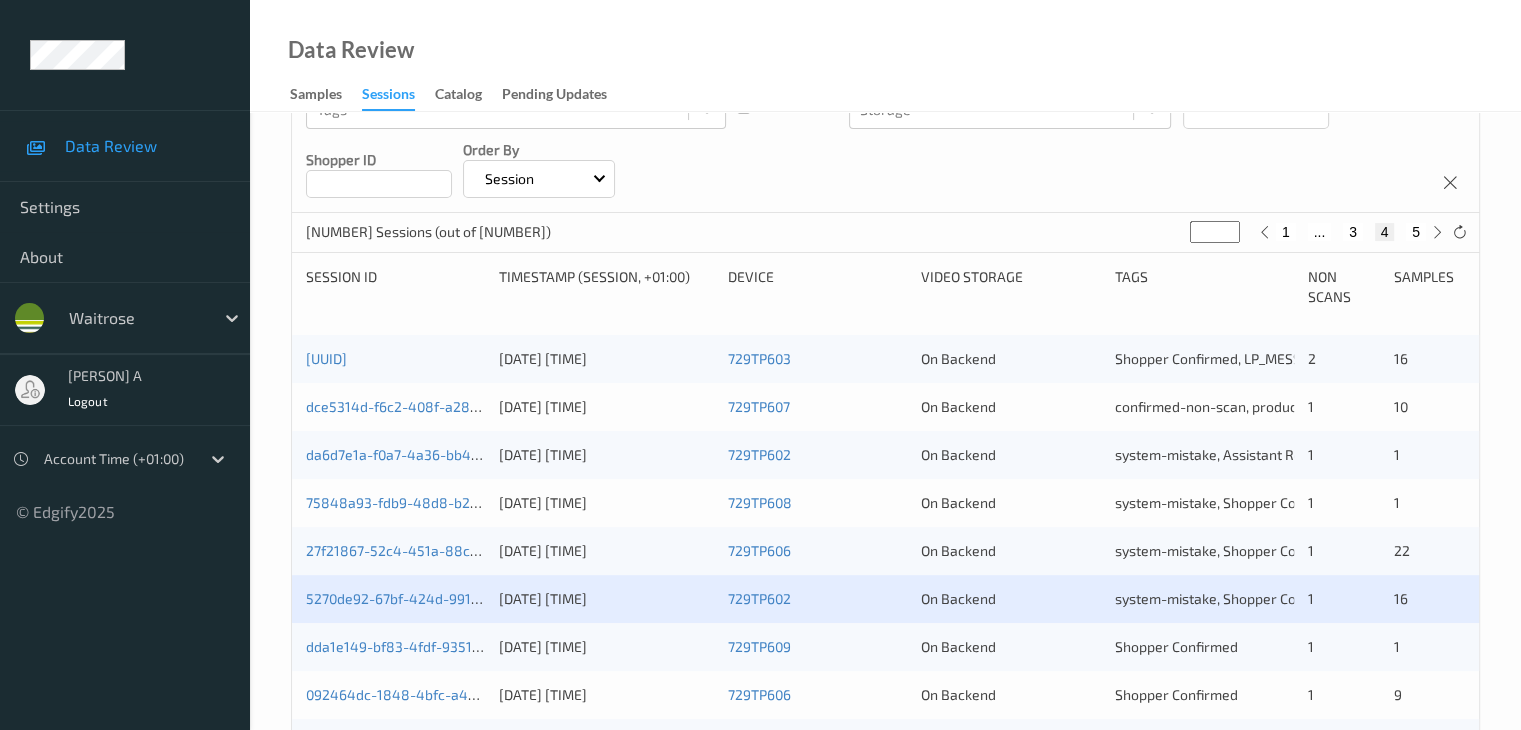 scroll, scrollTop: 500, scrollLeft: 0, axis: vertical 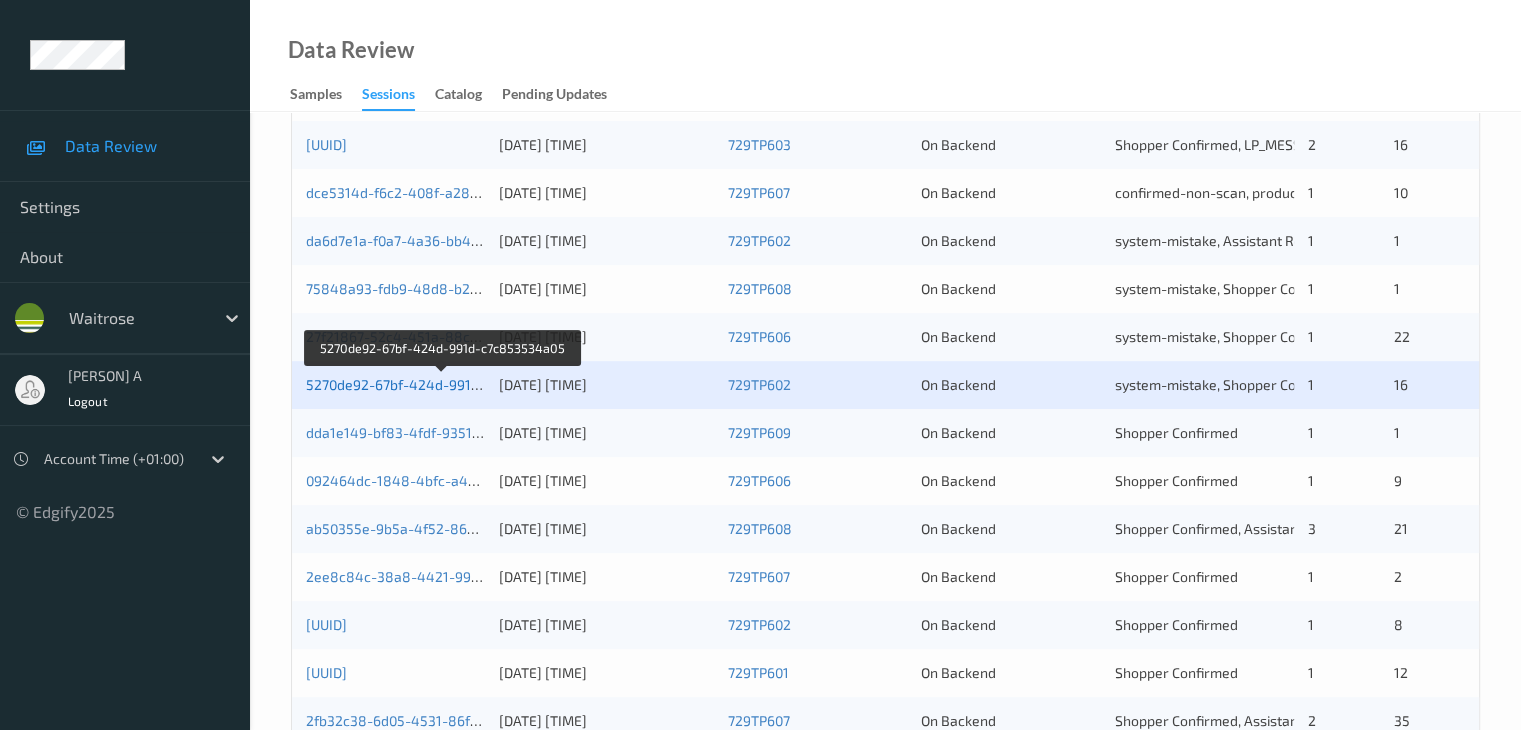 click on "5270de92-67bf-424d-991d-c7c853534a05" at bounding box center [443, 384] 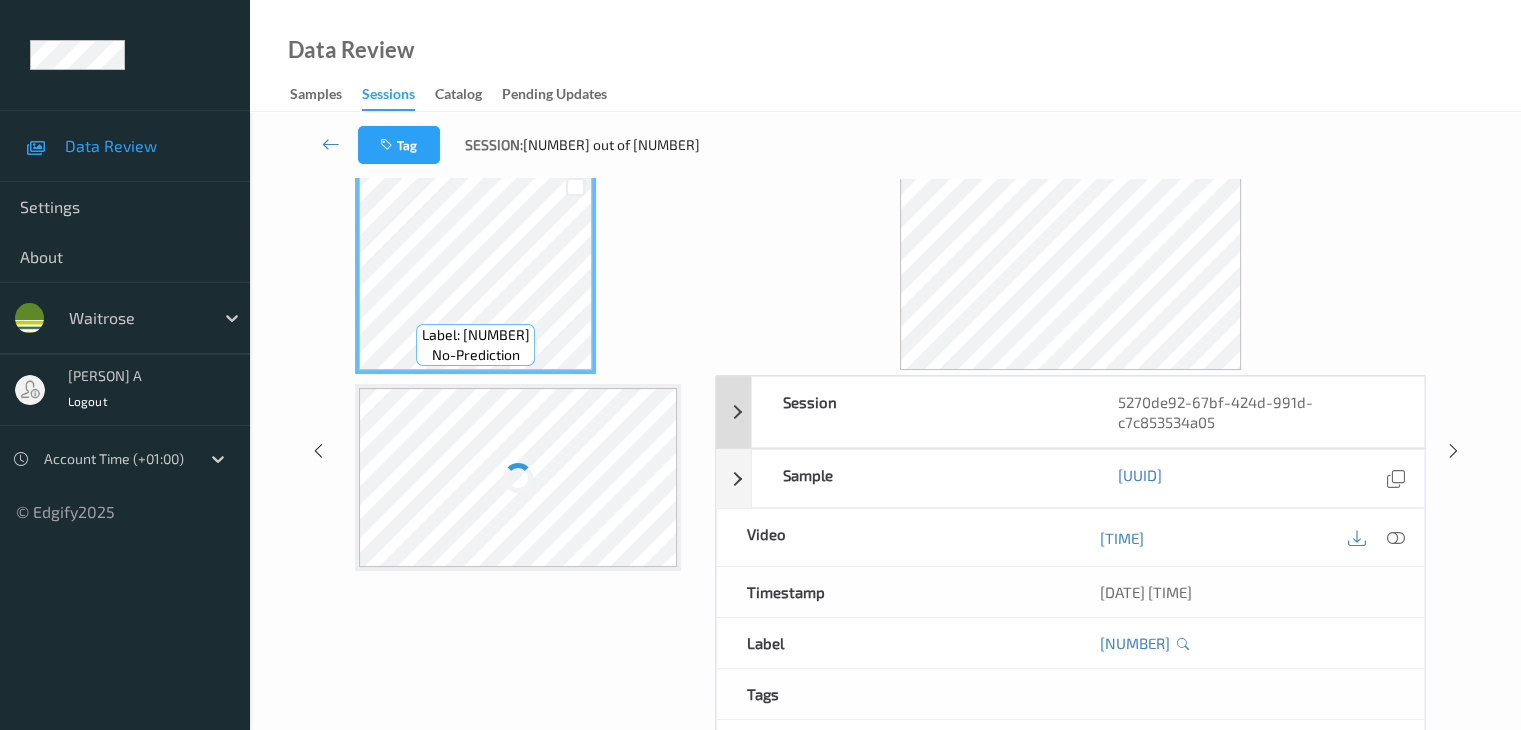 scroll, scrollTop: 0, scrollLeft: 0, axis: both 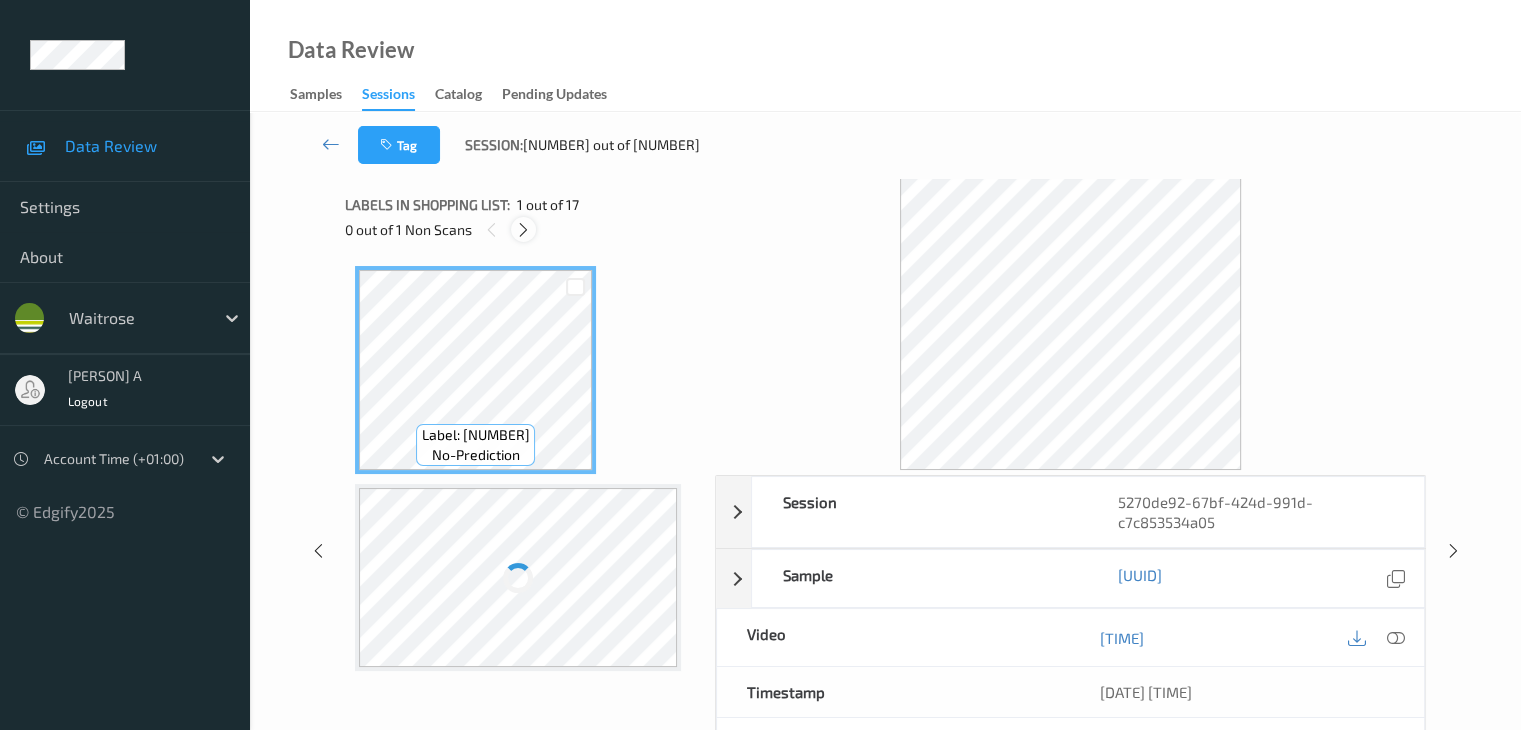 click at bounding box center [523, 230] 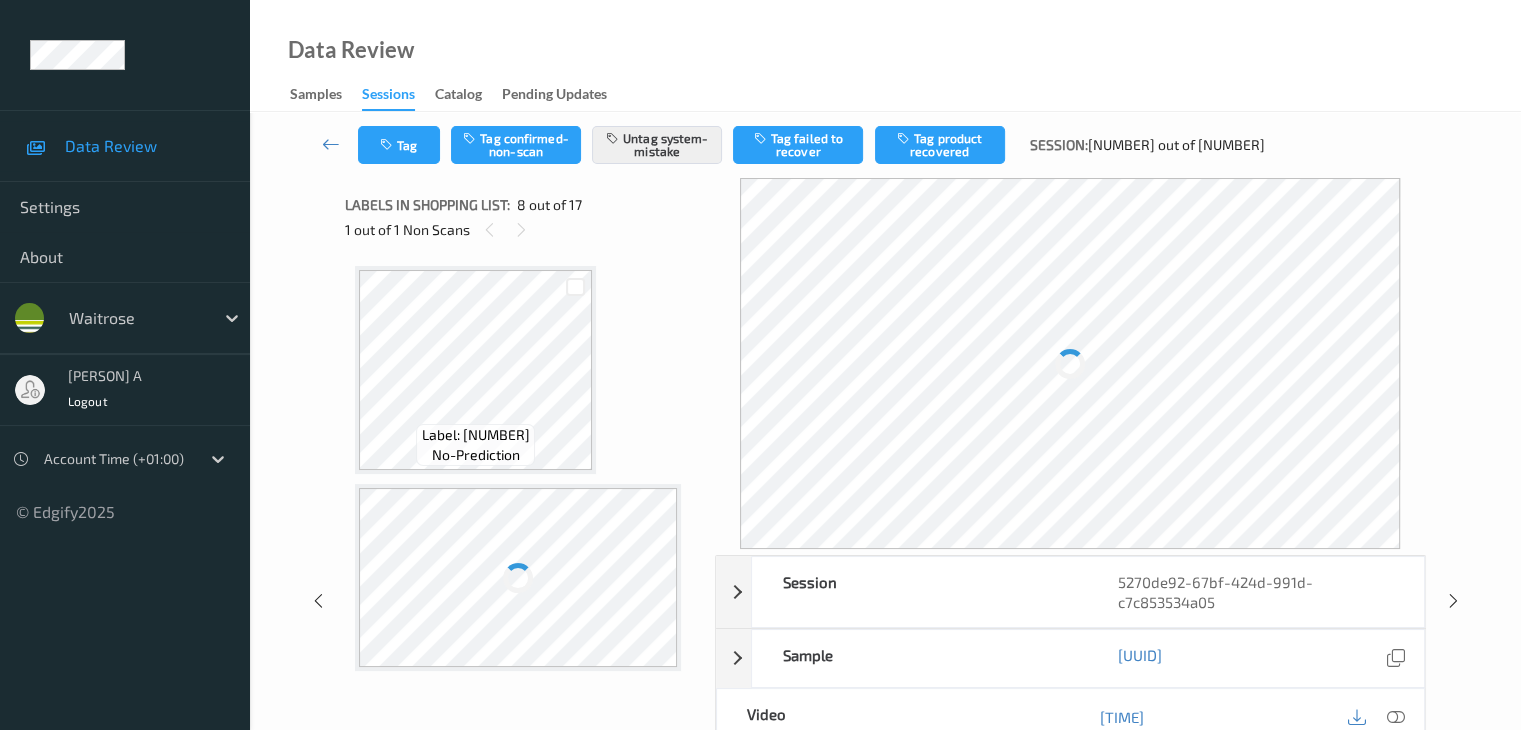 scroll, scrollTop: 1255, scrollLeft: 0, axis: vertical 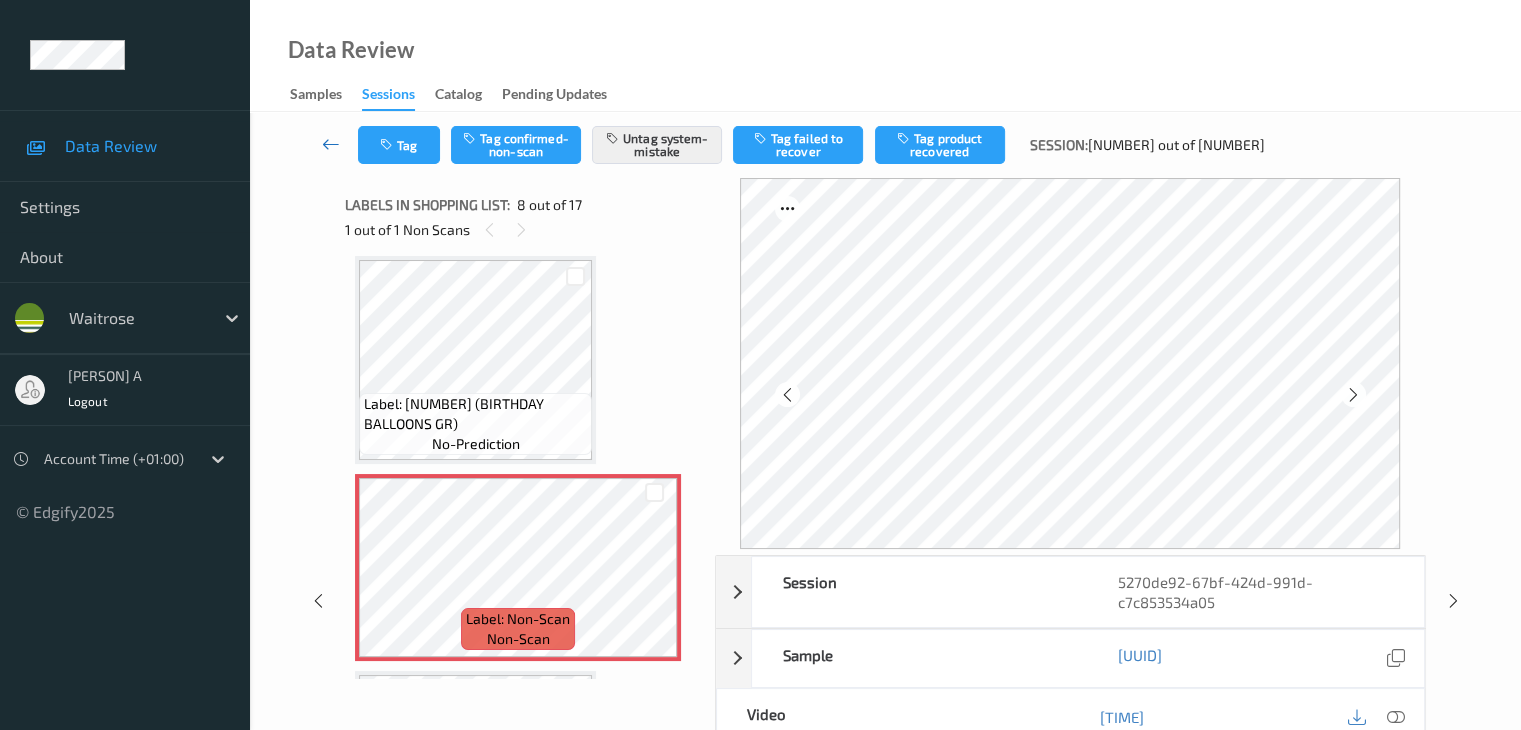 click at bounding box center [331, 145] 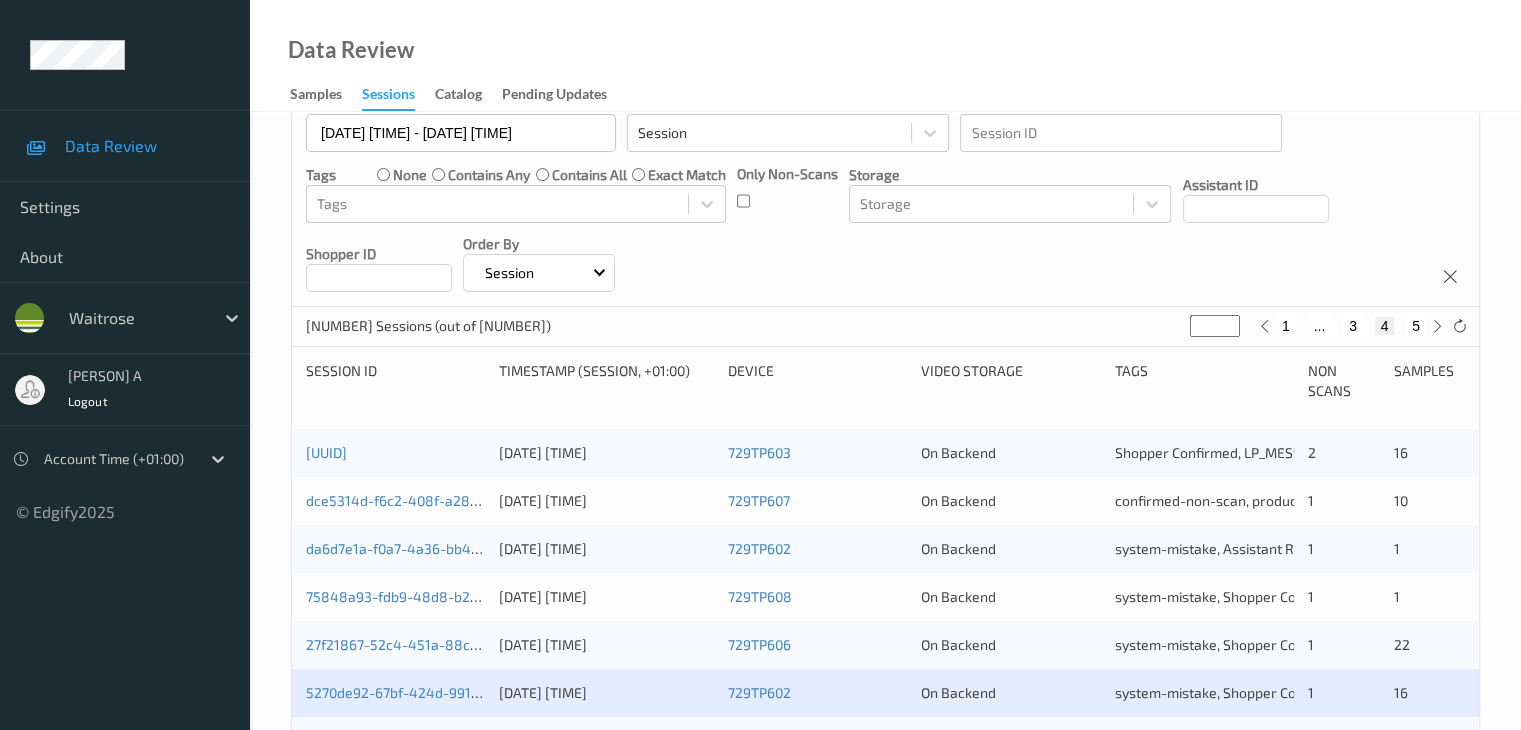 scroll, scrollTop: 200, scrollLeft: 0, axis: vertical 